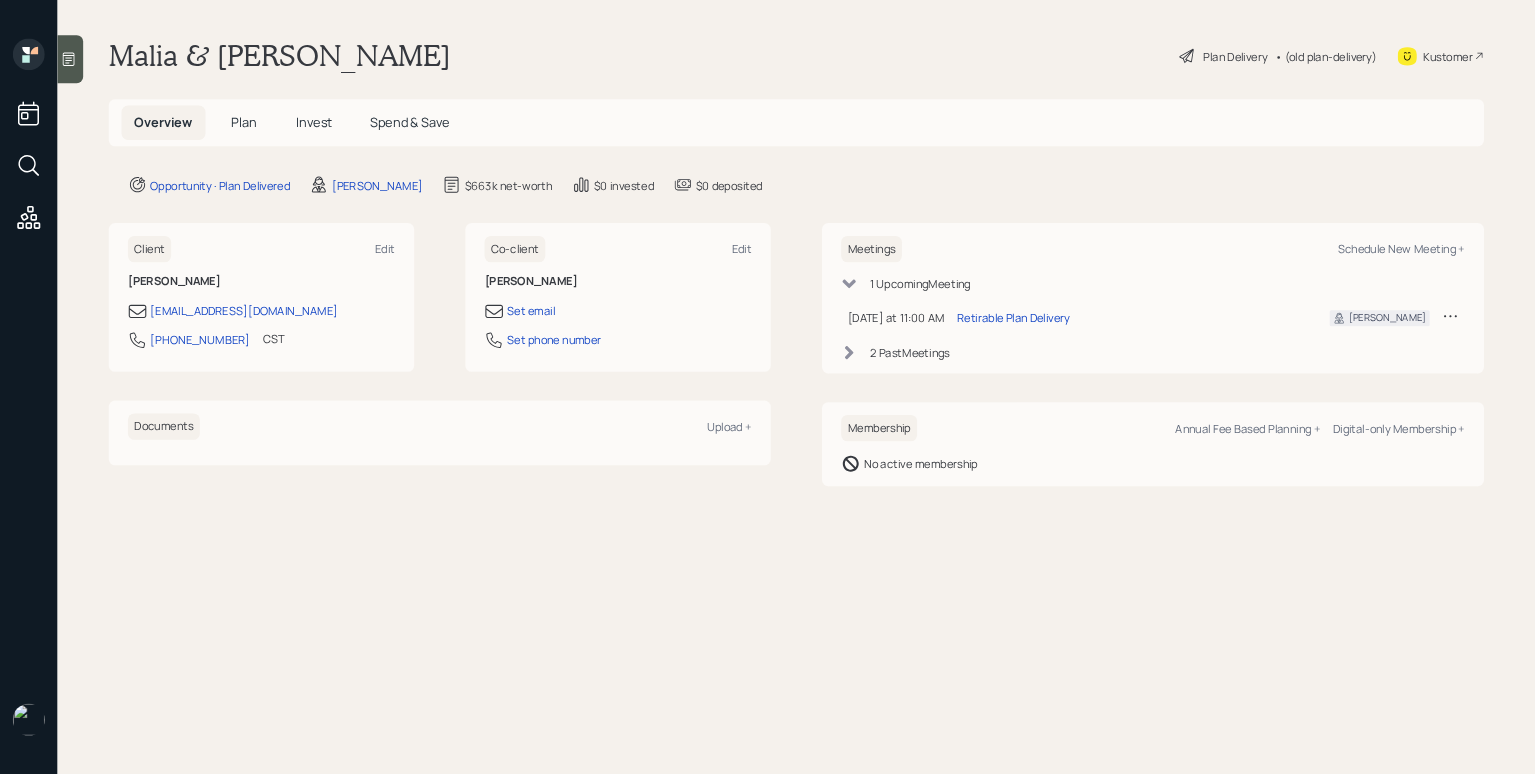scroll, scrollTop: 0, scrollLeft: 0, axis: both 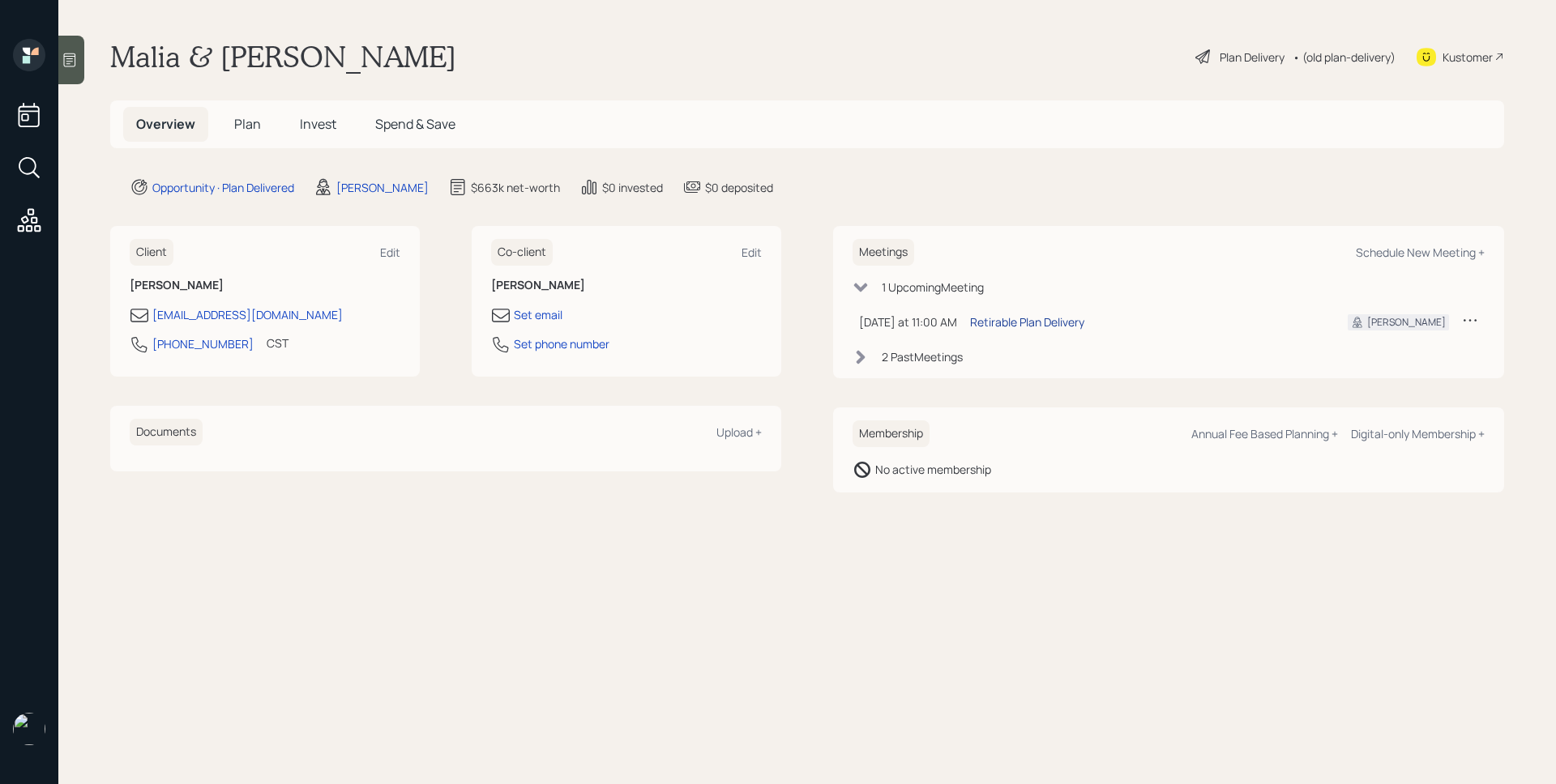 click on "Retirable Plan Delivery" at bounding box center (1027, 322) 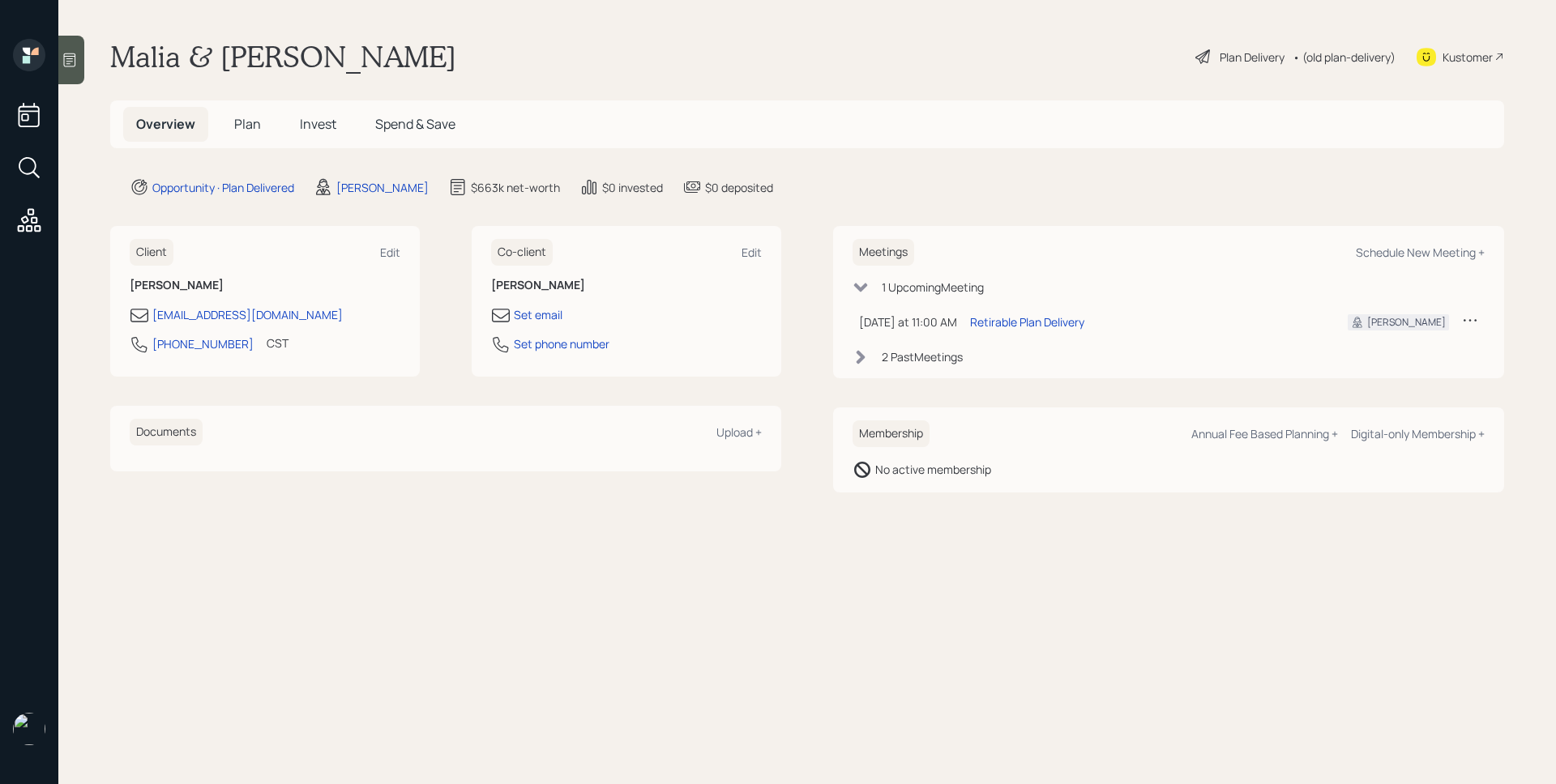 click on "Malia & [PERSON_NAME] Plan Delivery • (old plan-delivery) Kustomer Overview Plan Invest Spend & Save Opportunity ·
Plan Delivered [PERSON_NAME] $663k net-worth $0 invested $0 deposited Client Edit [PERSON_NAME] [EMAIL_ADDRESS][DOMAIN_NAME] [PHONE_NUMBER] CST Currently 10:00 AM Co-client Edit [PERSON_NAME] Set email Set phone number Documents Upload + Meetings Schedule New Meeting + 1   Upcoming  Meeting [DATE] at 11:00 AM [DATE] 11:00 AM EDT Retirable Plan Delivery [PERSON_NAME] 2   Past  Meeting s Membership Annual Fee Based Planning + Digital-only Membership + No active membership" at bounding box center [807, 392] 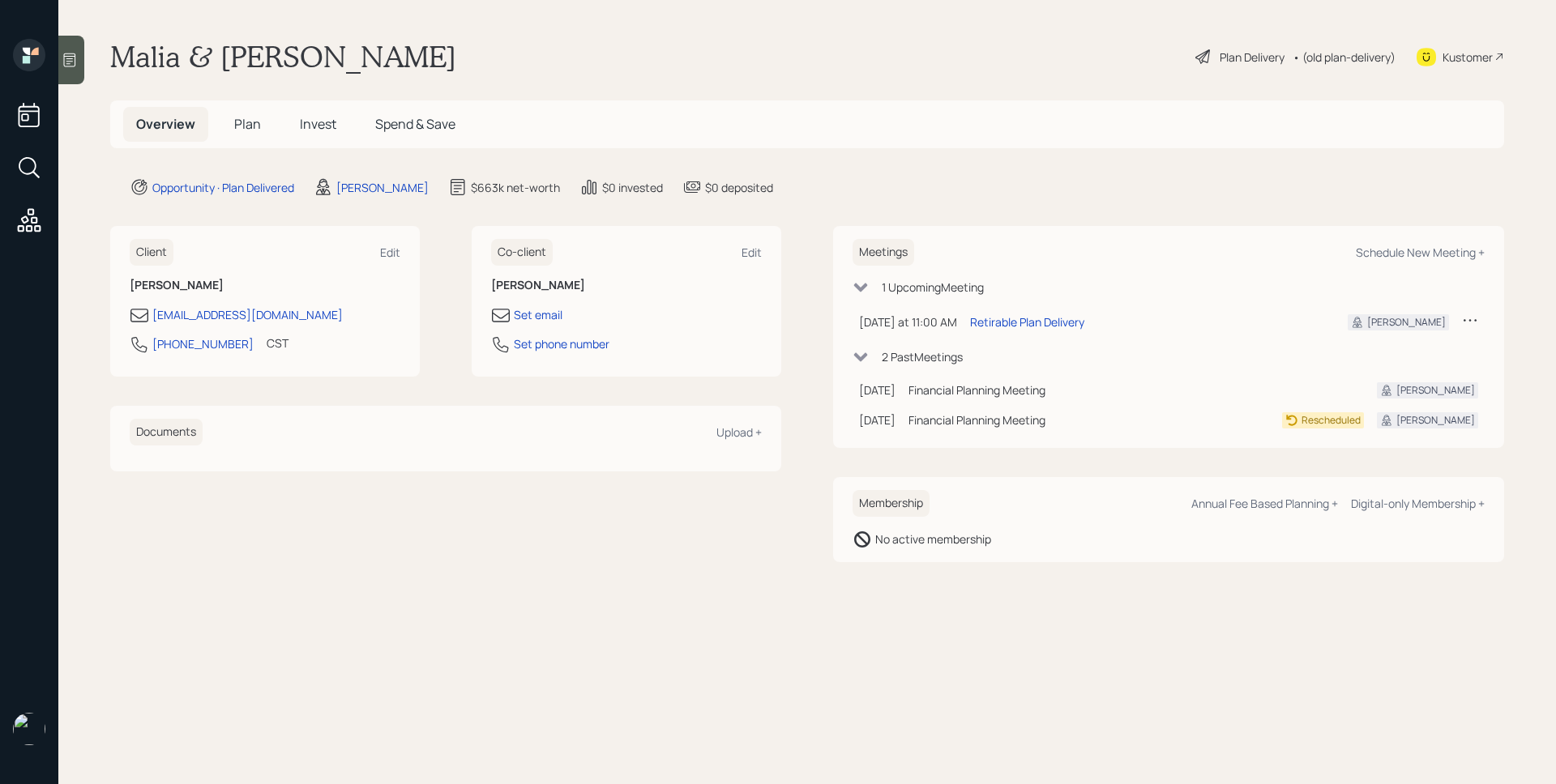 click on "Invest" at bounding box center [318, 124] 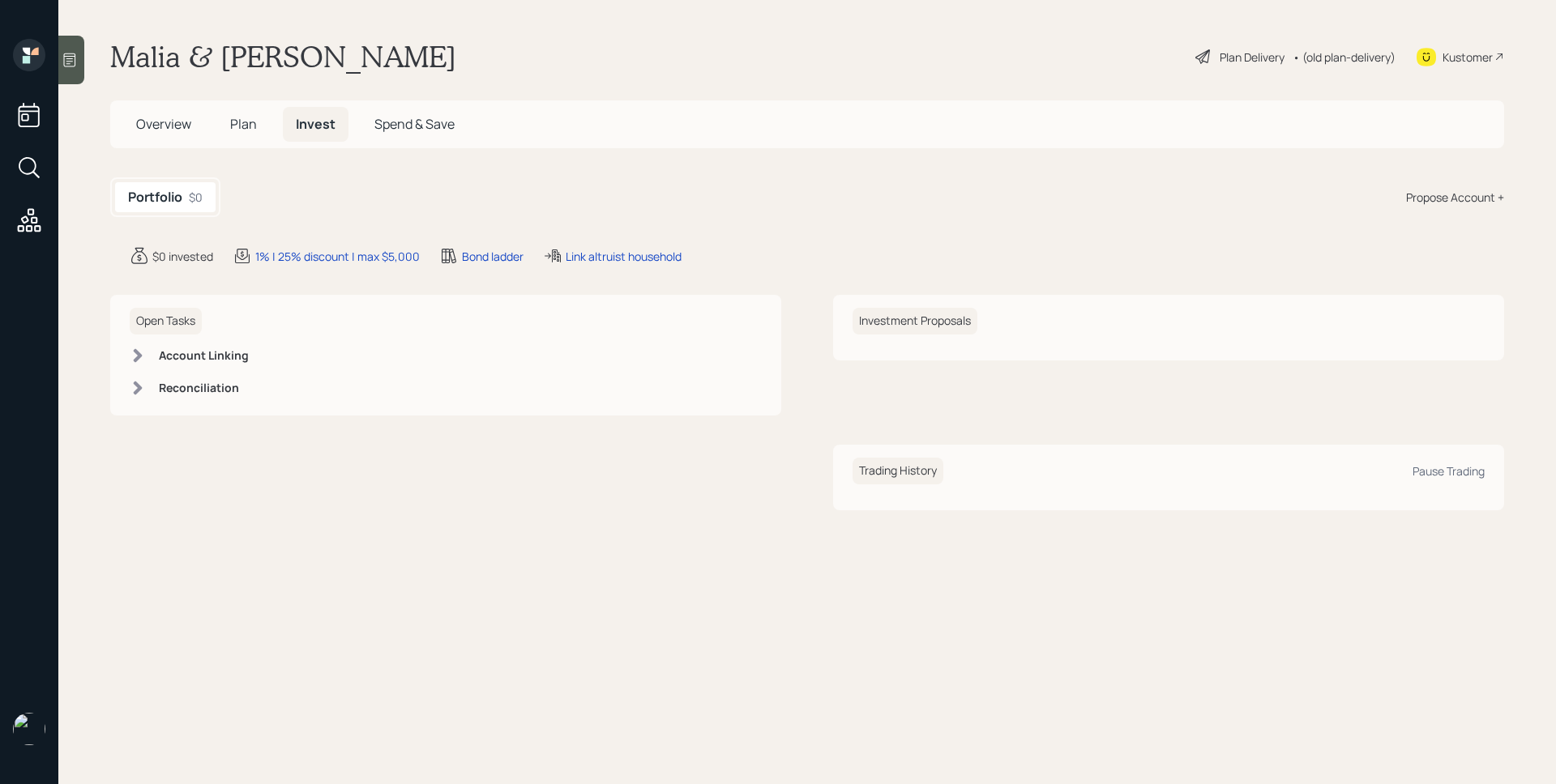 click on "Plan Delivery" at bounding box center [1252, 57] 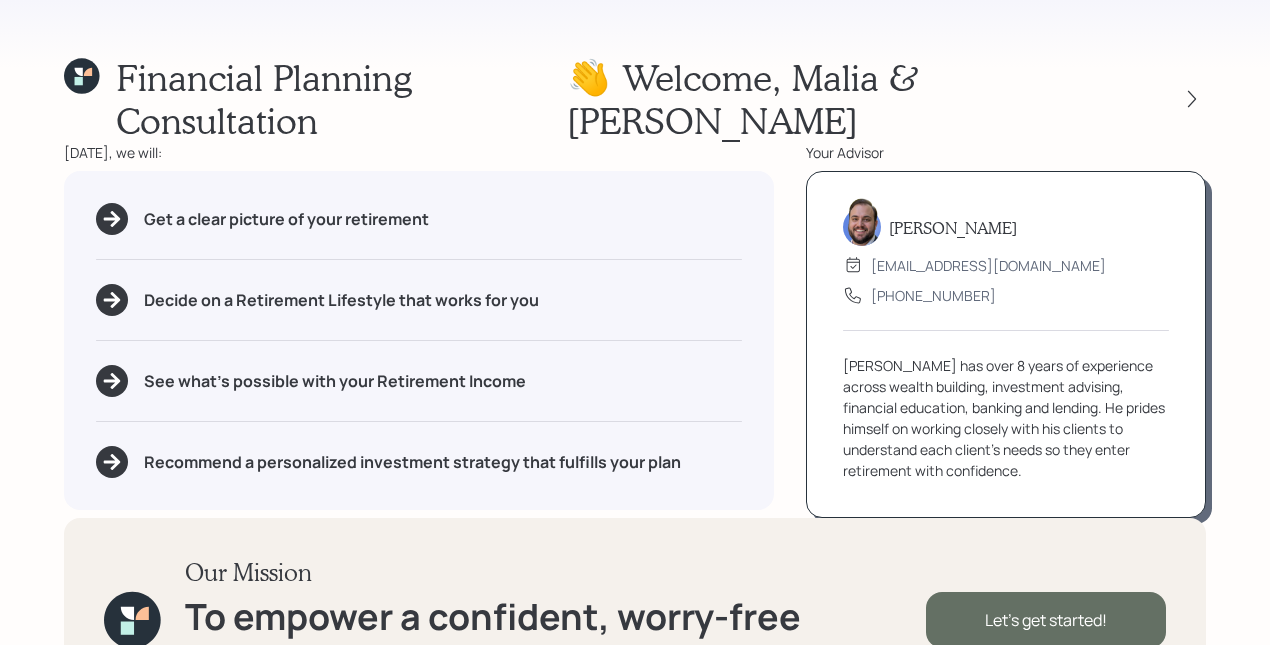 click on "Let's get started!" at bounding box center (1046, 620) 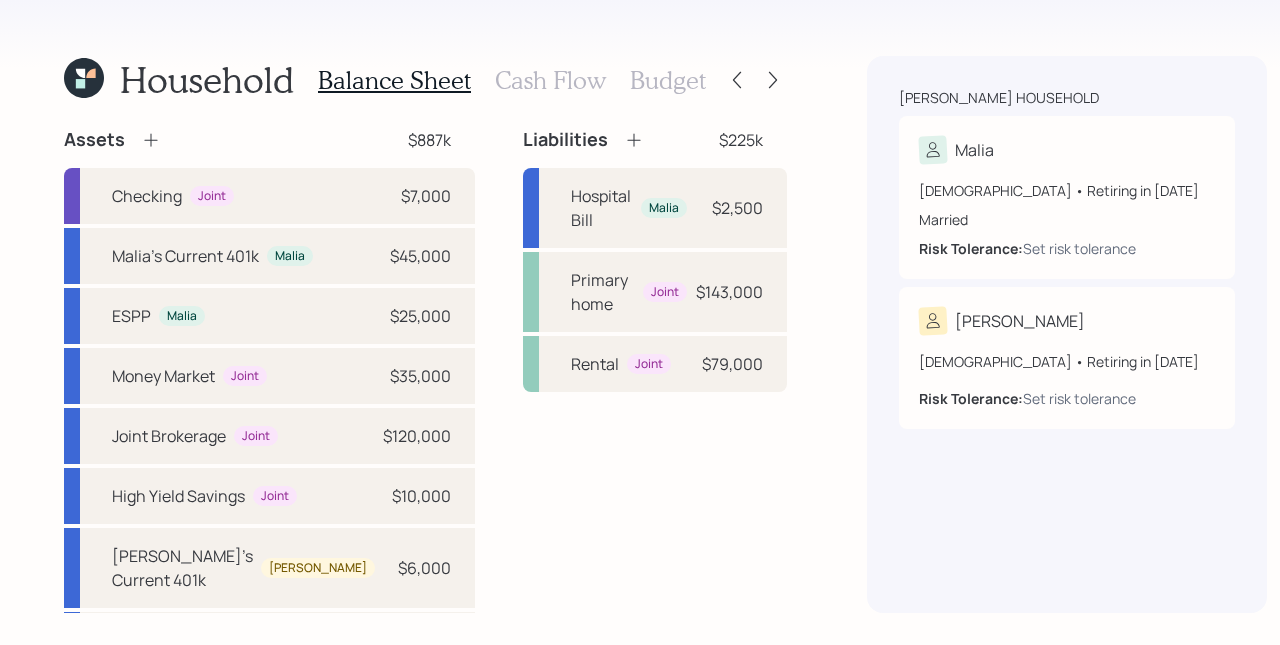click on "Cash Flow" at bounding box center [550, 80] 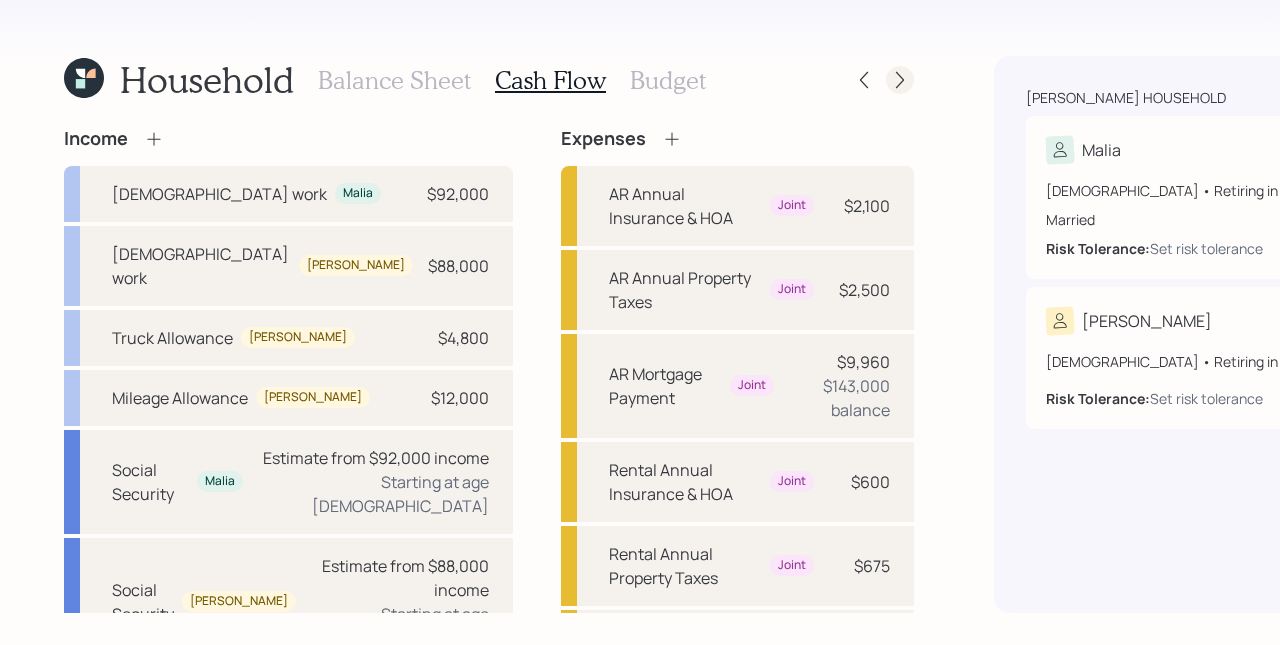 click 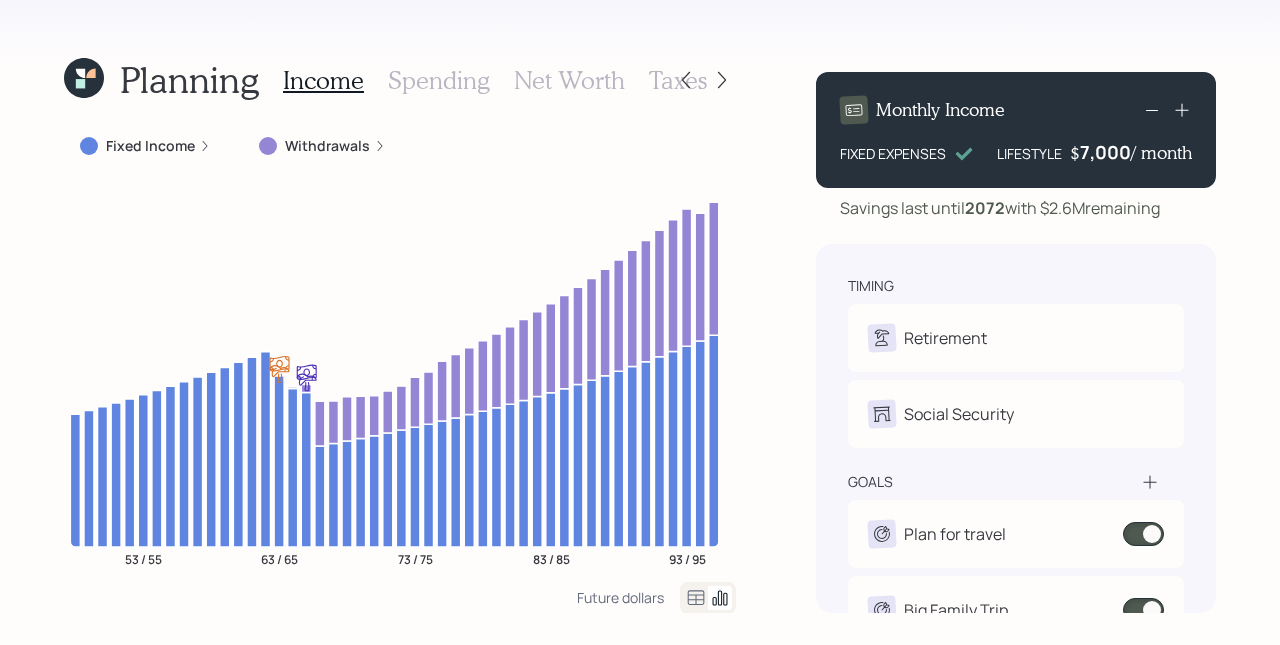 click on "Spending" at bounding box center [439, 80] 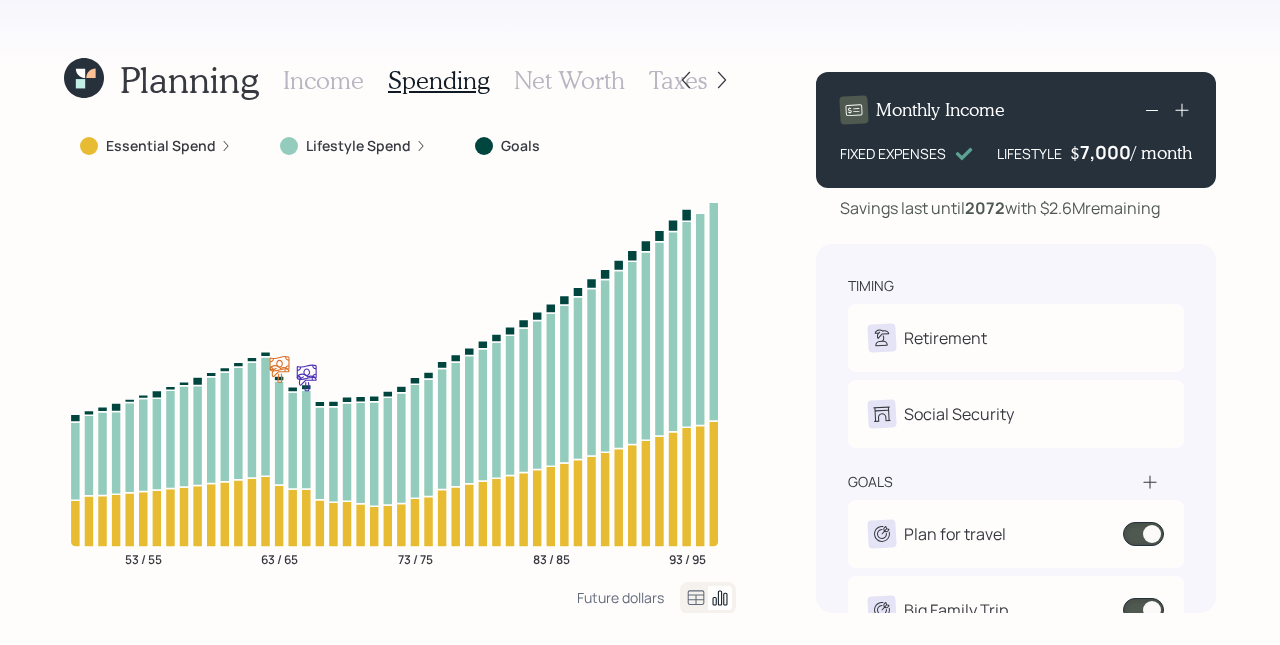 click on "Net Worth" at bounding box center (569, 80) 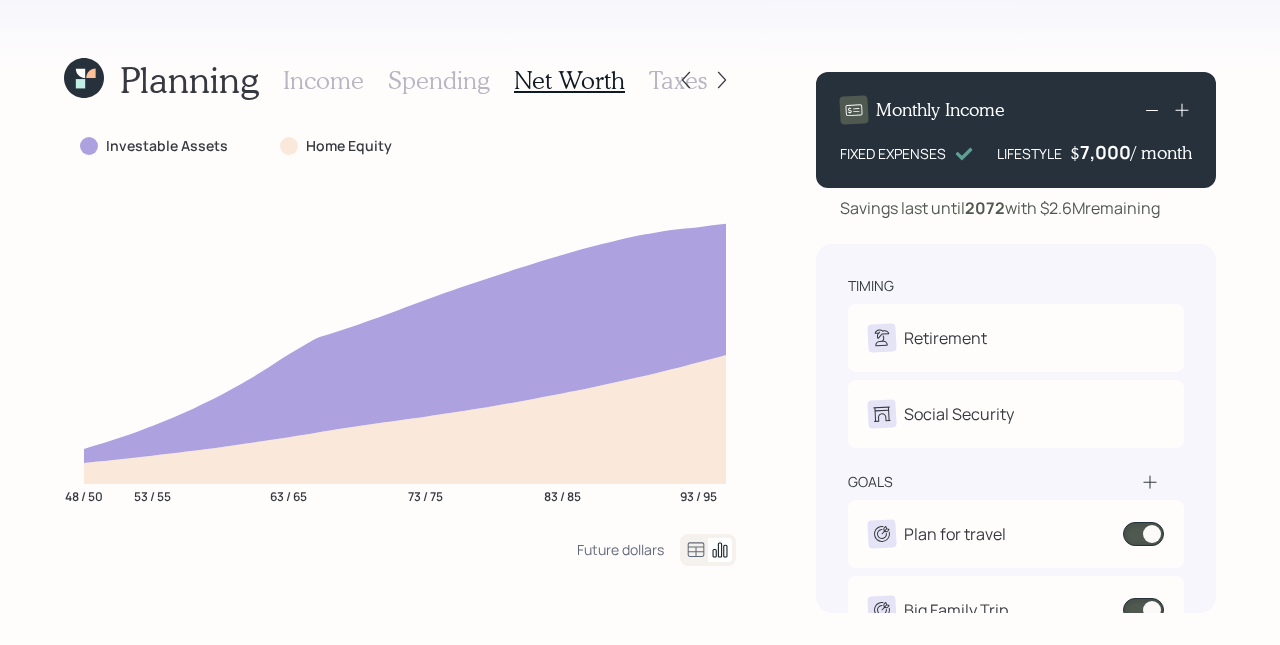 click on "Taxes" at bounding box center [678, 80] 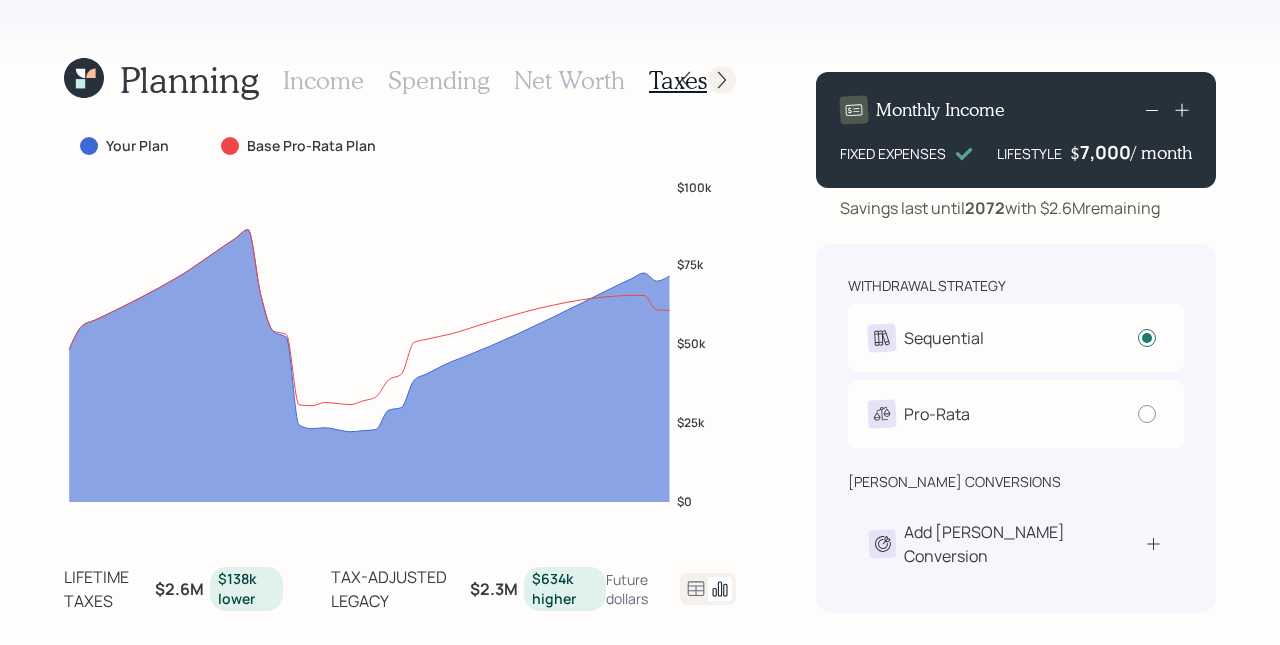 click 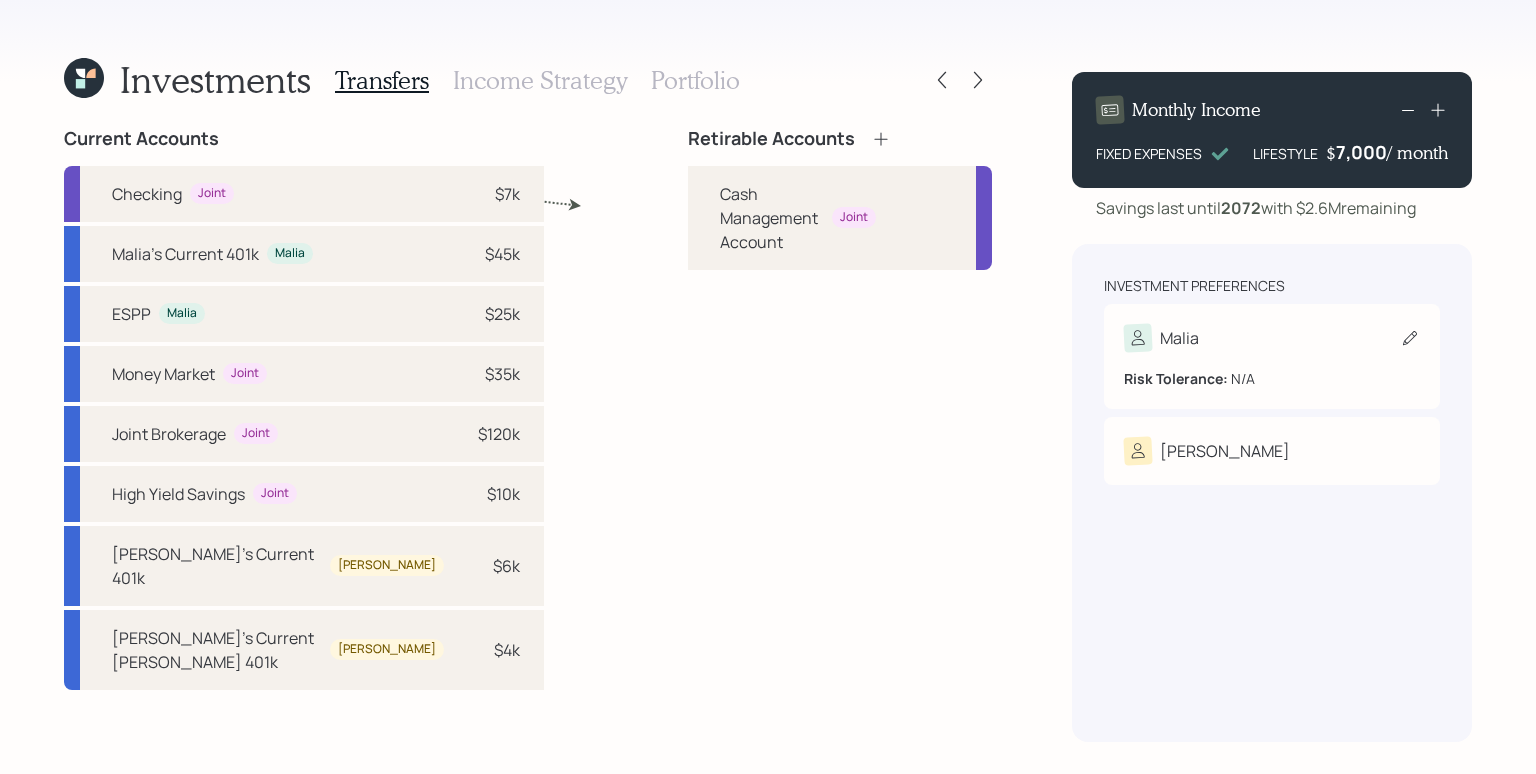 click on "Malia" at bounding box center (1272, 338) 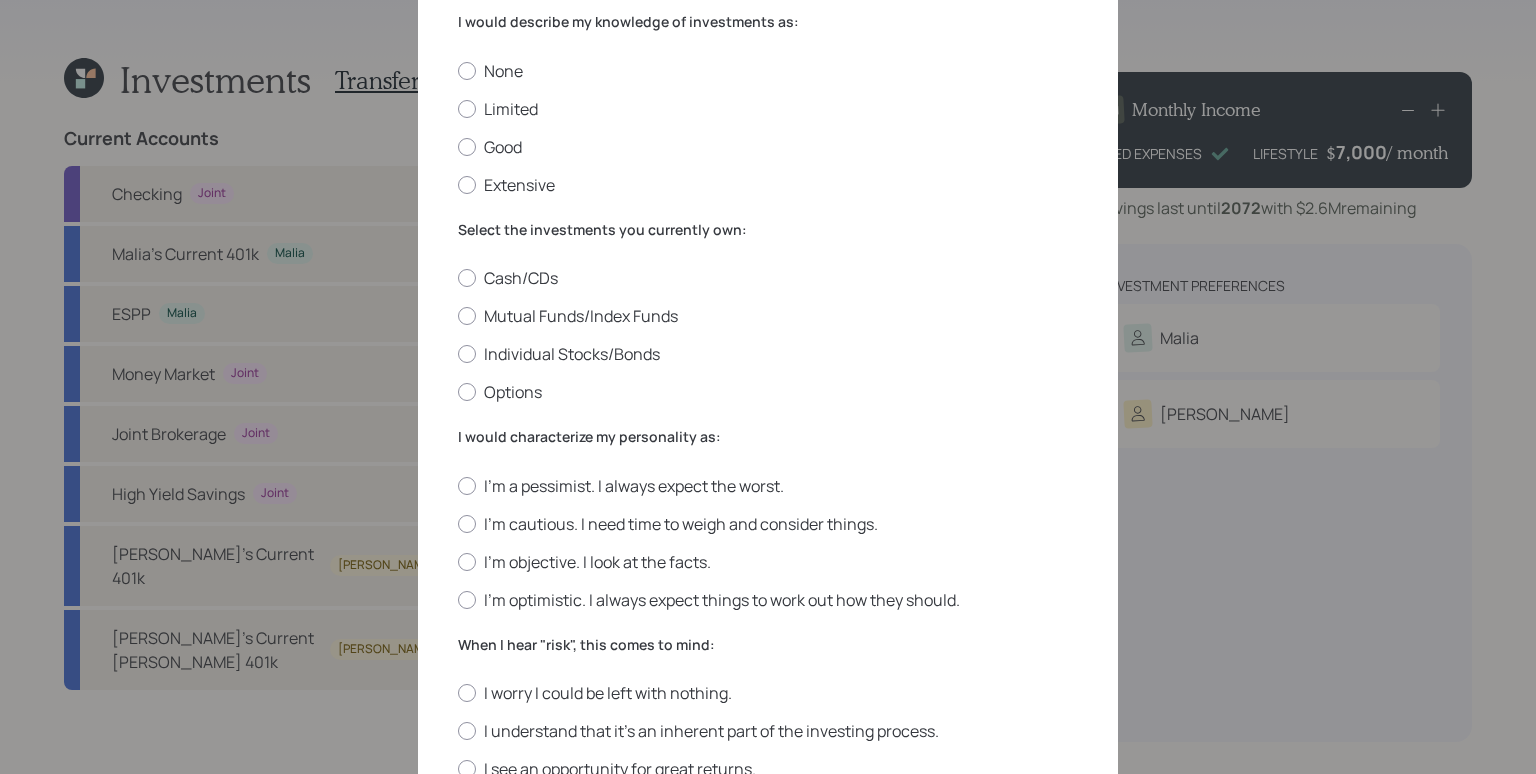 scroll, scrollTop: 0, scrollLeft: 0, axis: both 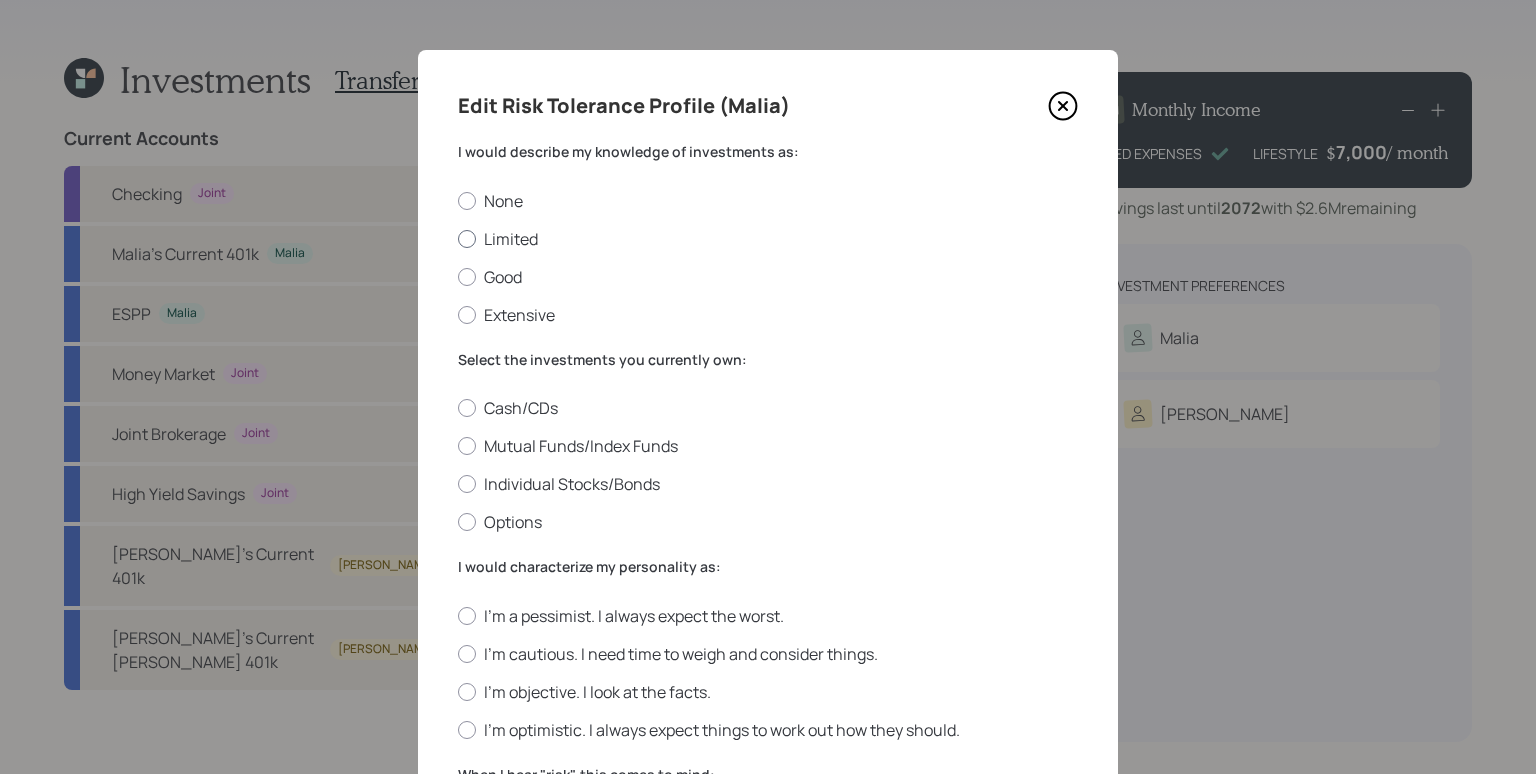 click on "Limited" at bounding box center [768, 239] 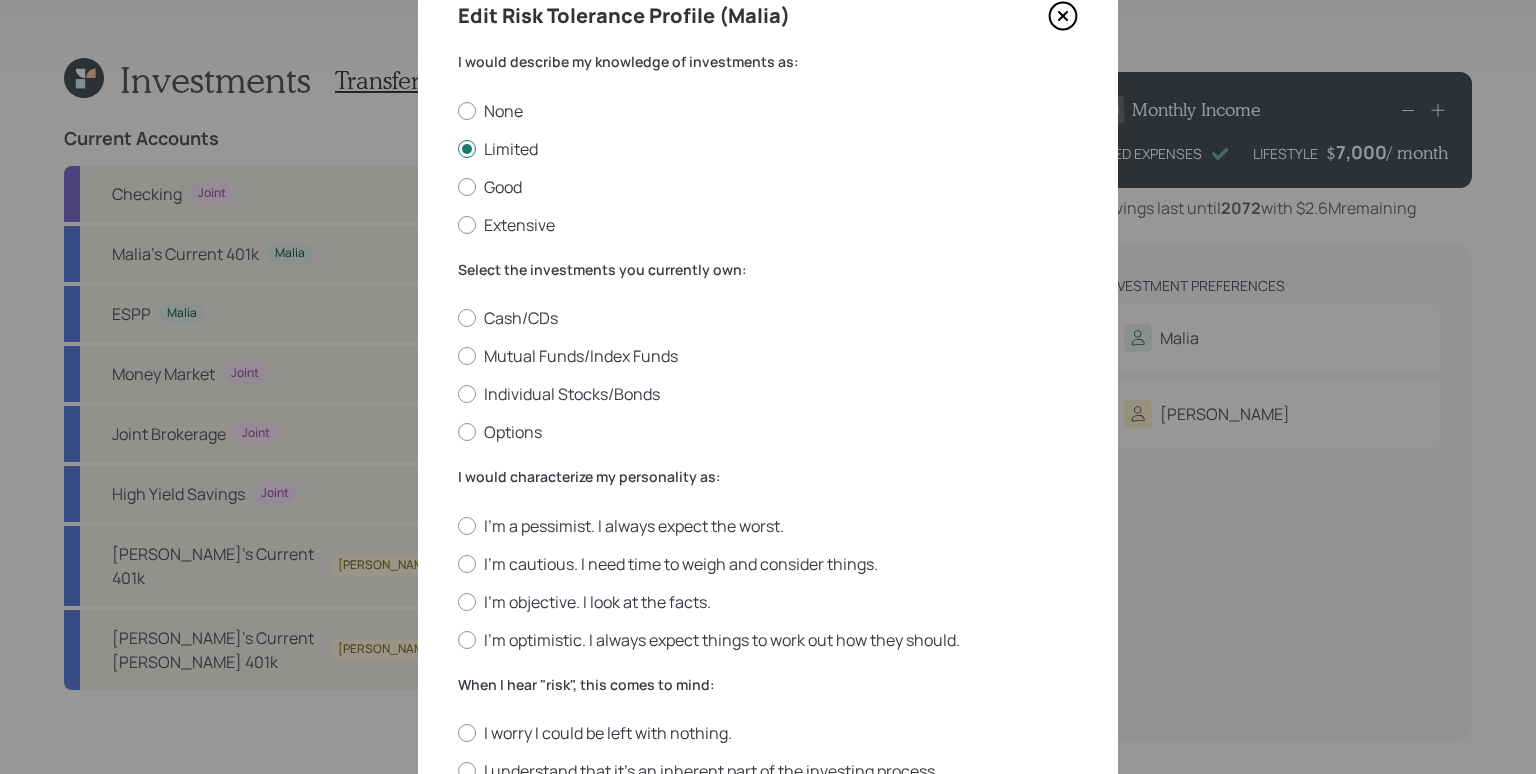 scroll, scrollTop: 90, scrollLeft: 0, axis: vertical 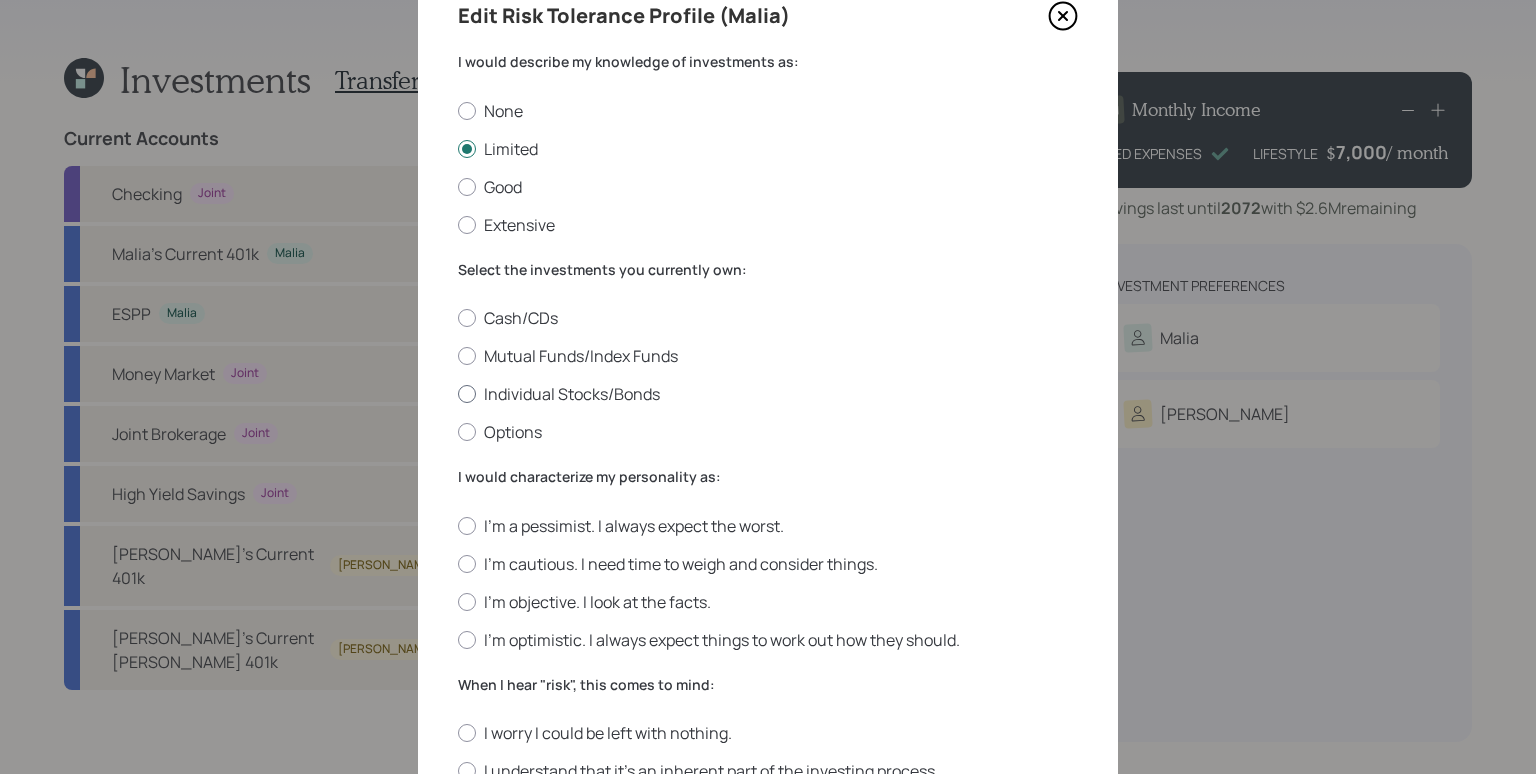 click on "Individual Stocks/Bonds" at bounding box center (768, 394) 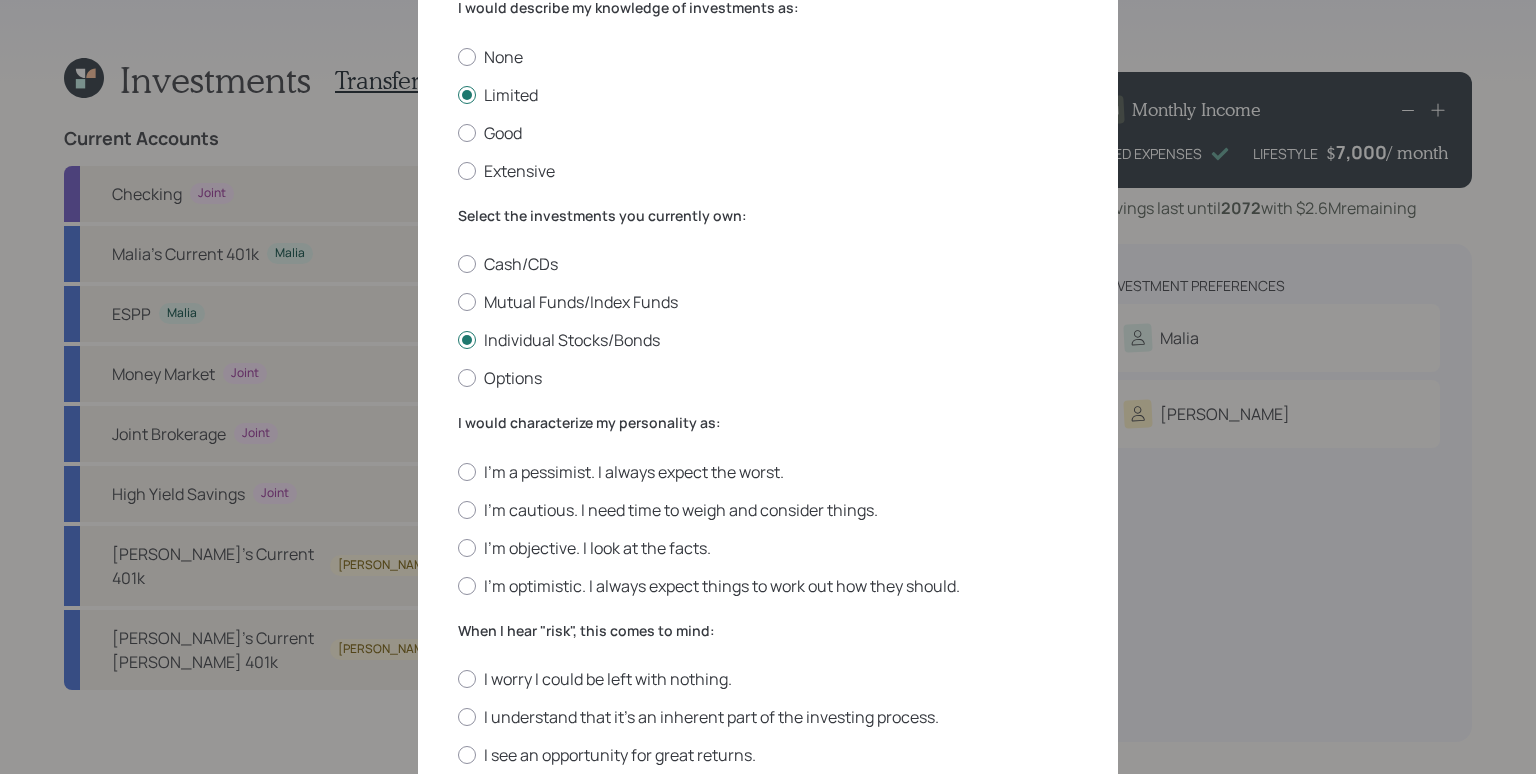 scroll, scrollTop: 313, scrollLeft: 0, axis: vertical 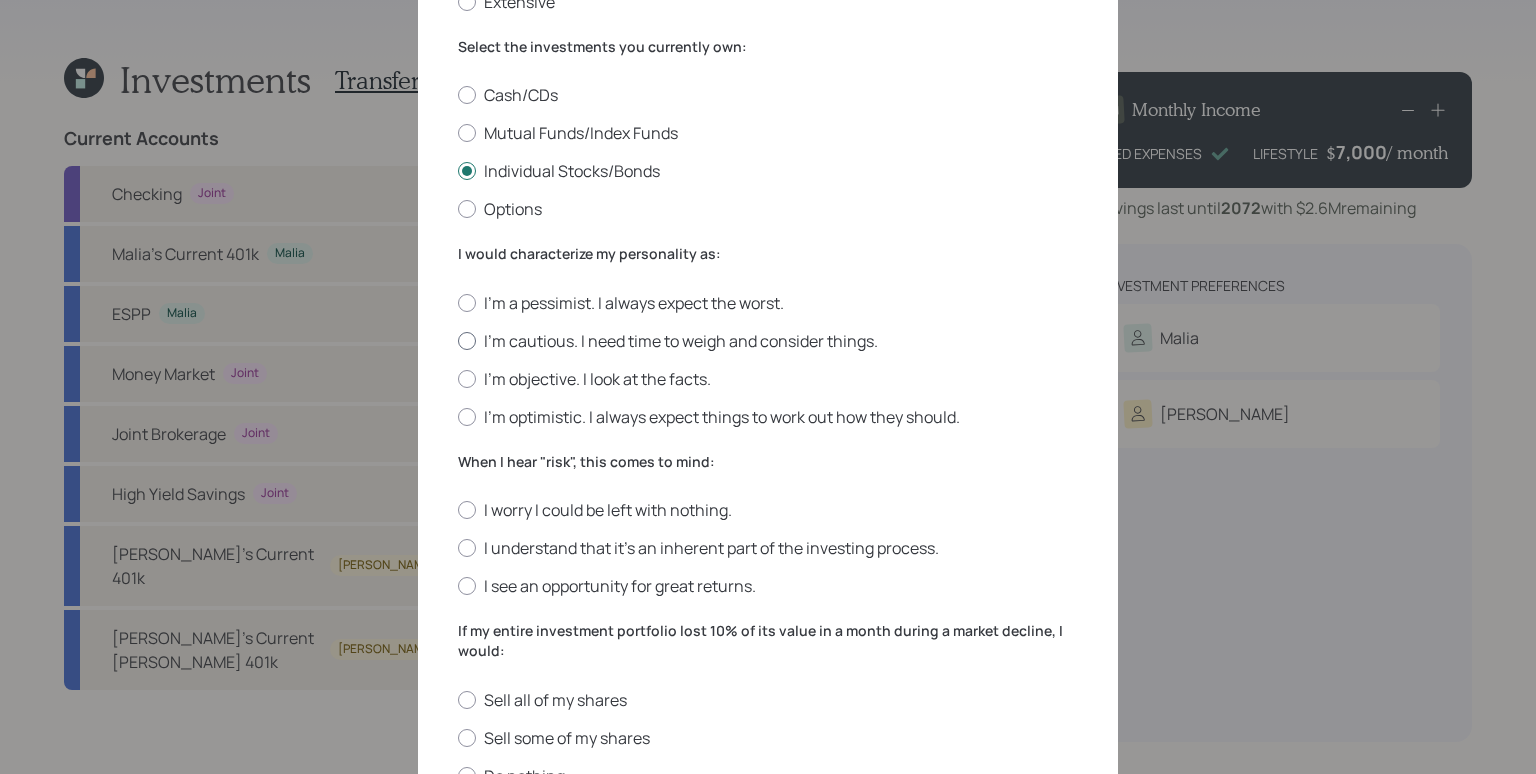 click on "I'm cautious. I need time to weigh and consider things." at bounding box center (768, 341) 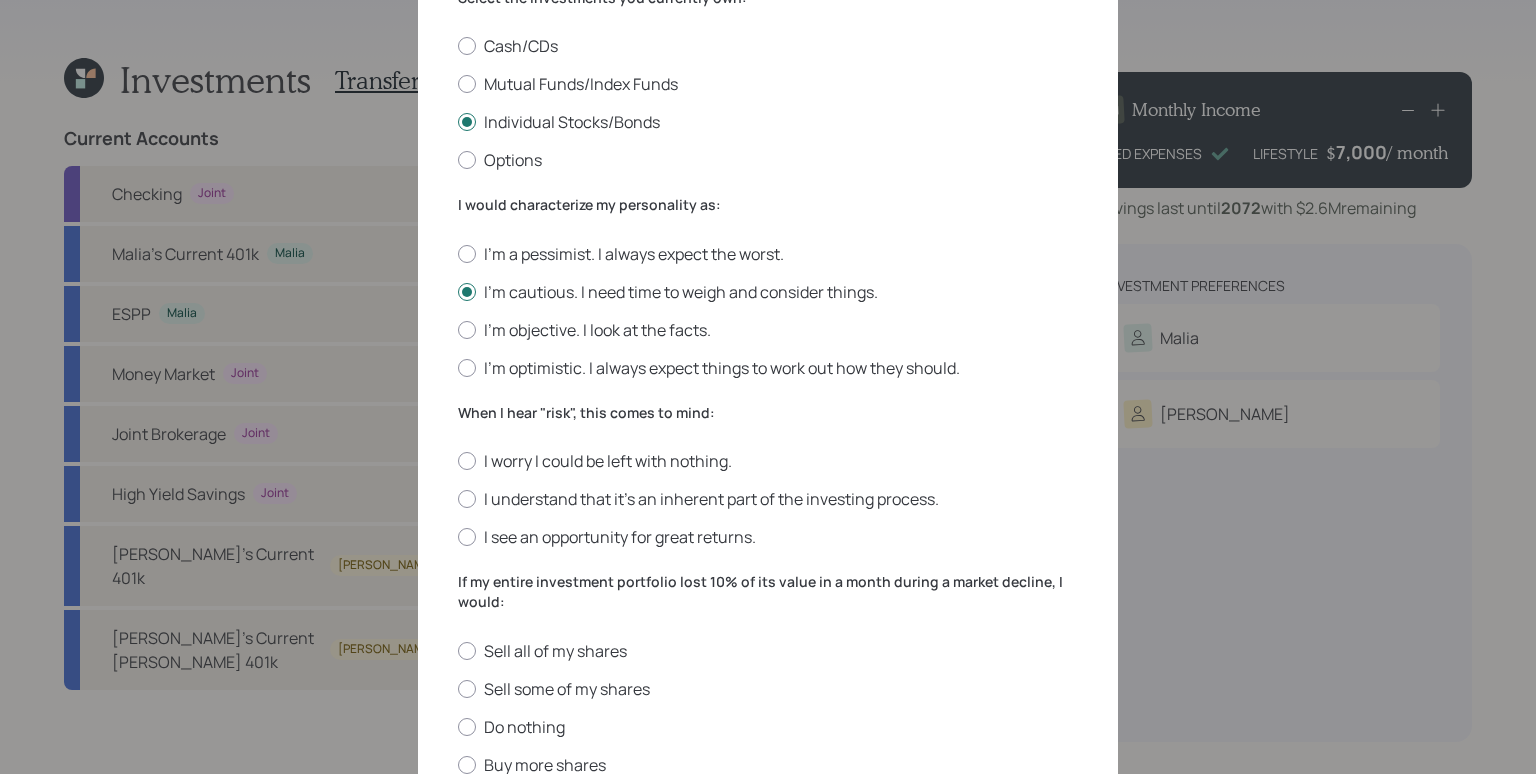 scroll, scrollTop: 378, scrollLeft: 0, axis: vertical 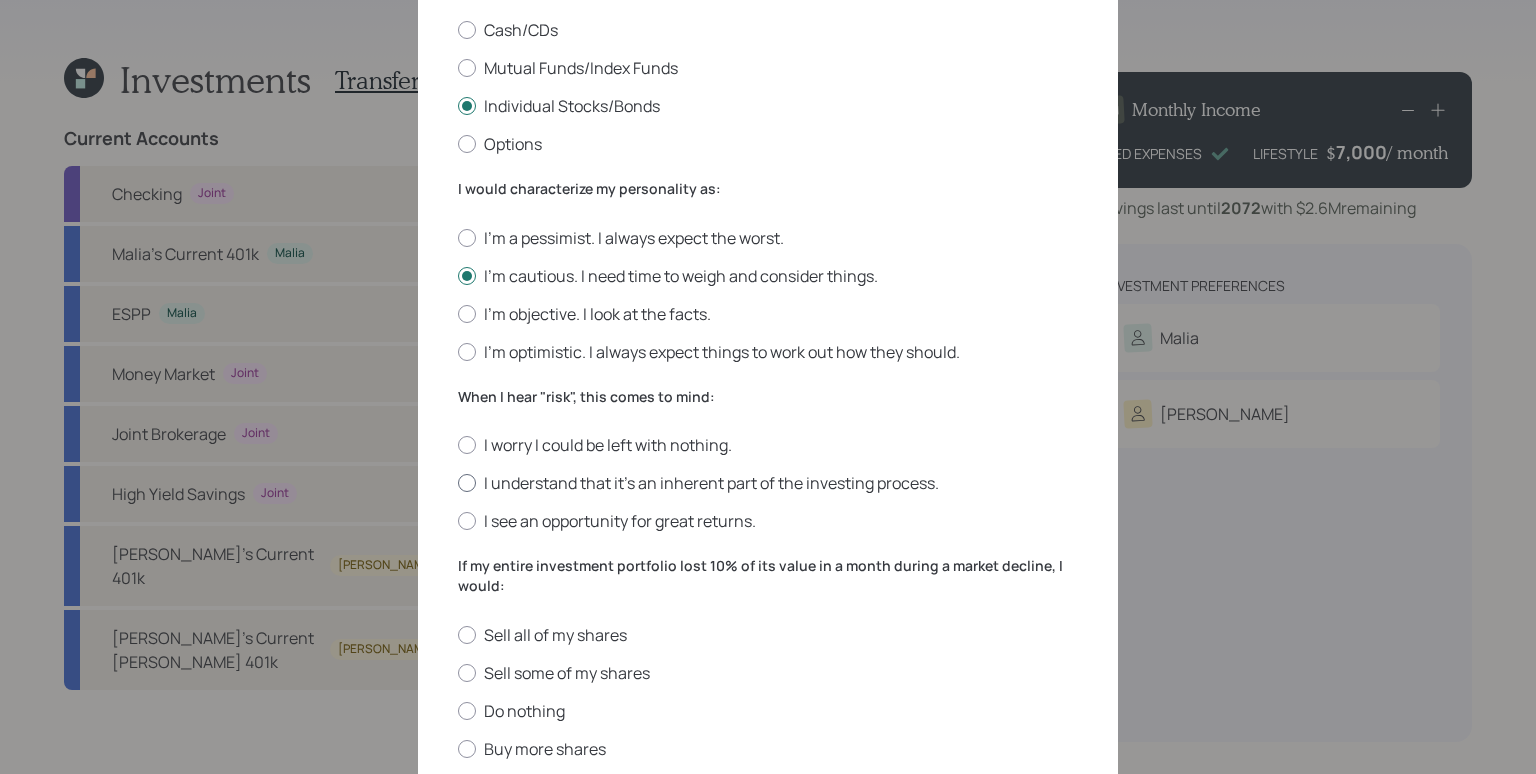 click on "I understand that it’s an inherent part of the investing process." at bounding box center (768, 483) 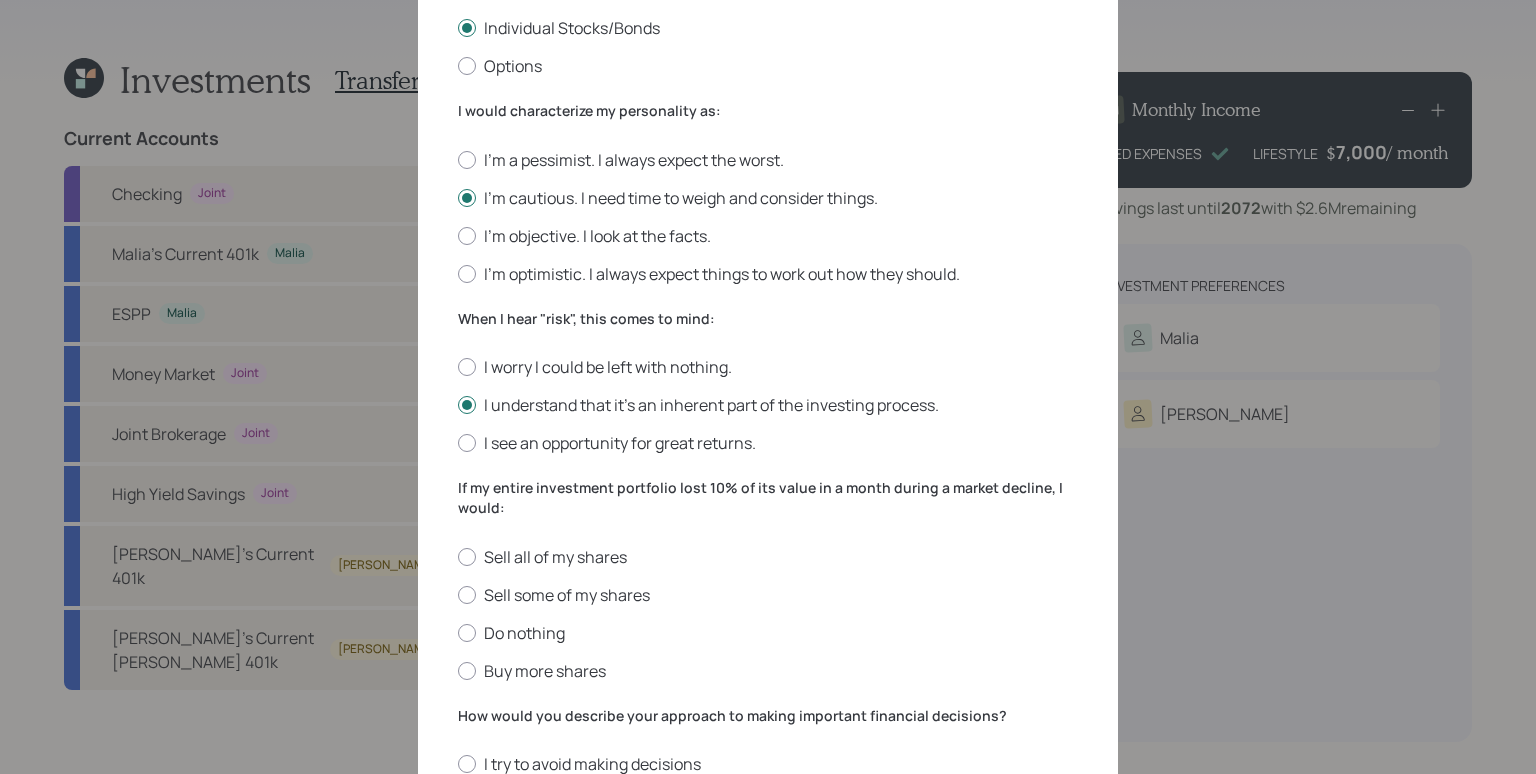 scroll, scrollTop: 459, scrollLeft: 0, axis: vertical 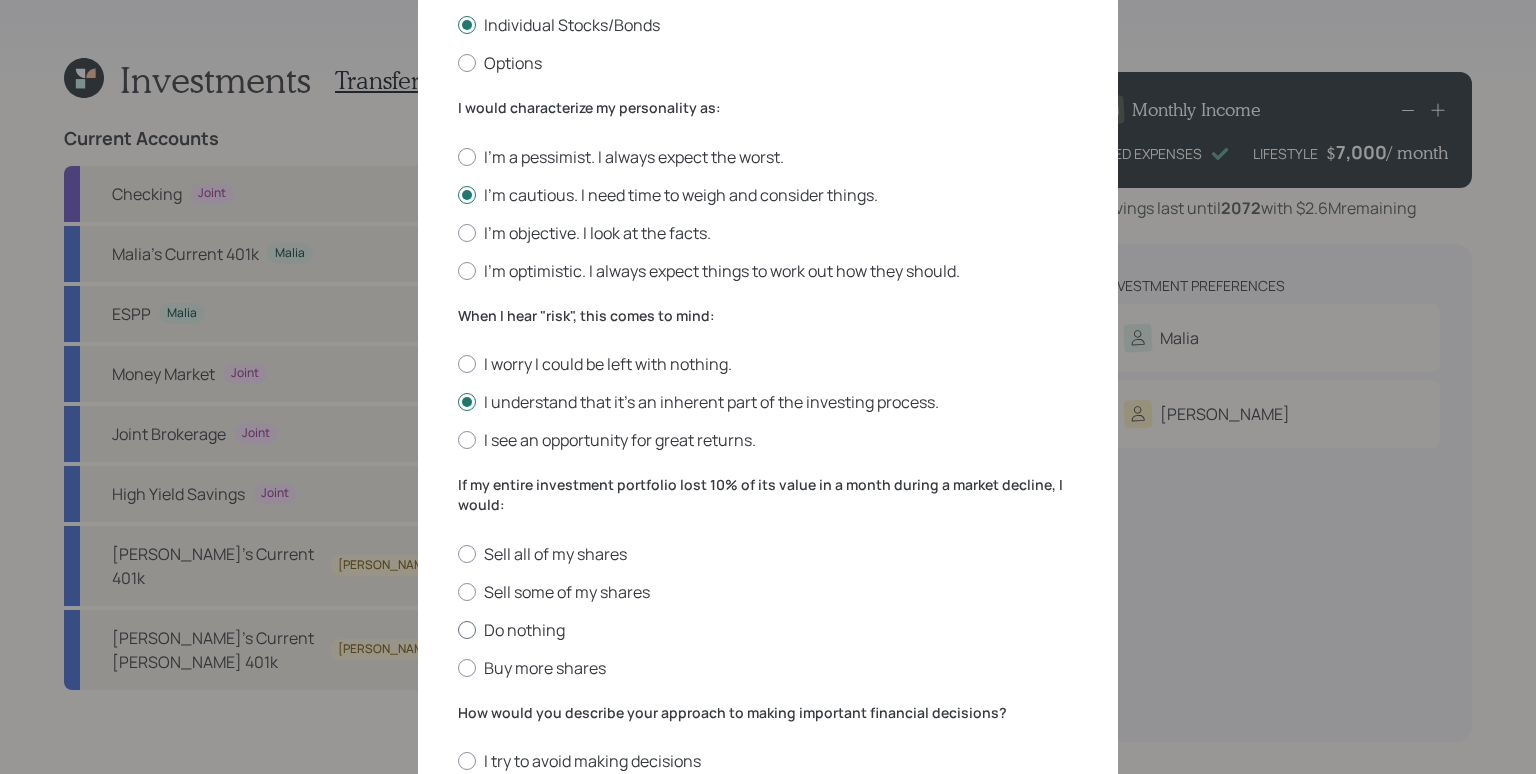 click on "Do nothing" at bounding box center (768, 630) 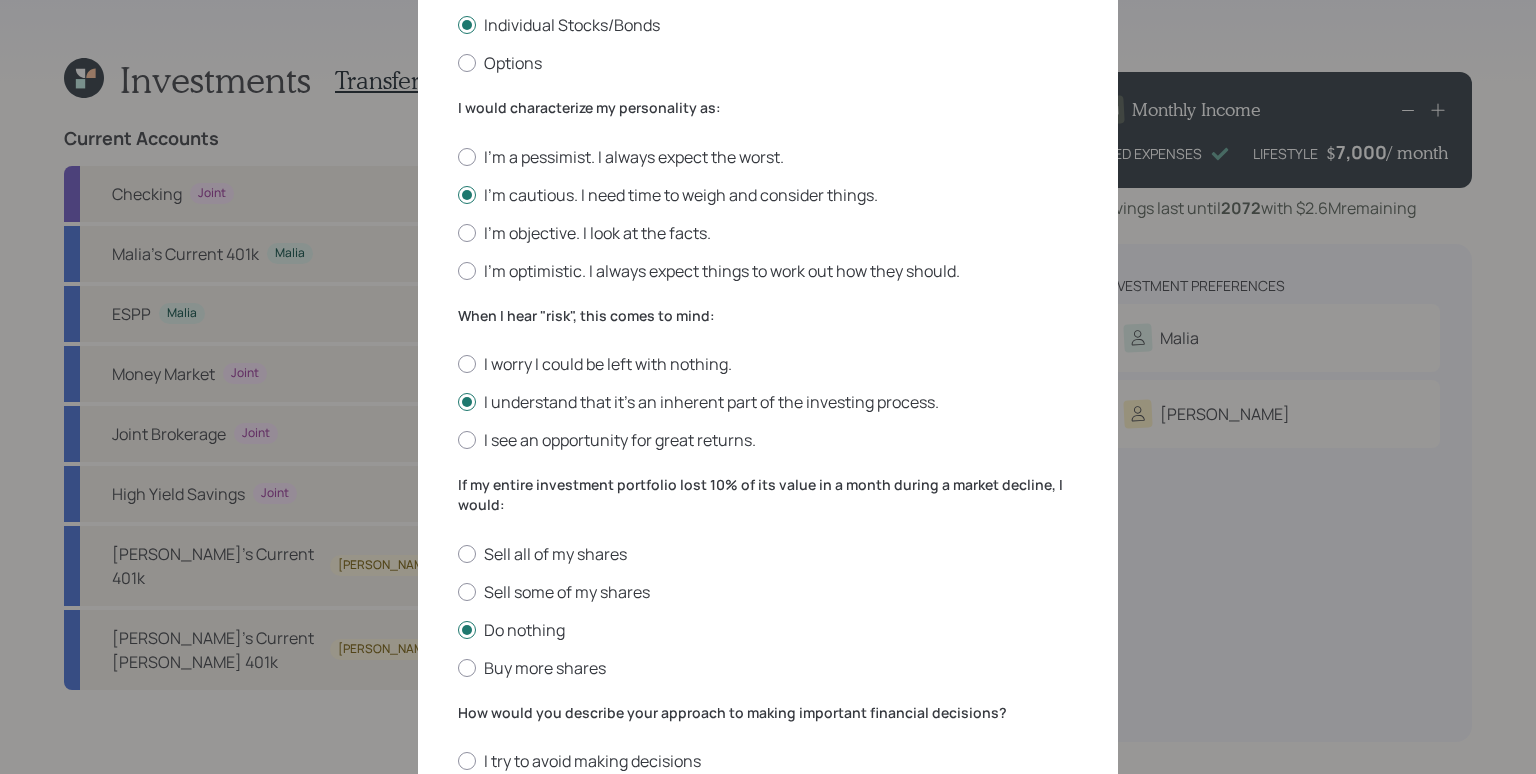 scroll, scrollTop: 690, scrollLeft: 0, axis: vertical 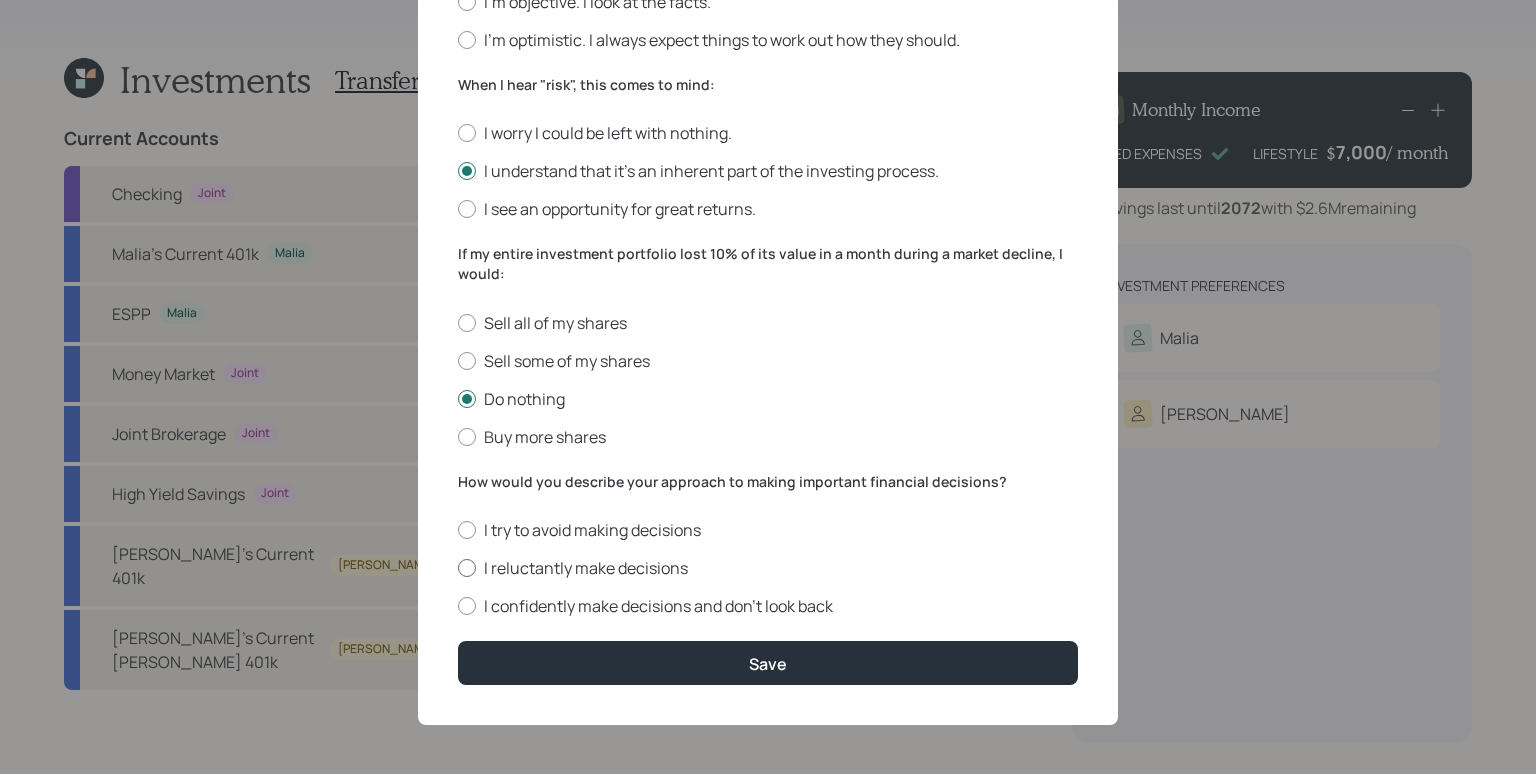 click on "I reluctantly make decisions" at bounding box center [768, 568] 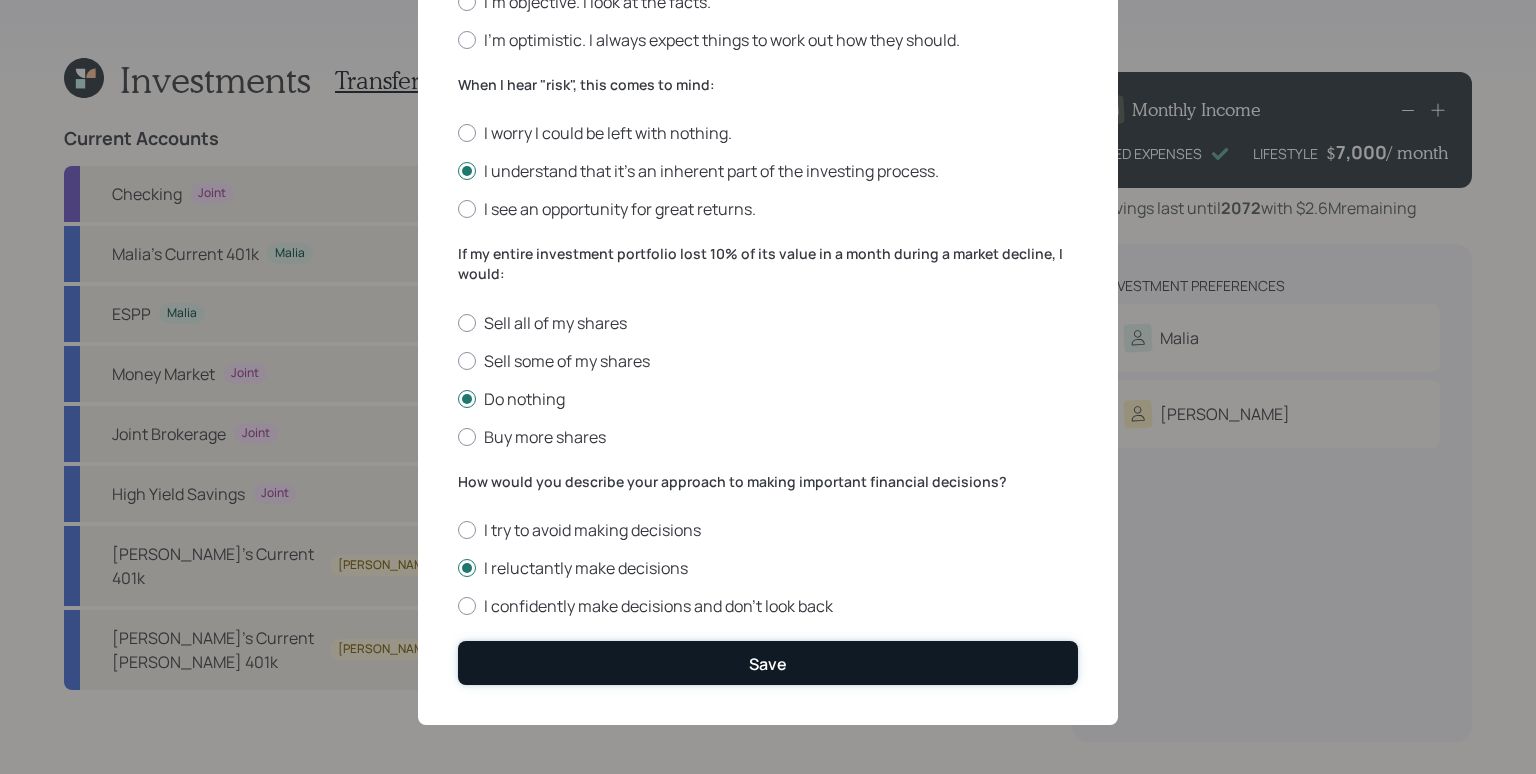 click on "Save" at bounding box center (768, 662) 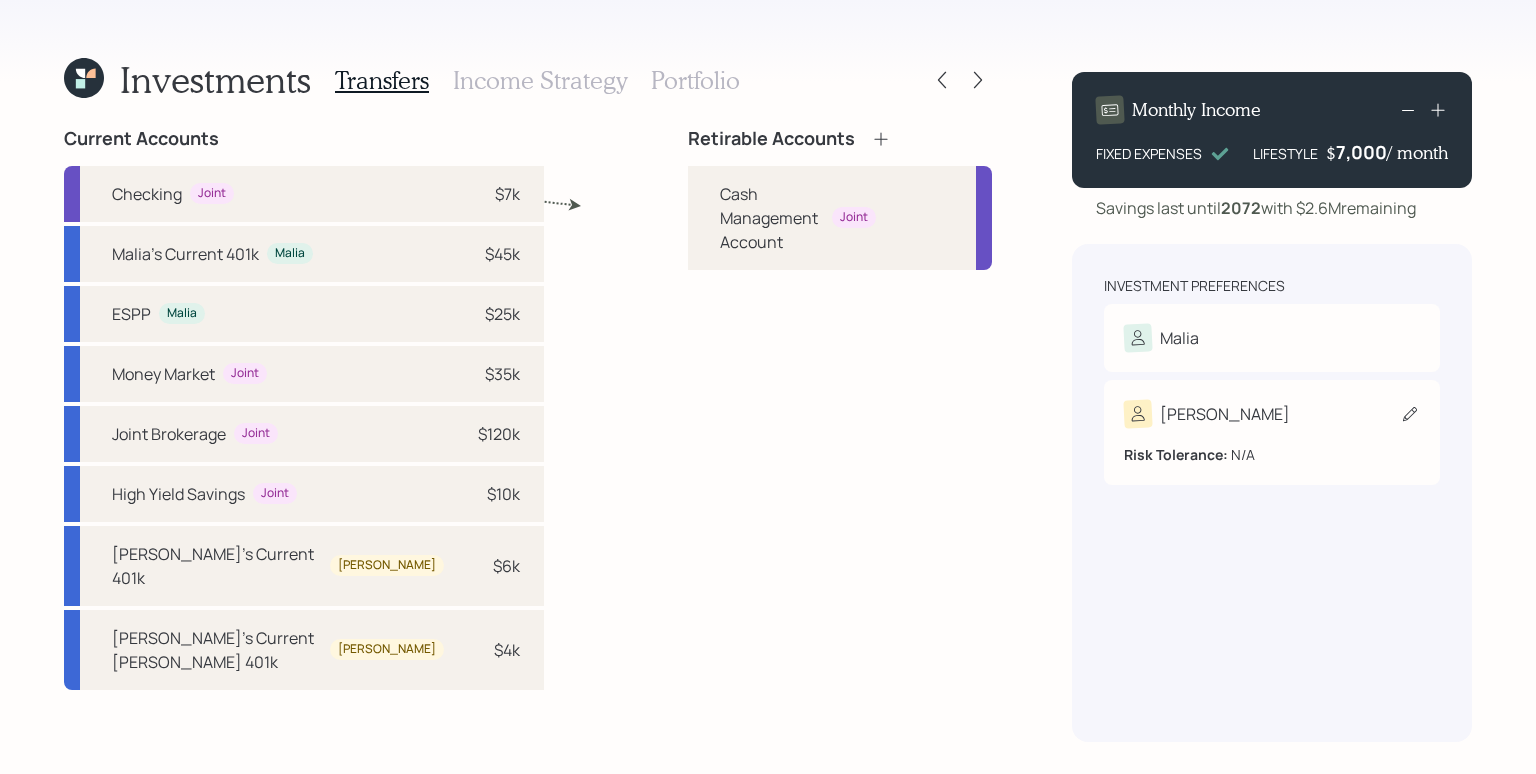 click on "[PERSON_NAME]" at bounding box center (1272, 414) 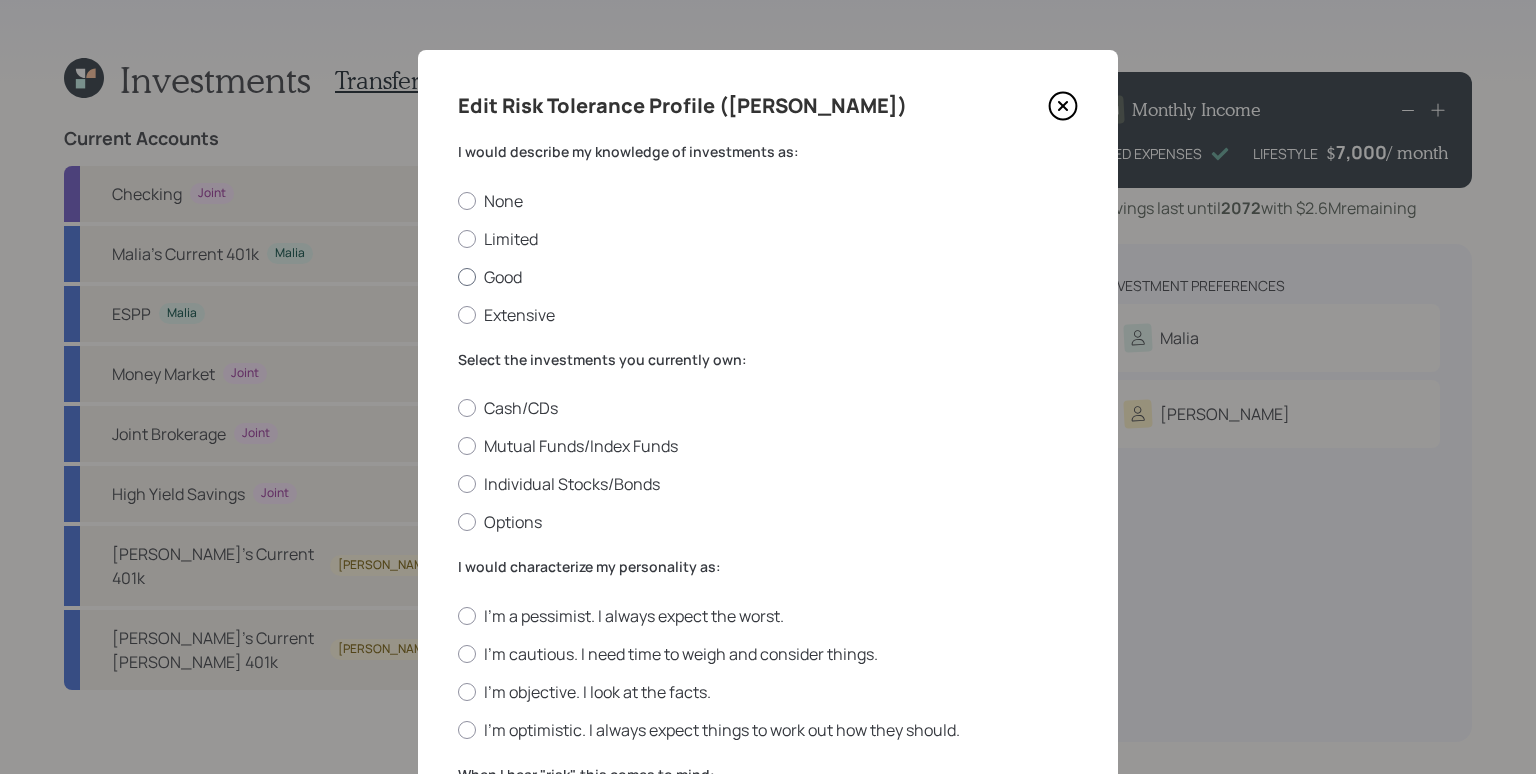 click on "Good" at bounding box center (768, 277) 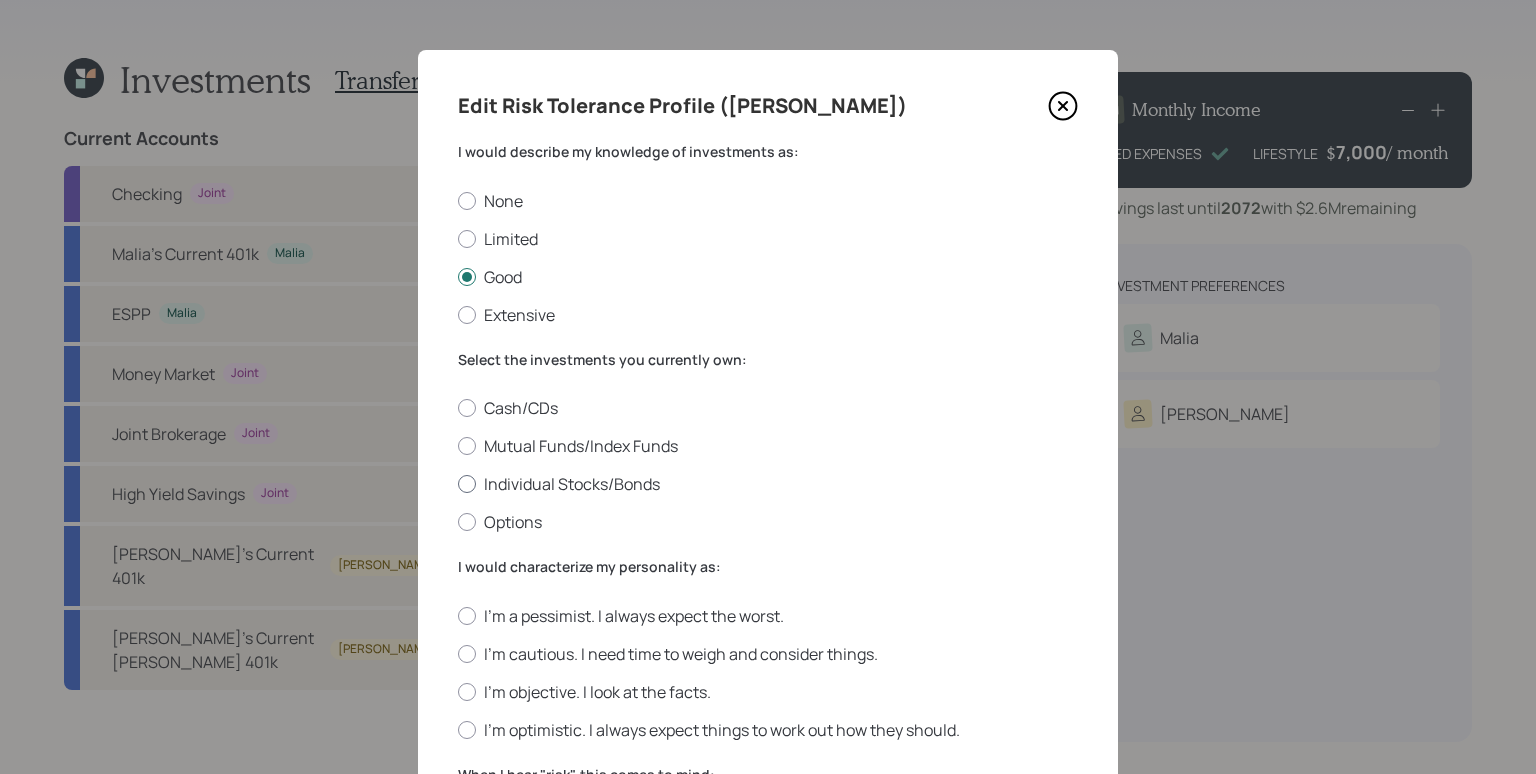 drag, startPoint x: 571, startPoint y: 482, endPoint x: 615, endPoint y: 494, distance: 45.607018 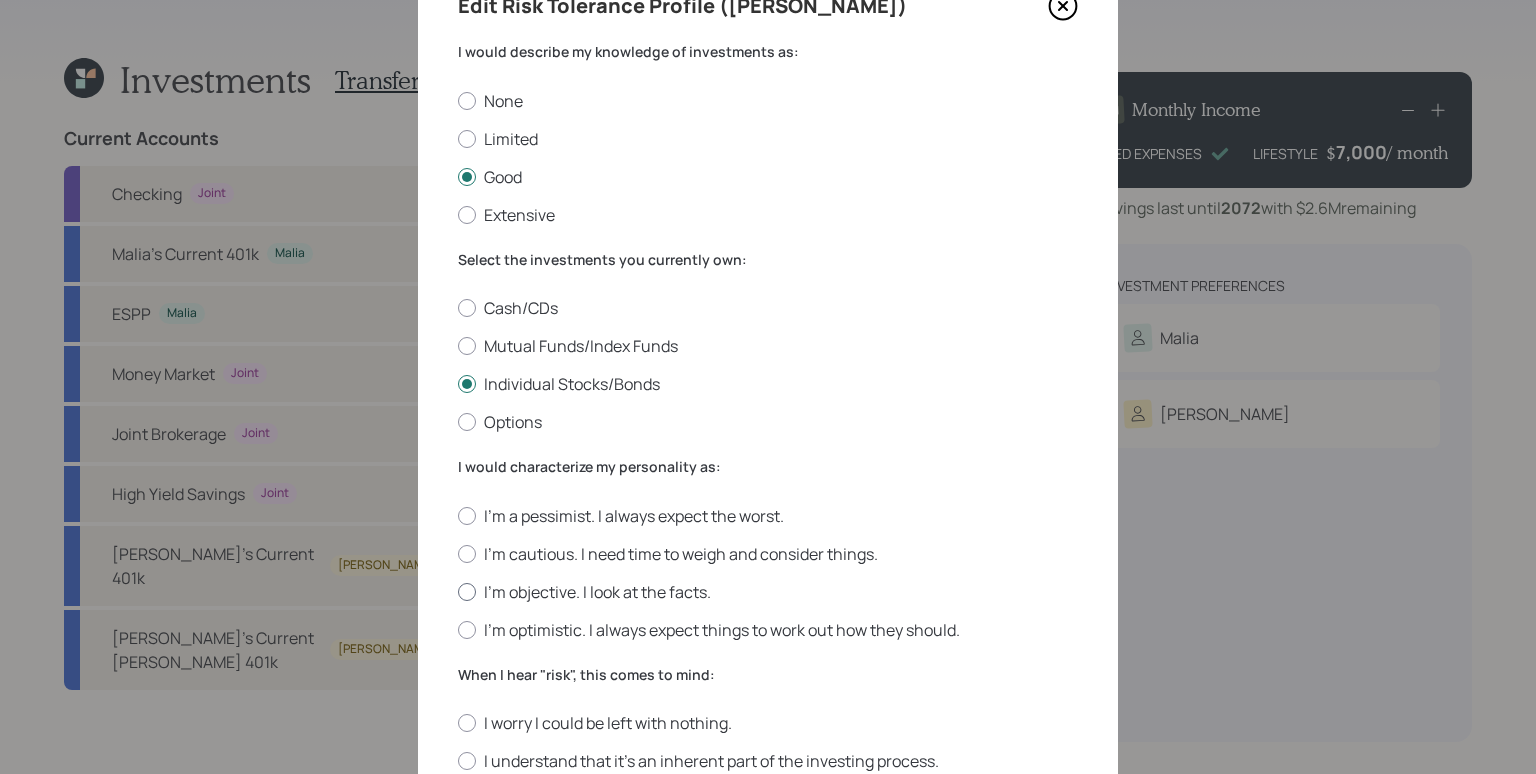 click on "I'm objective. I look at the facts." at bounding box center (768, 592) 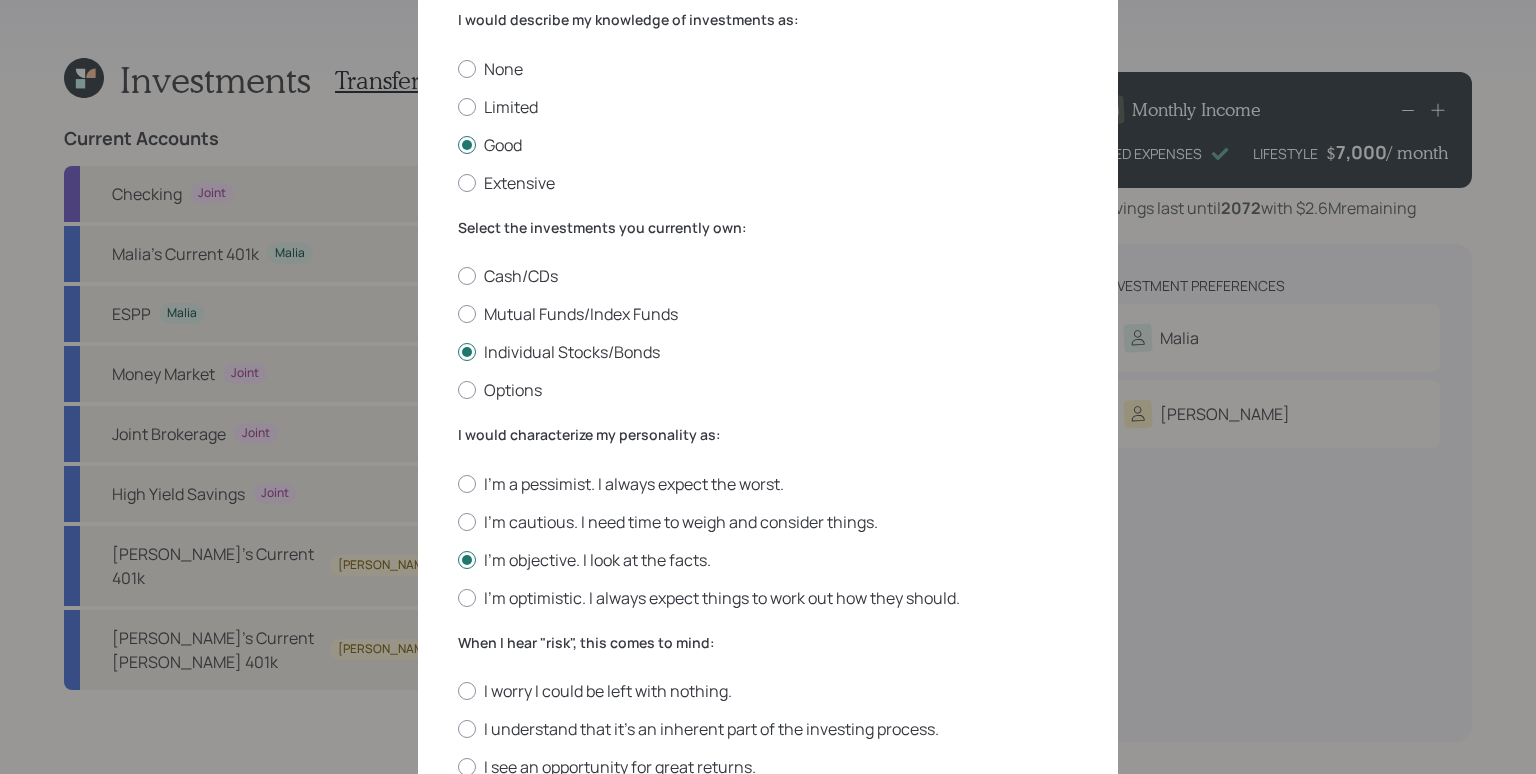 scroll, scrollTop: 225, scrollLeft: 0, axis: vertical 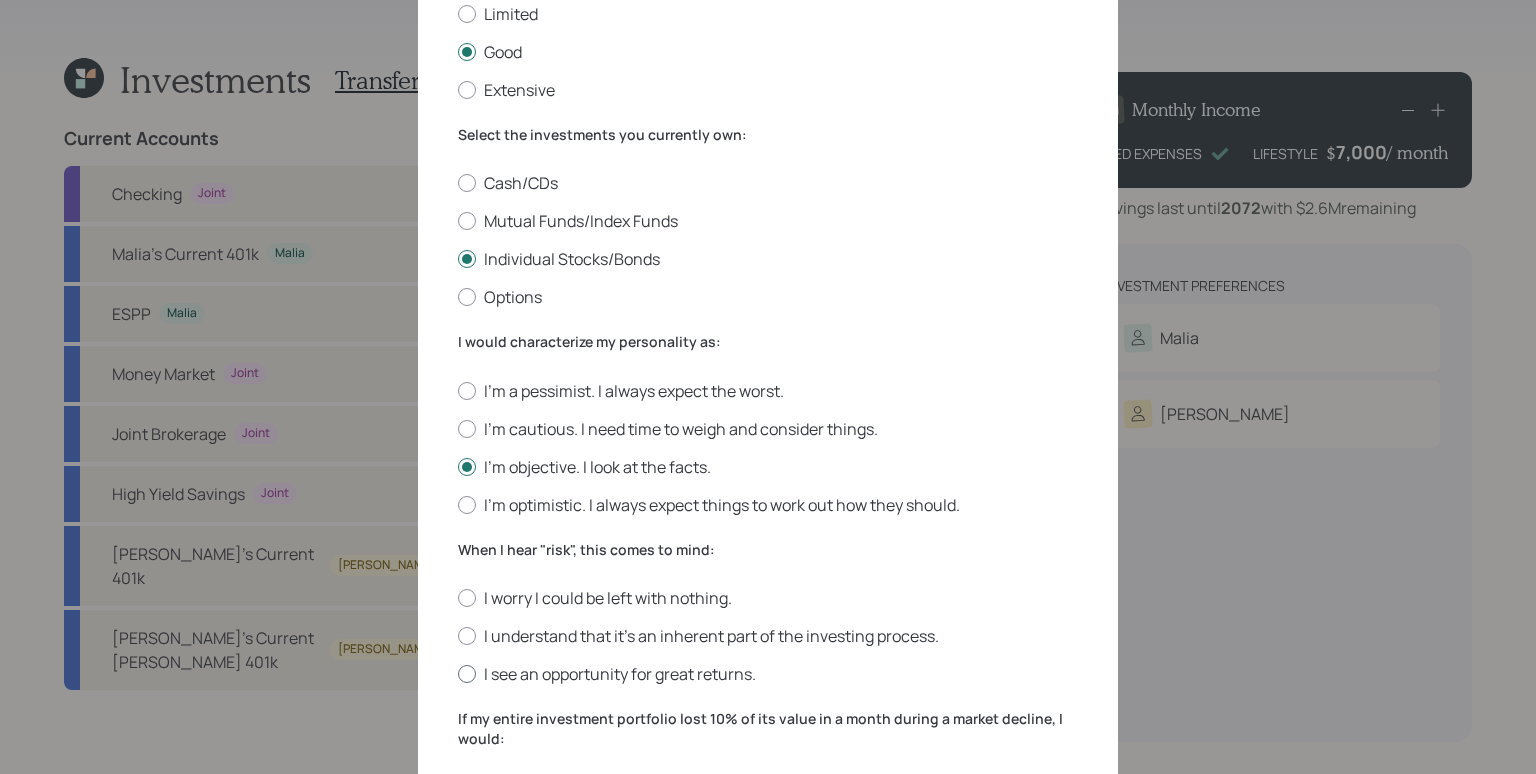 click on "I see an opportunity for great returns." at bounding box center [768, 674] 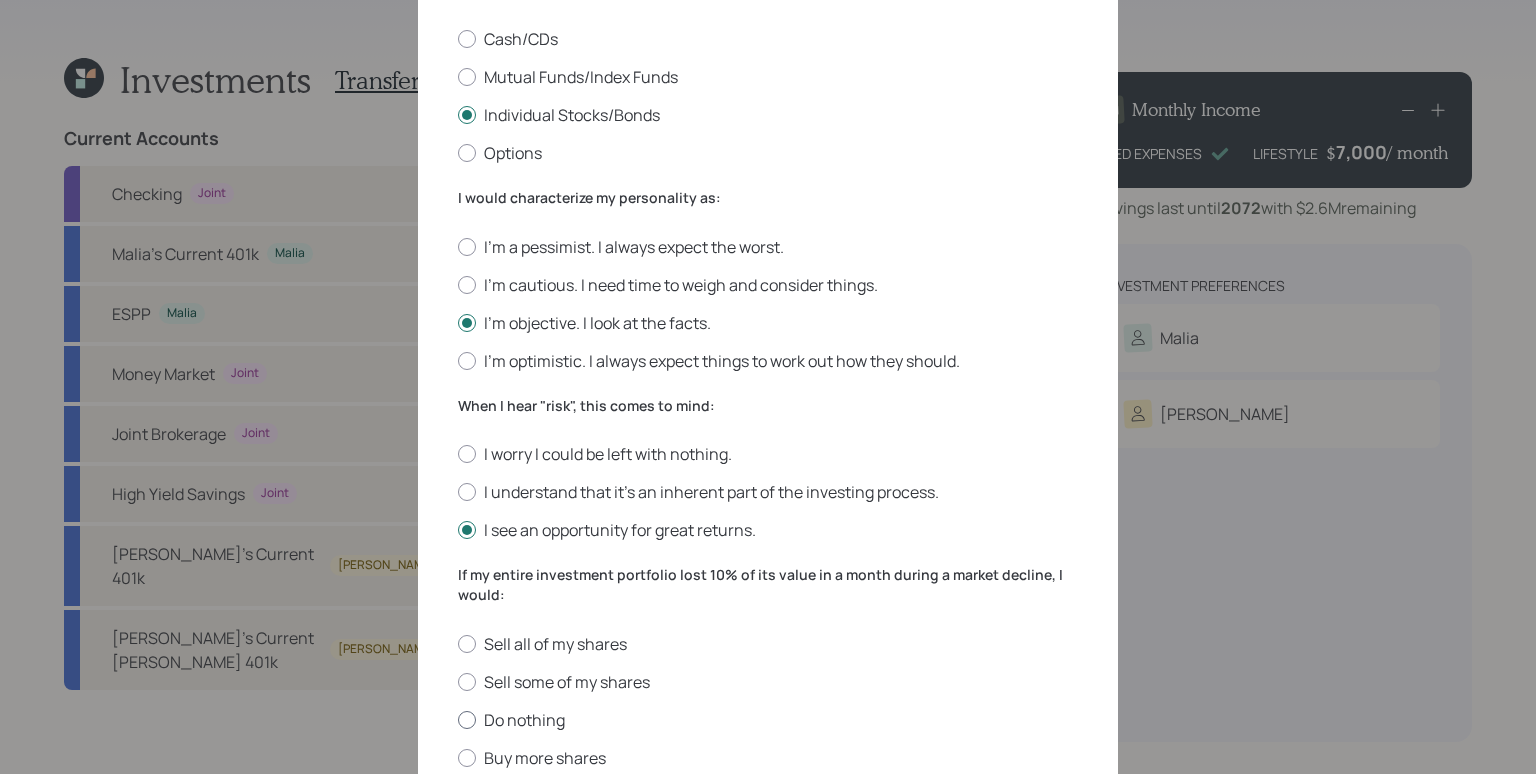 drag, startPoint x: 533, startPoint y: 726, endPoint x: 551, endPoint y: 717, distance: 20.12461 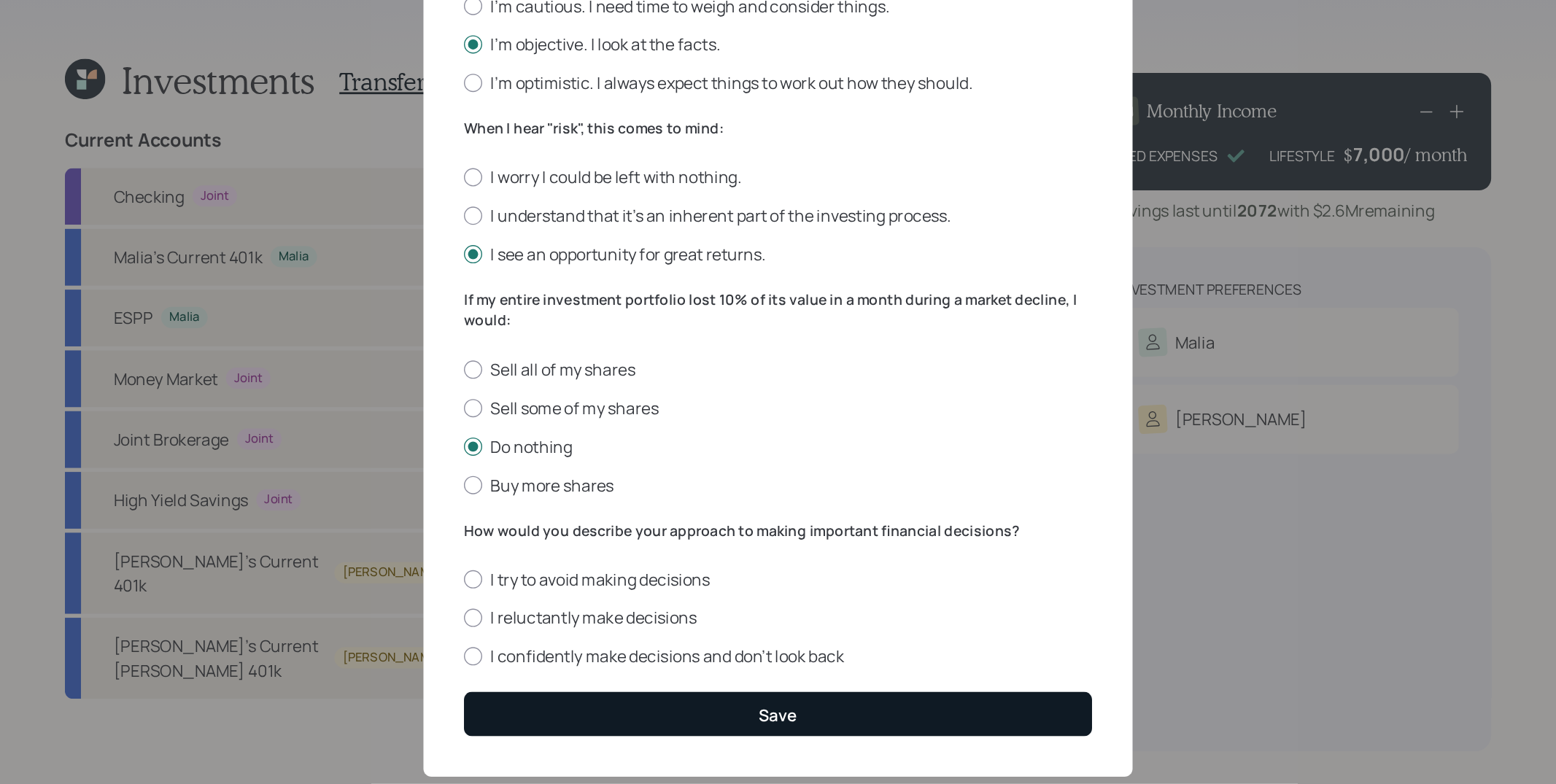 scroll, scrollTop: 503, scrollLeft: 0, axis: vertical 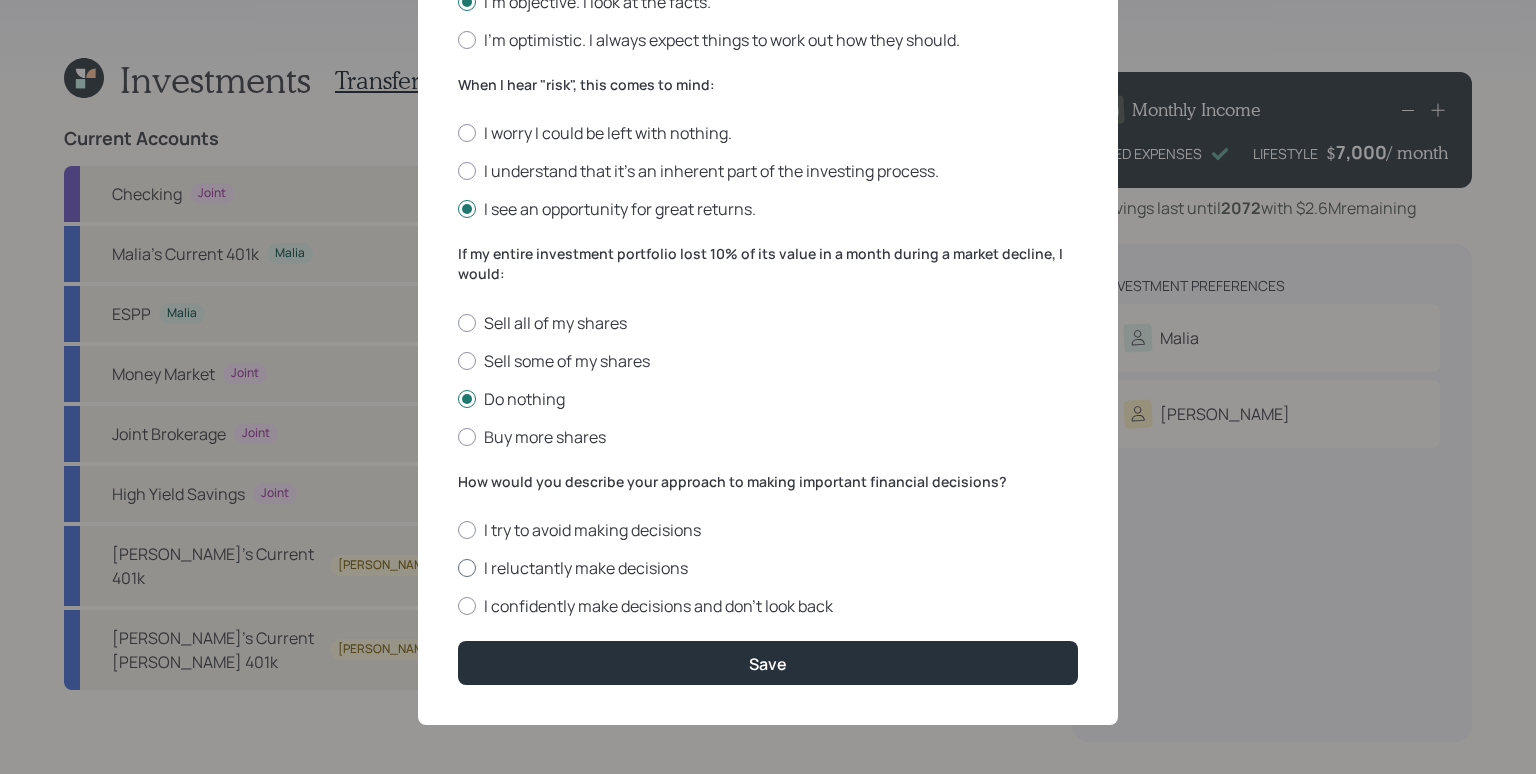 click on "I reluctantly make decisions" at bounding box center [768, 568] 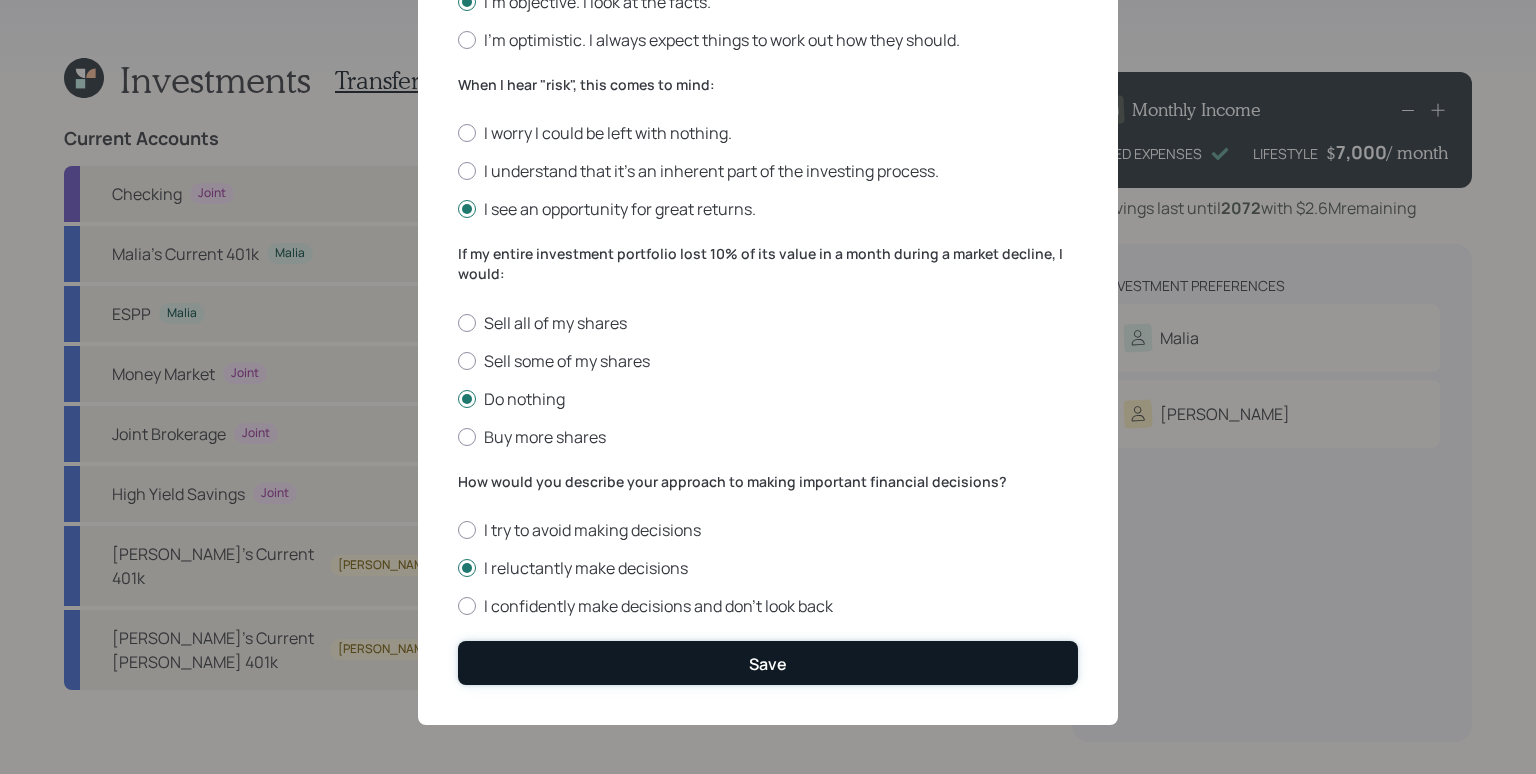 click on "Save" at bounding box center (768, 662) 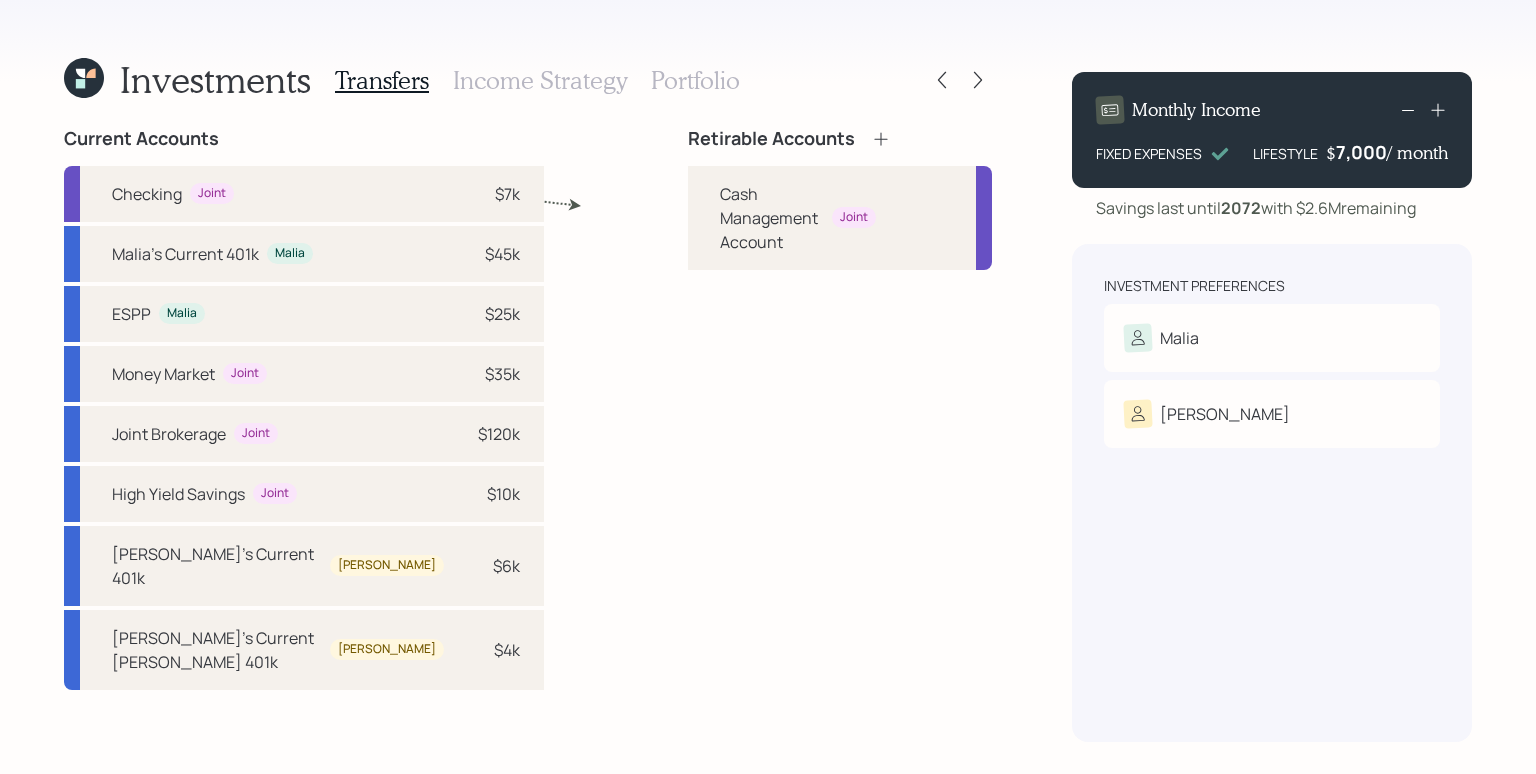 click 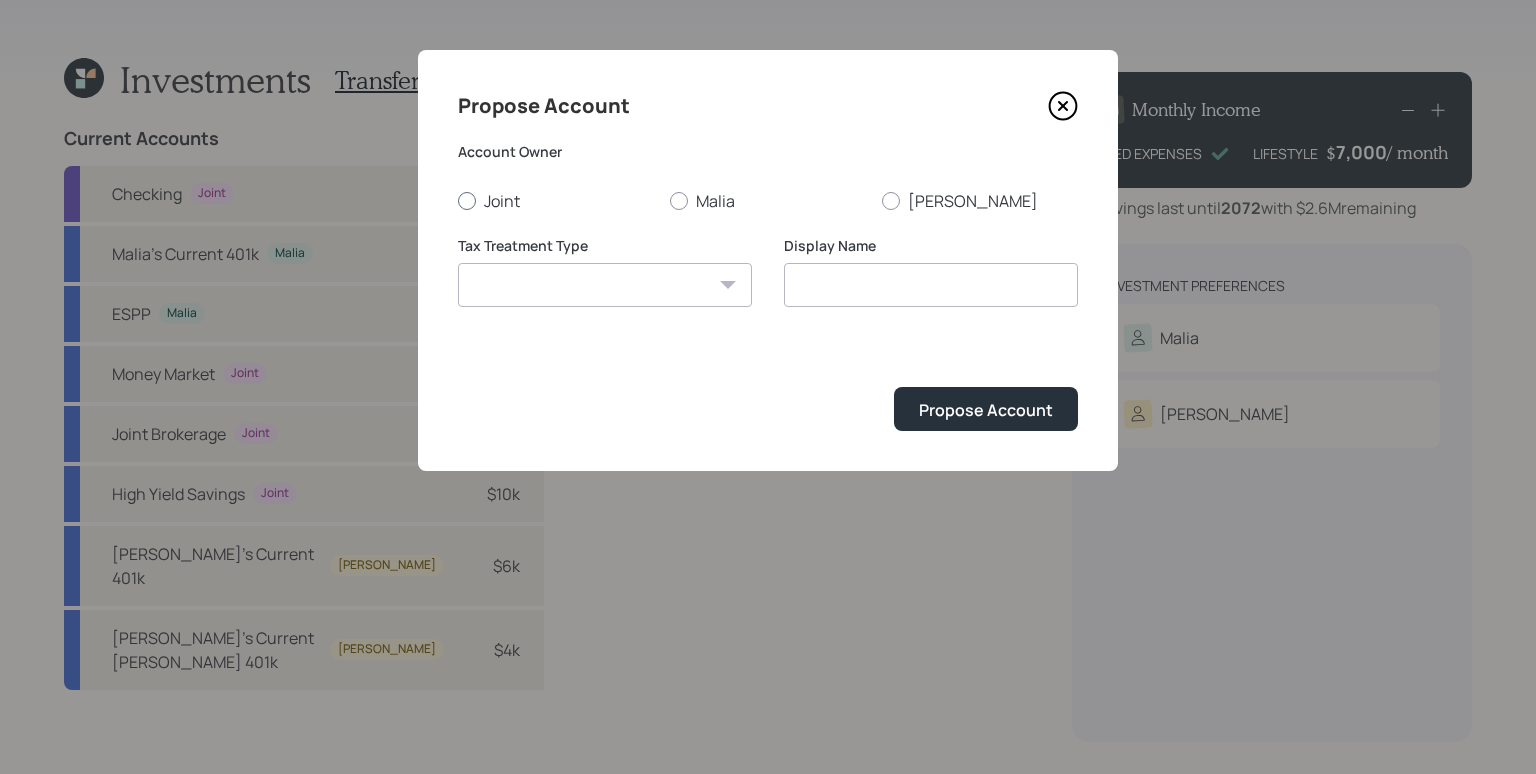 click on "Joint" at bounding box center (556, 201) 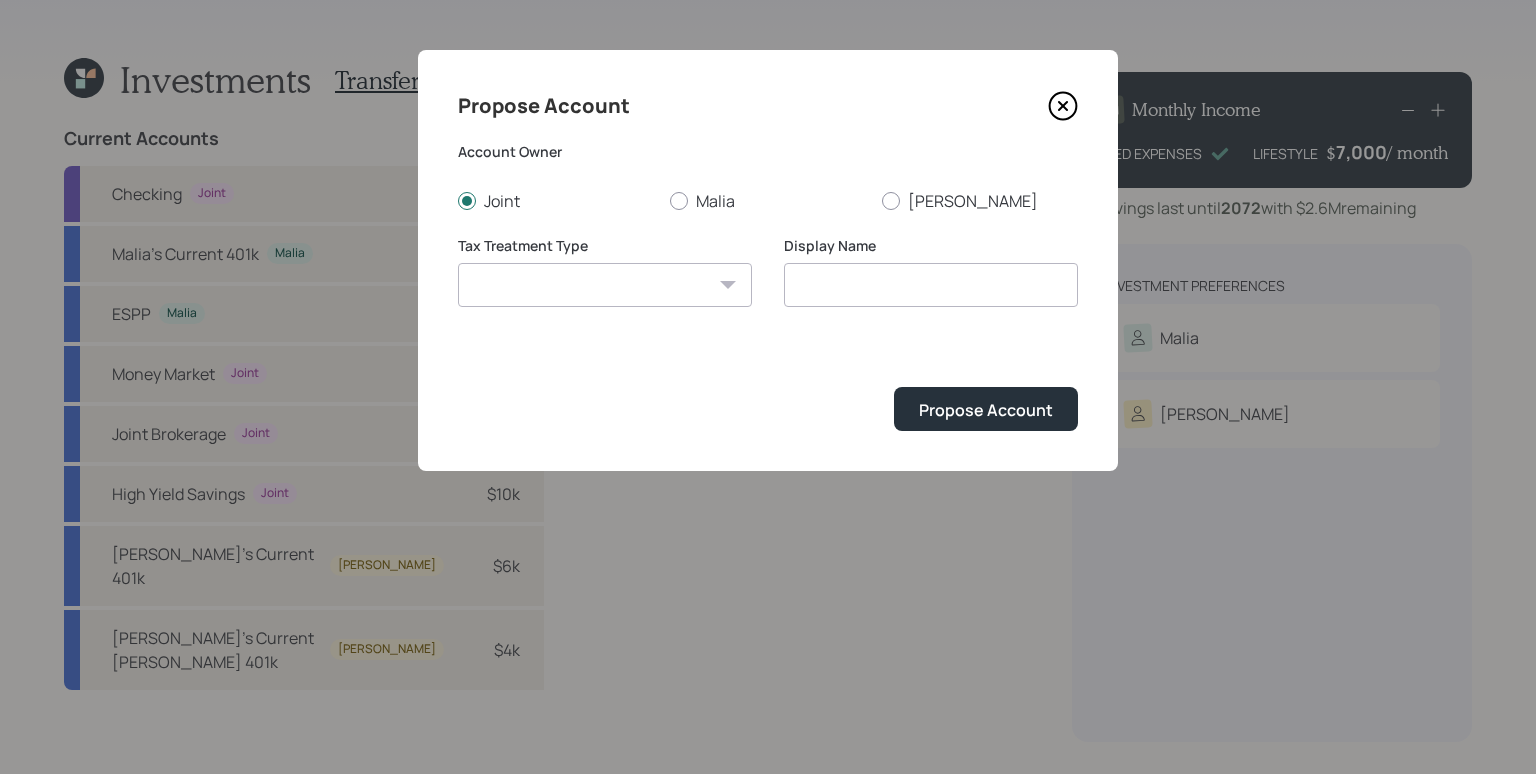 click on "[PERSON_NAME] Taxable Traditional" at bounding box center (605, 285) 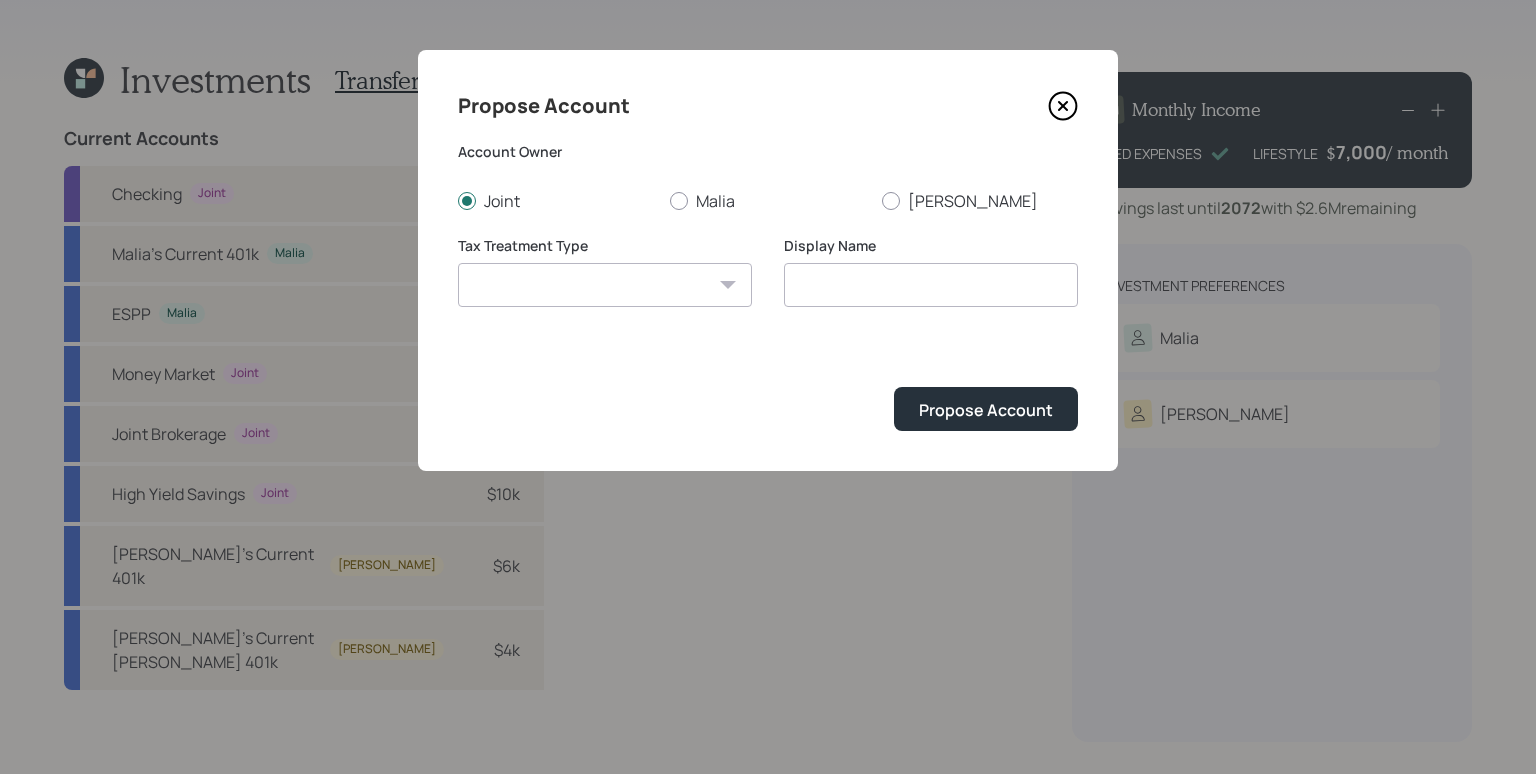 select on "taxable" 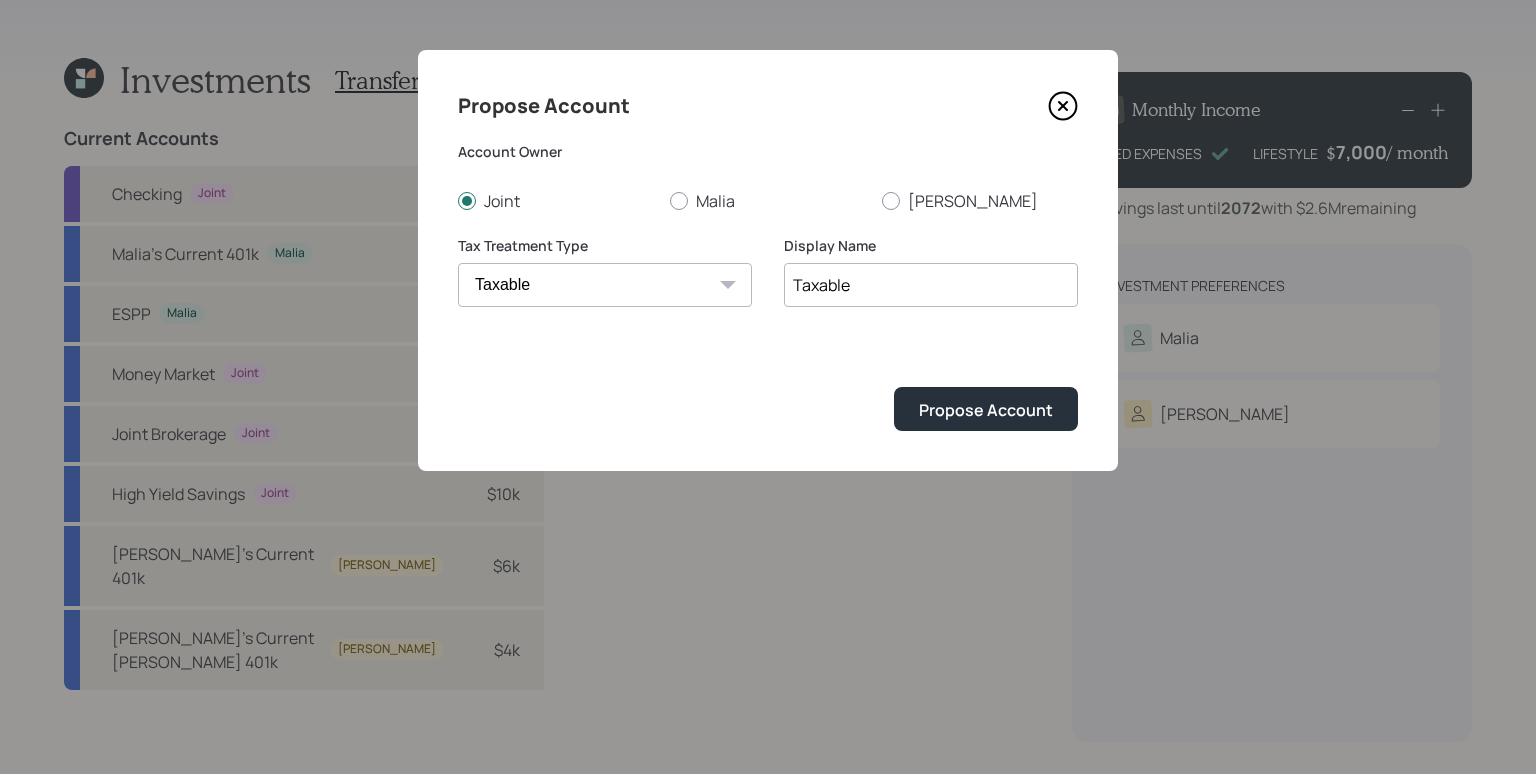 click on "Taxable" at bounding box center (931, 285) 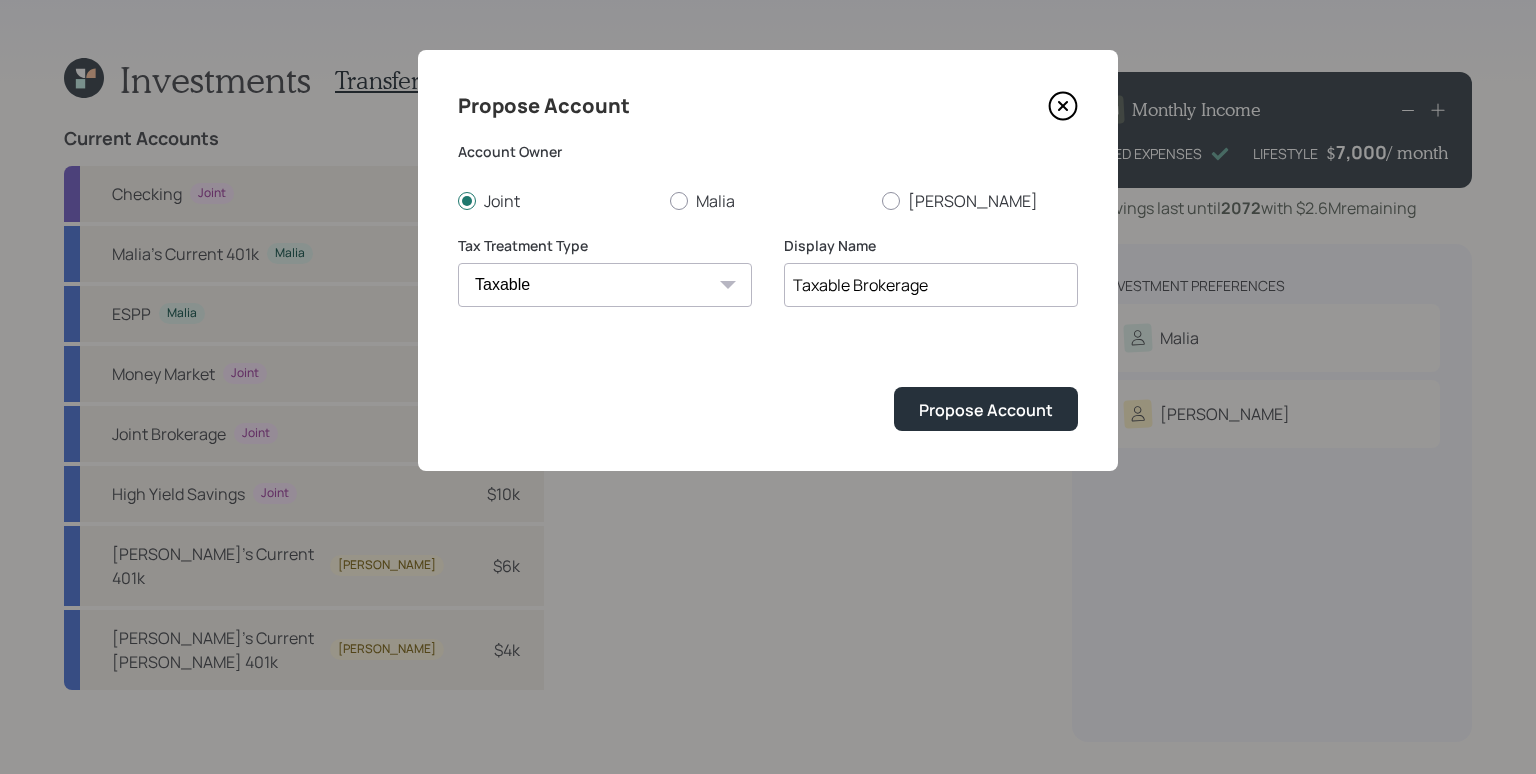 click on "Taxable Brokerage" at bounding box center [931, 285] 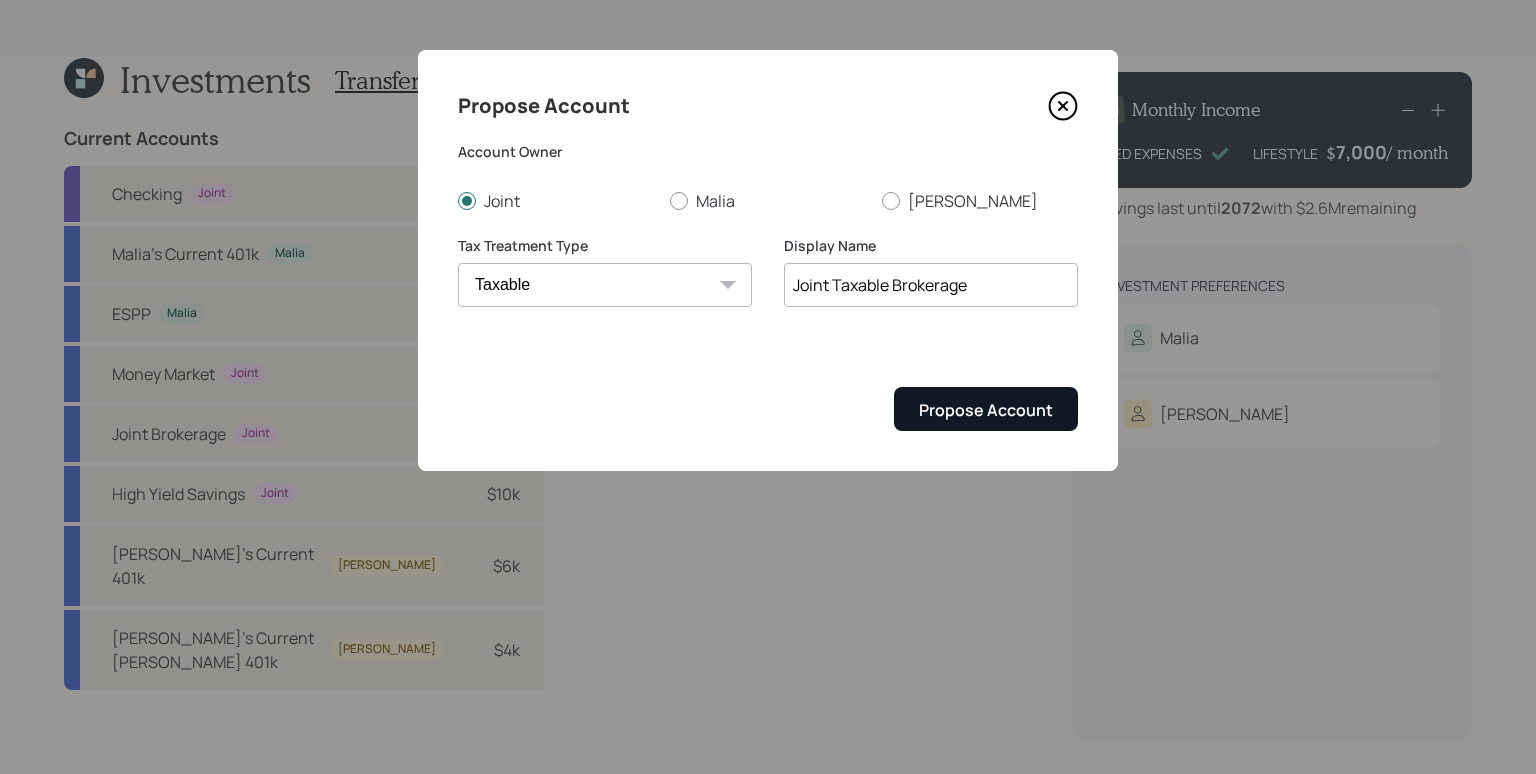 type on "Joint Taxable Brokerage" 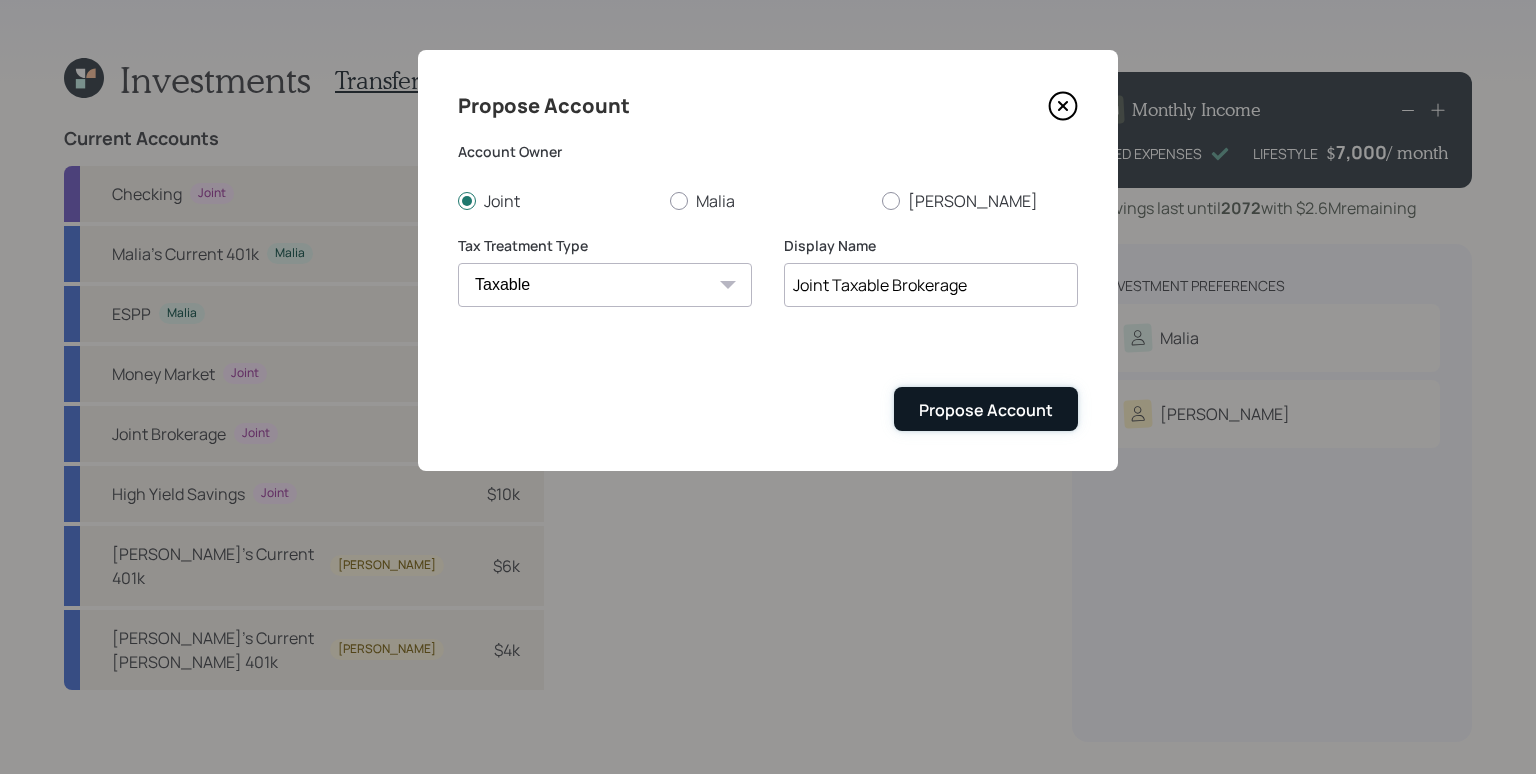 click on "Propose Account" at bounding box center (986, 410) 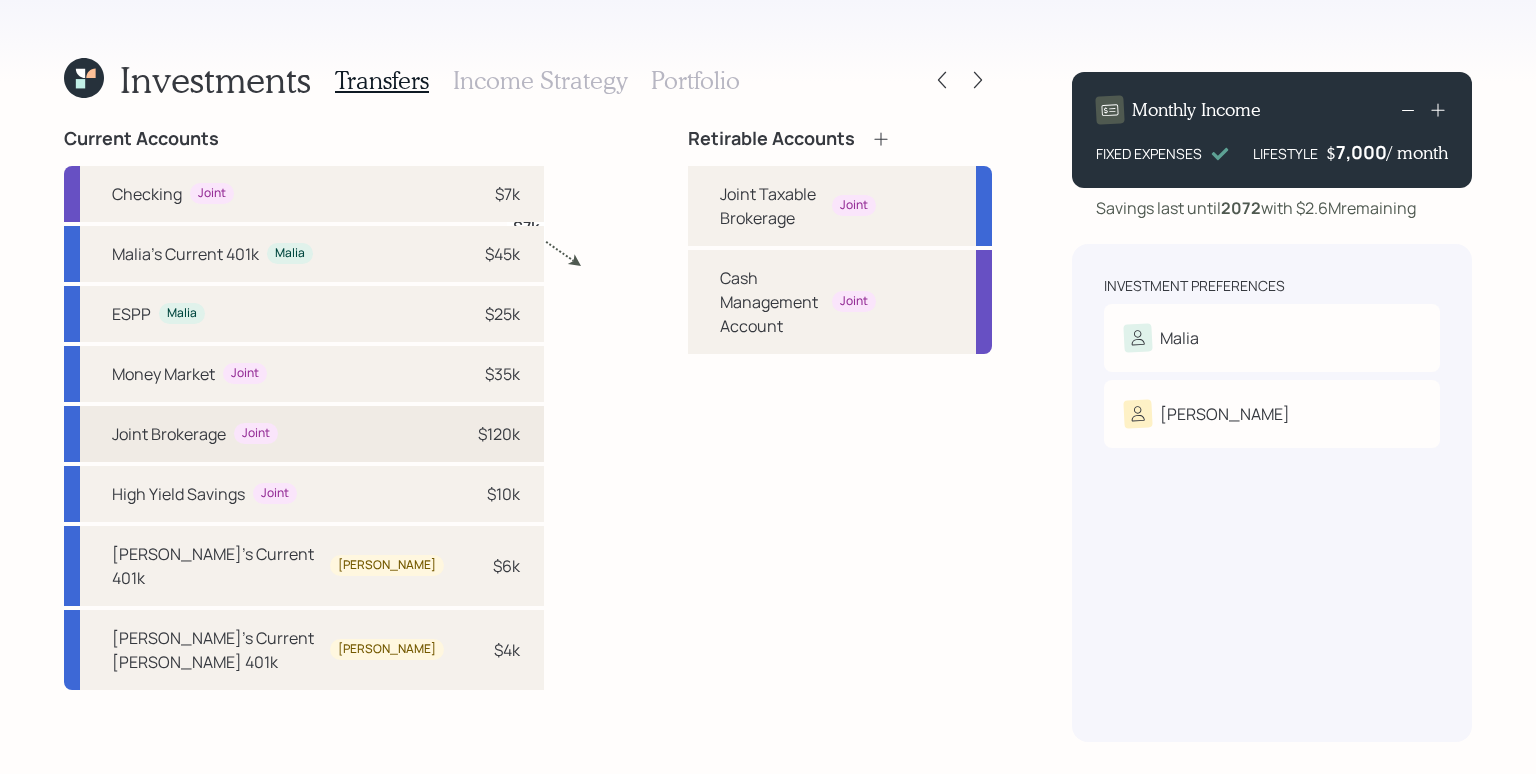 click on "Joint Brokerage Joint $120k" at bounding box center [304, 434] 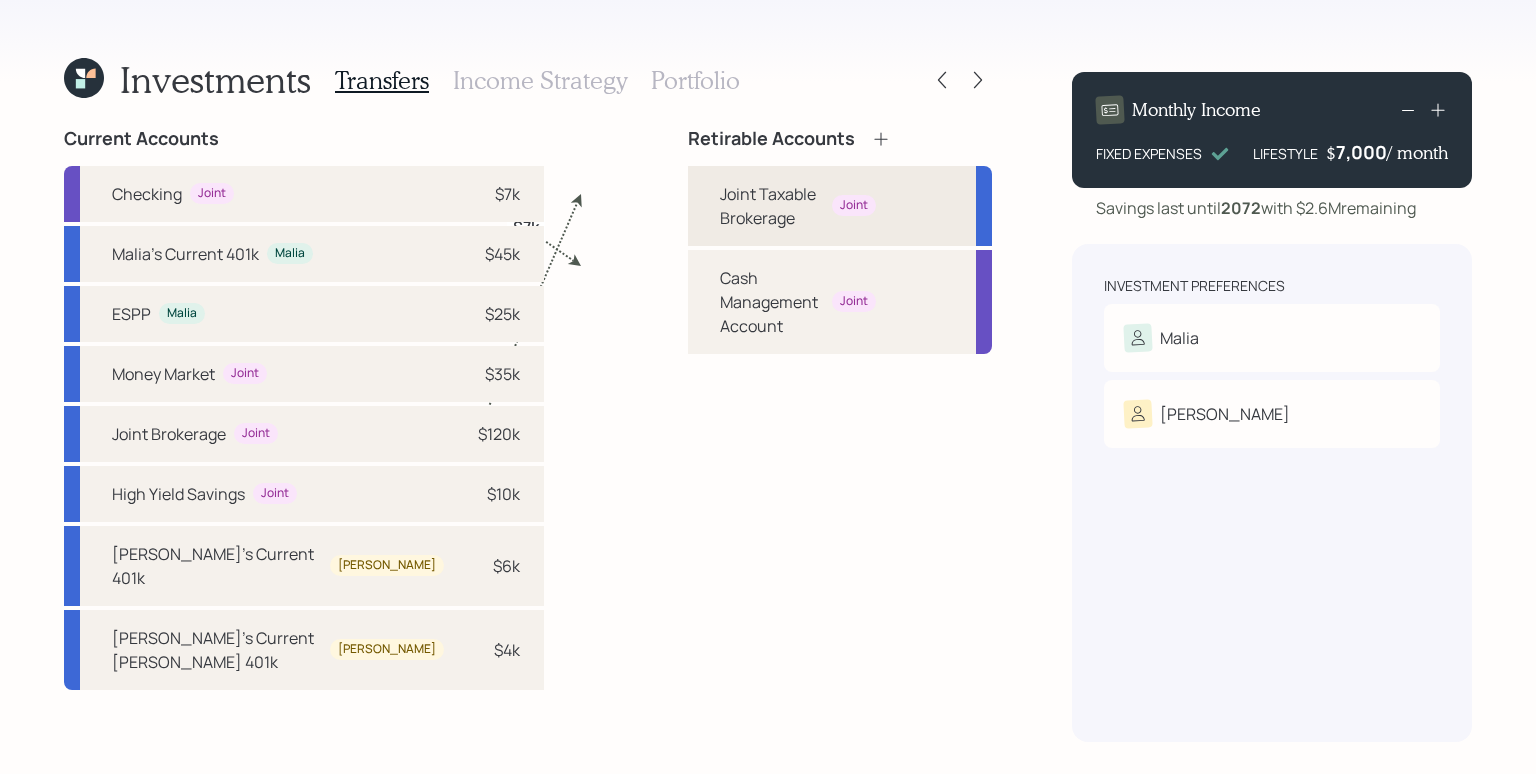 click on "Joint Taxable Brokerage" at bounding box center [772, 206] 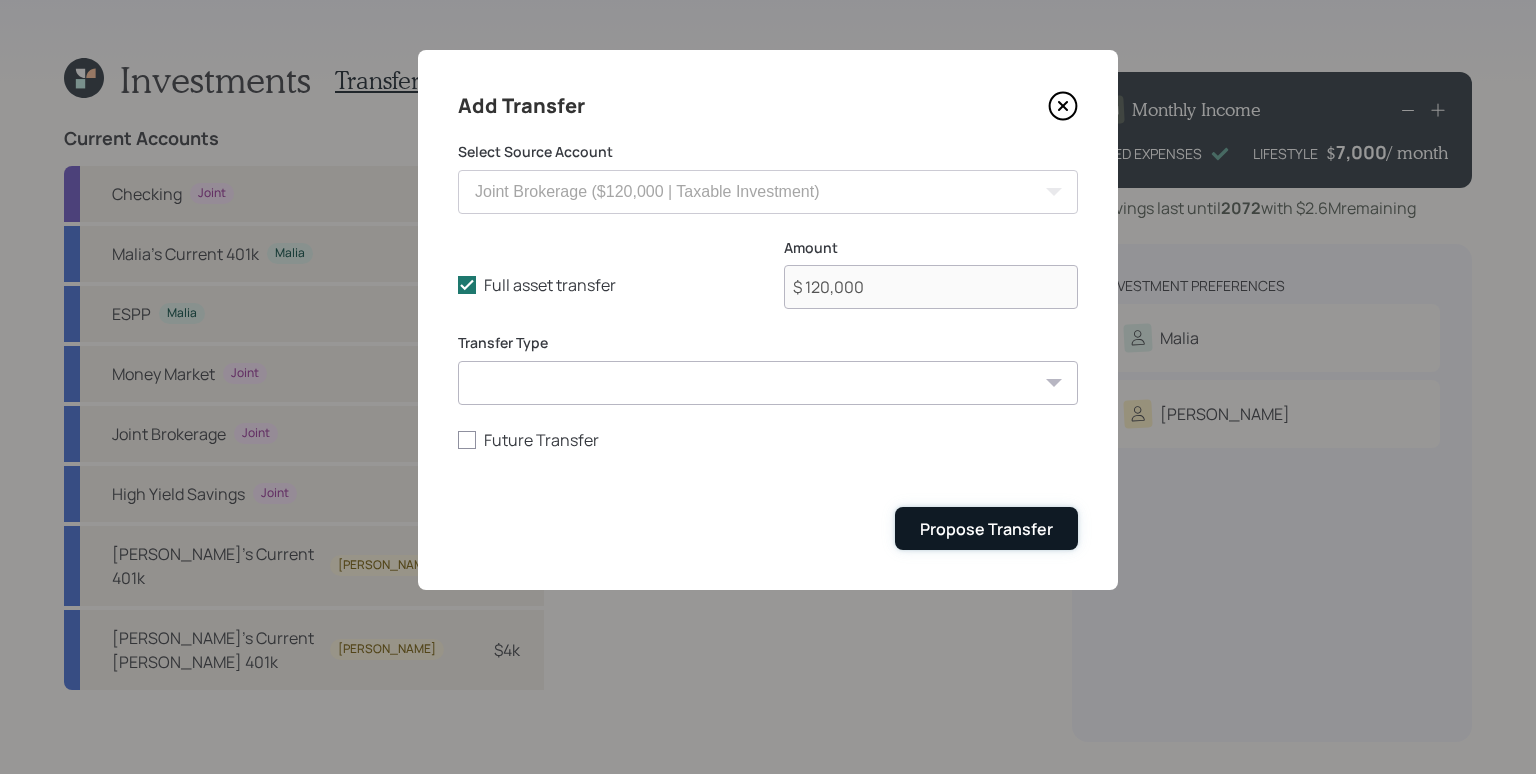 click on "Propose Transfer" at bounding box center (986, 529) 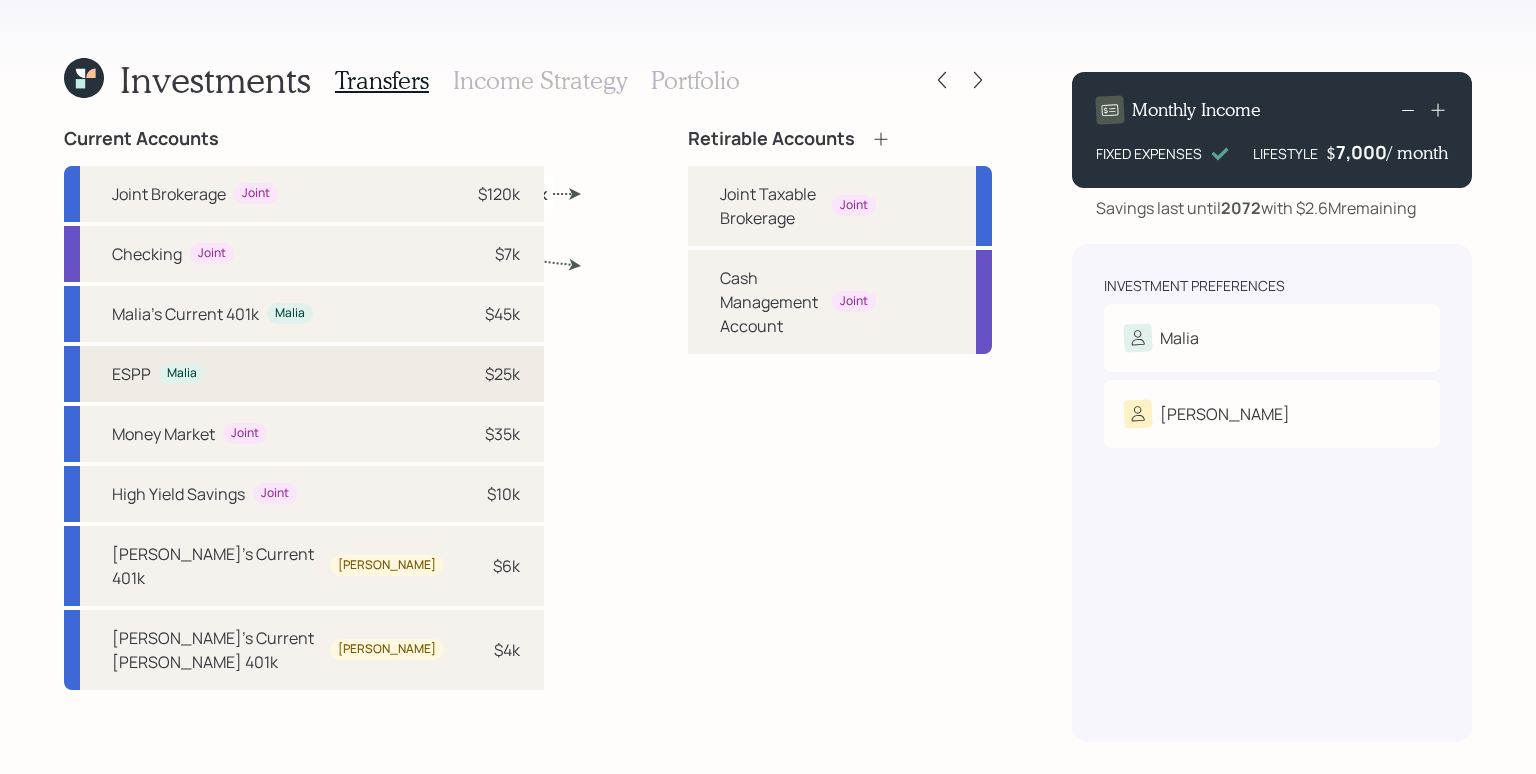 click on "$25k" at bounding box center (490, 374) 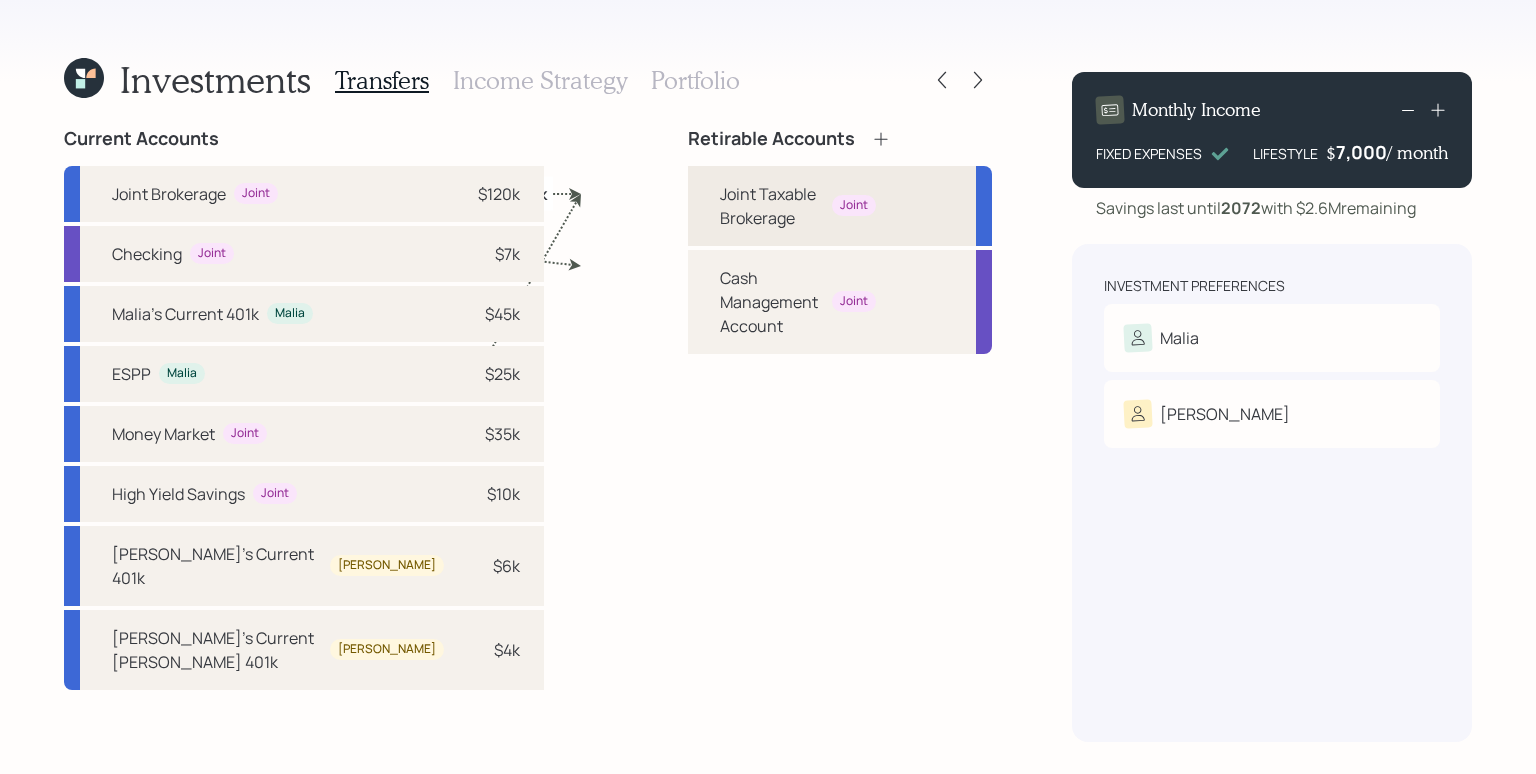 click on "Joint Taxable Brokerage Joint" at bounding box center [840, 206] 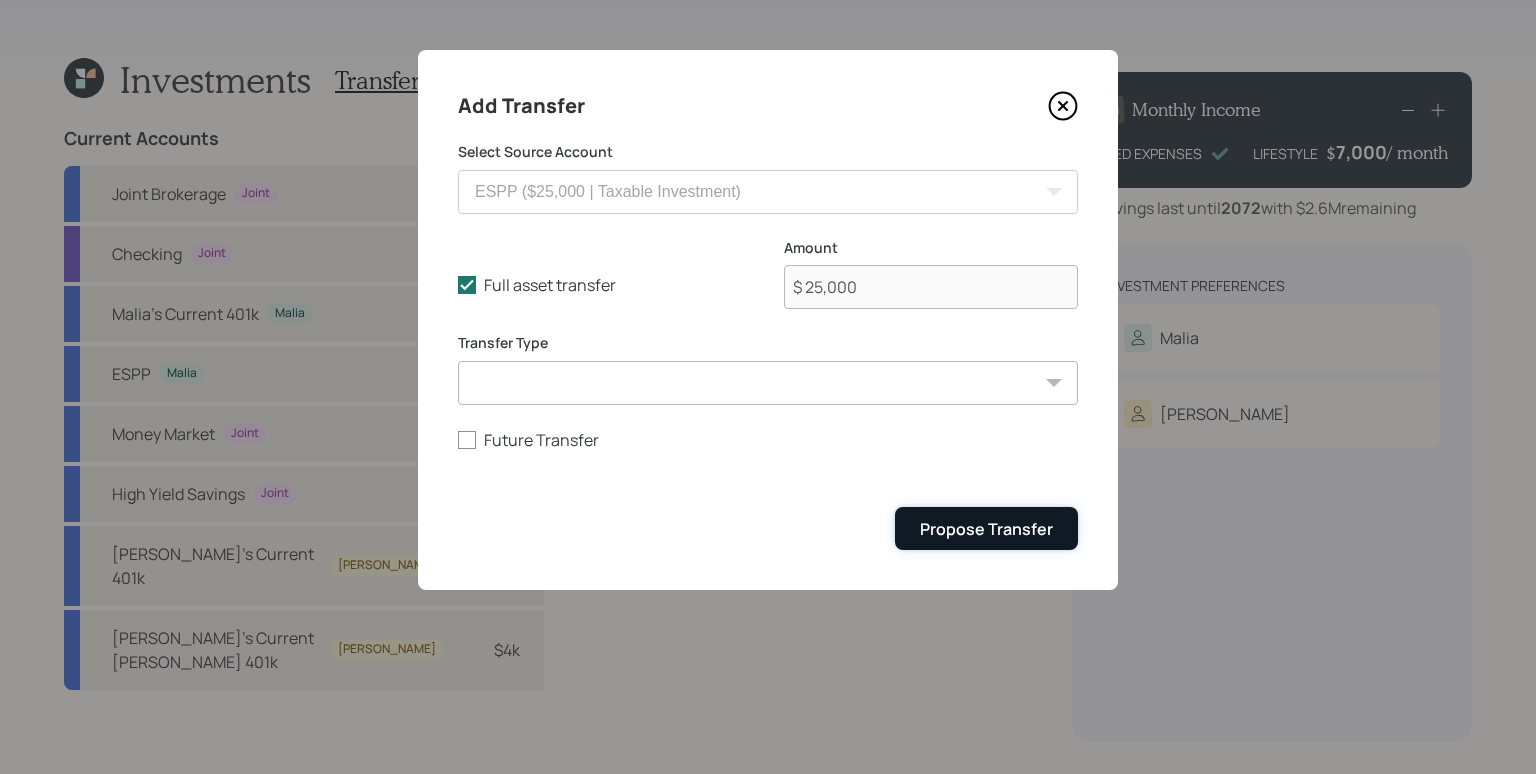 click on "Propose Transfer" at bounding box center (986, 529) 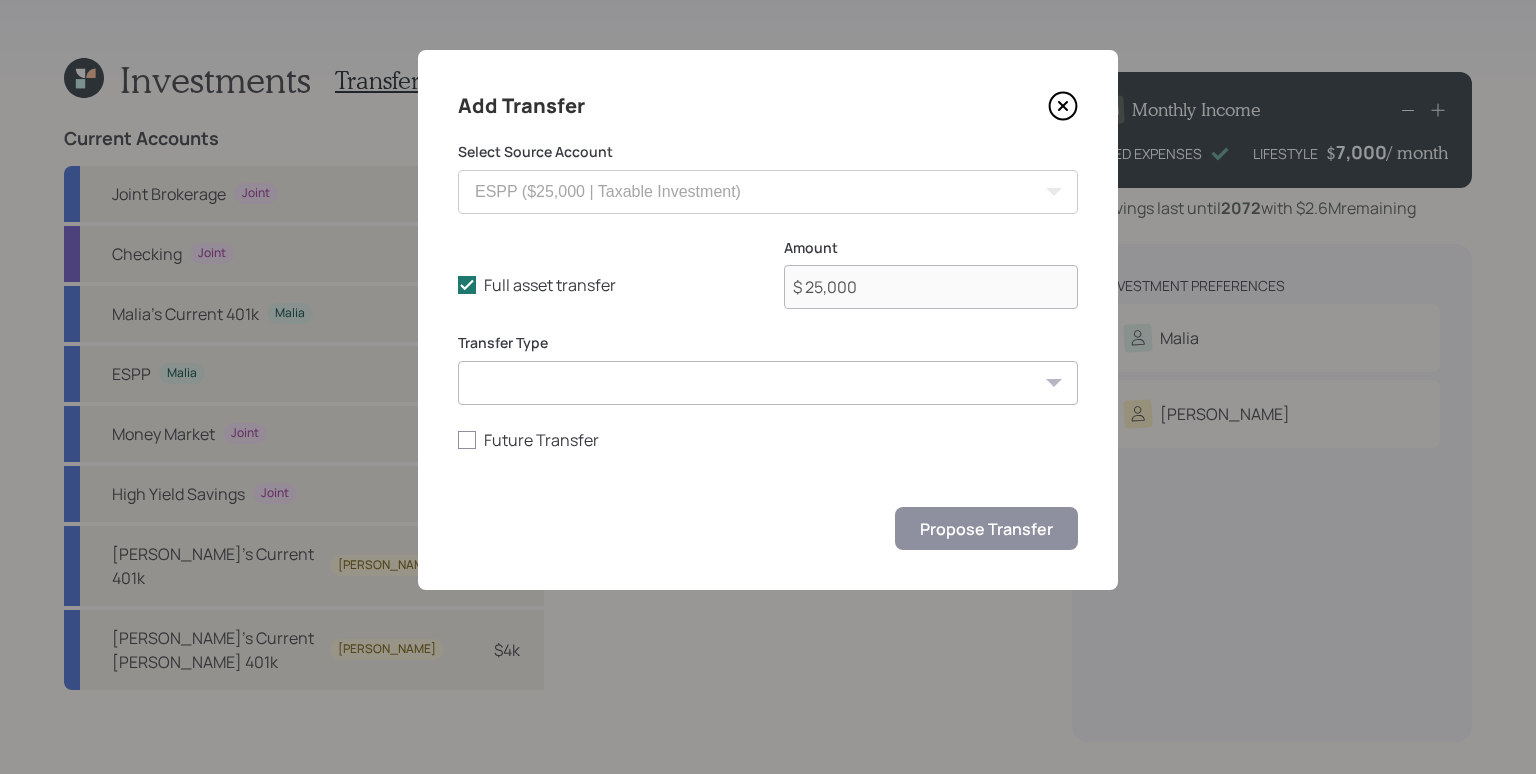 click 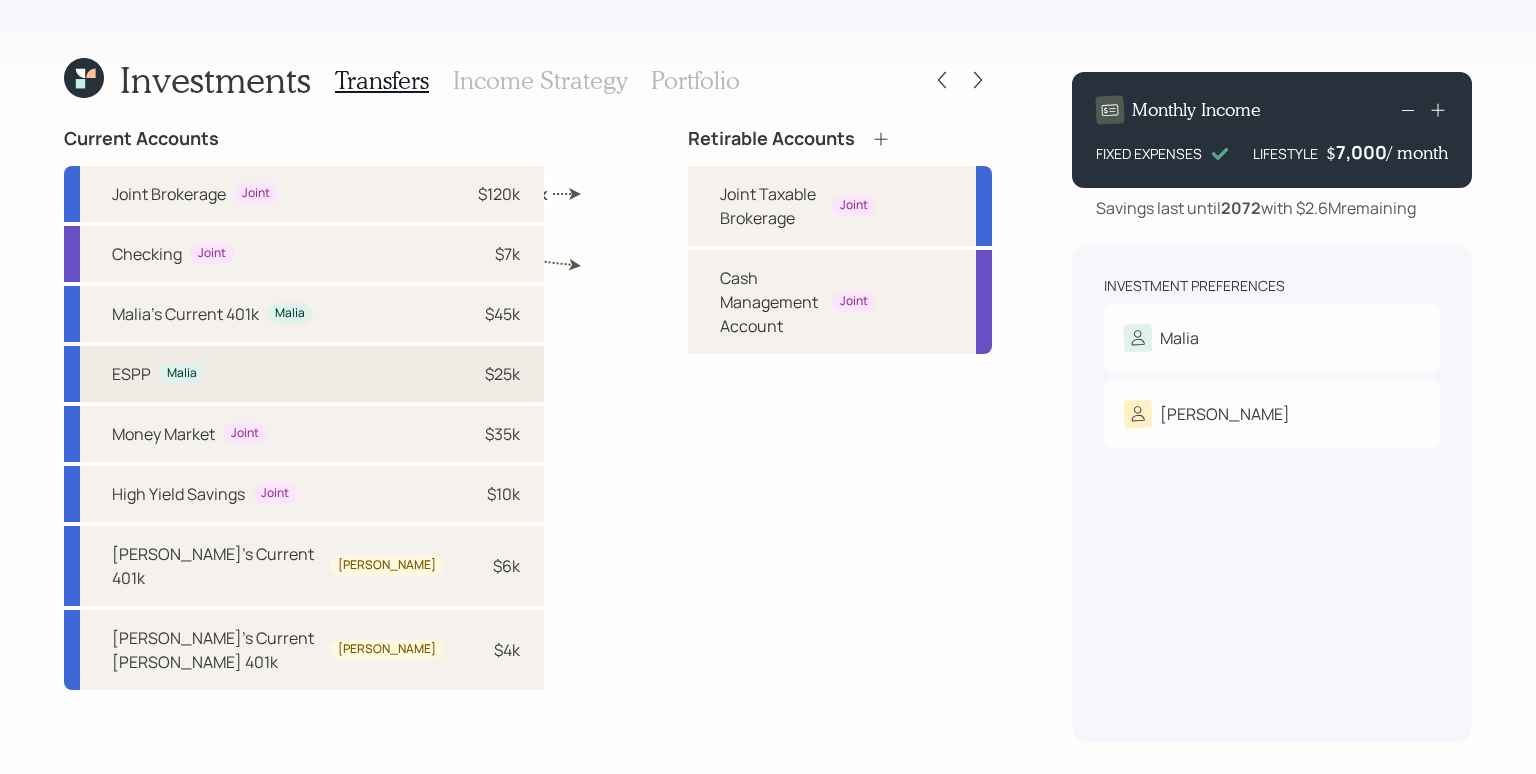 click on "ESPP Malia $25k" at bounding box center (304, 374) 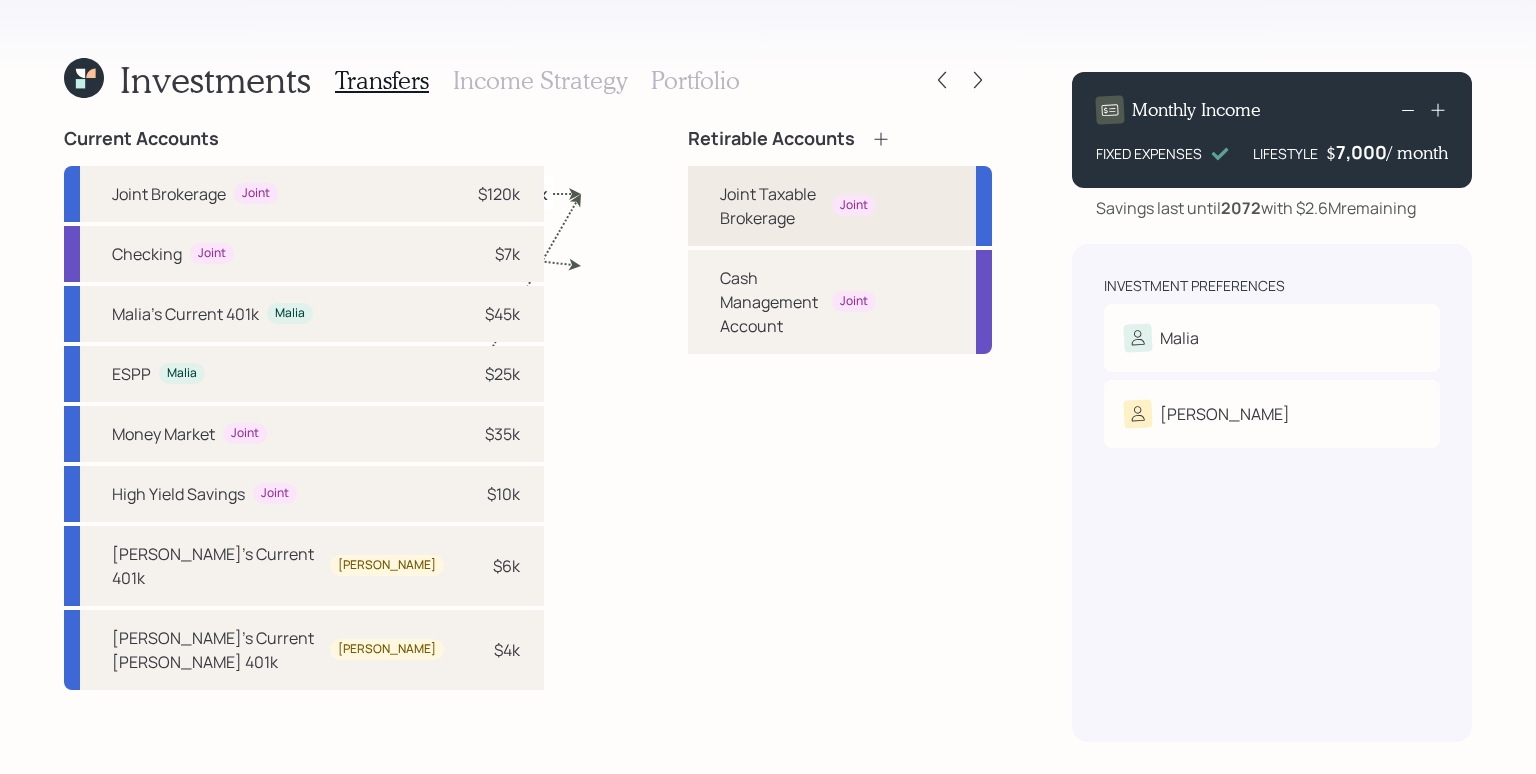 click on "Joint Taxable Brokerage" at bounding box center (772, 206) 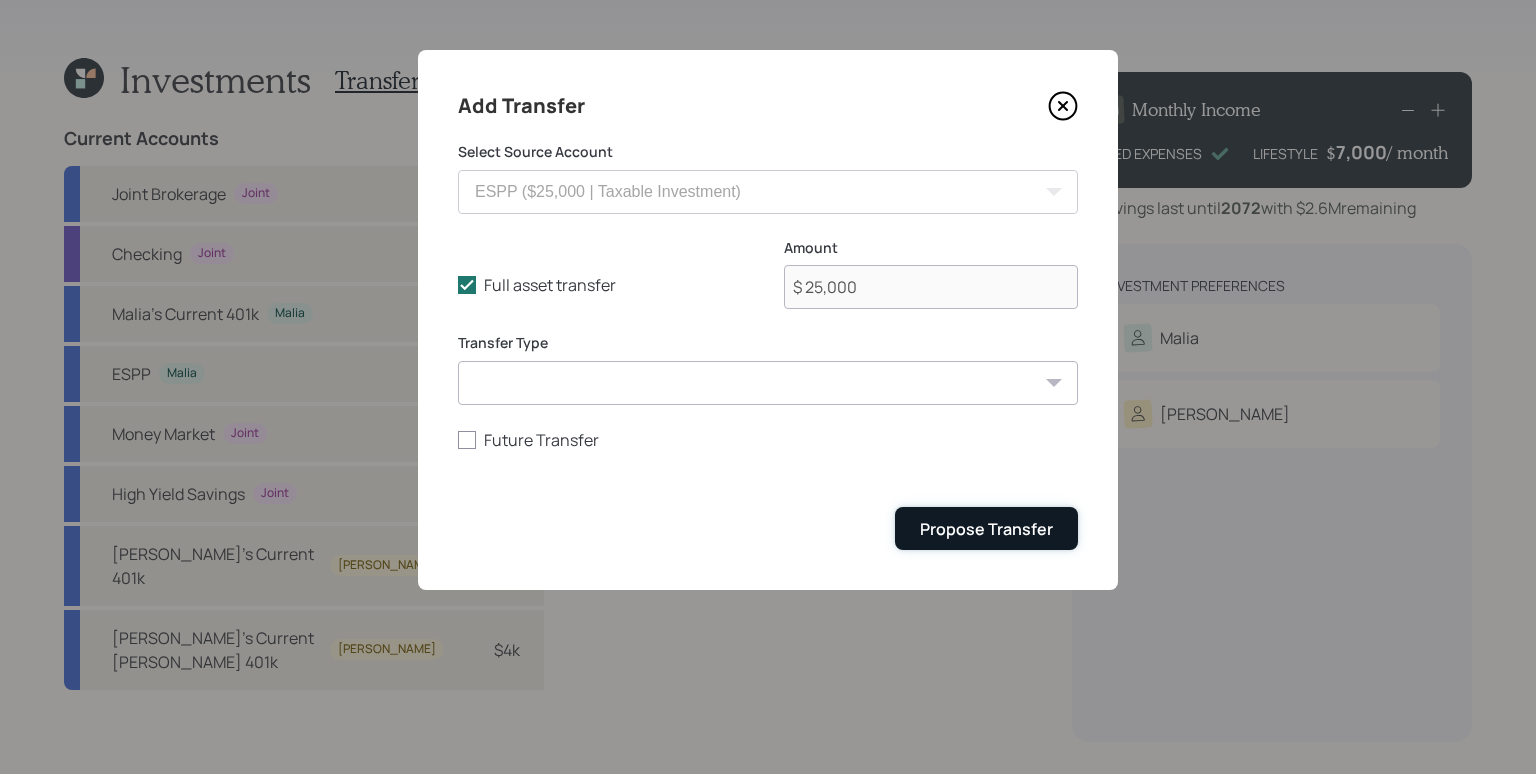 click on "Propose Transfer" at bounding box center [986, 529] 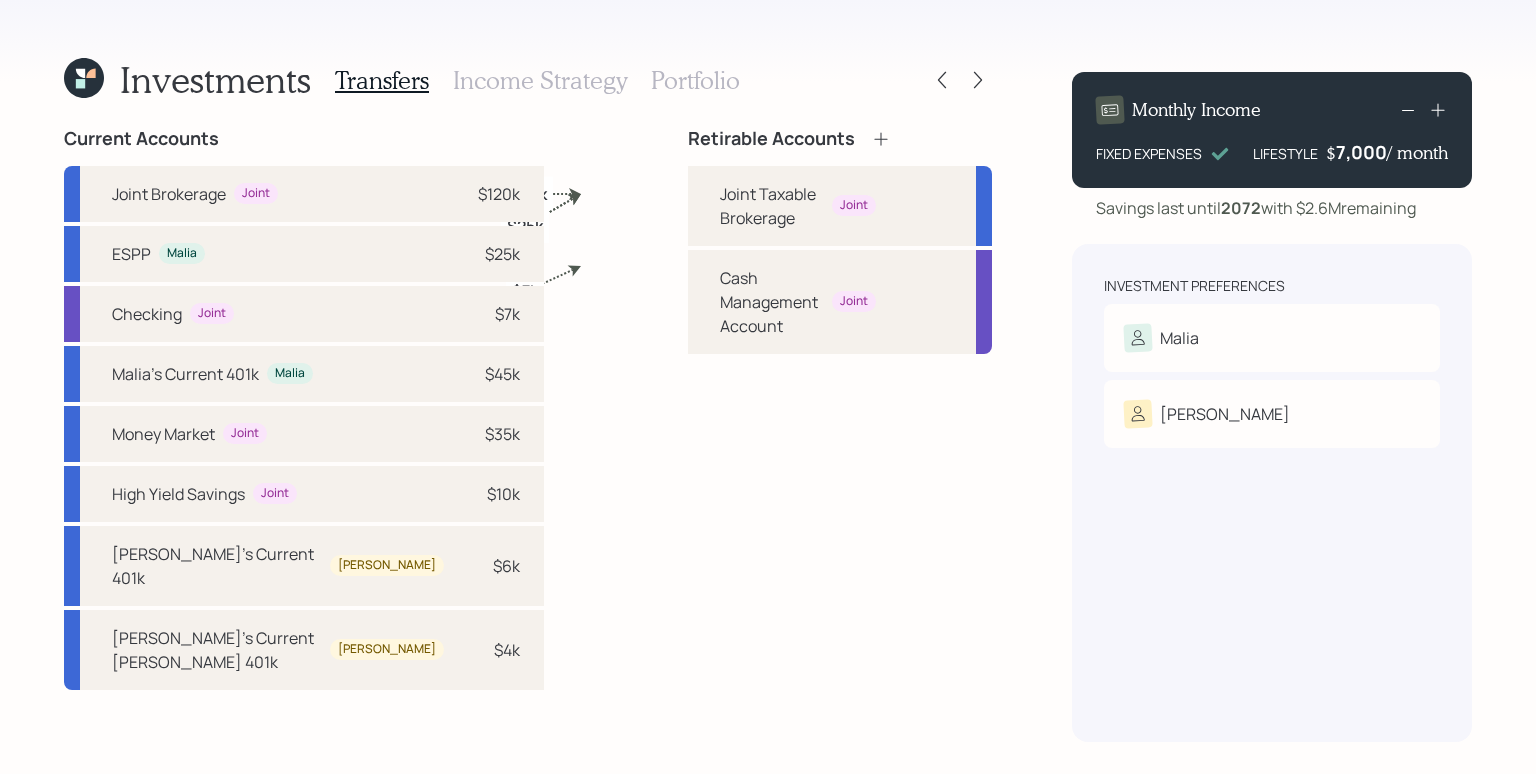 click on "Income Strategy" at bounding box center [540, 80] 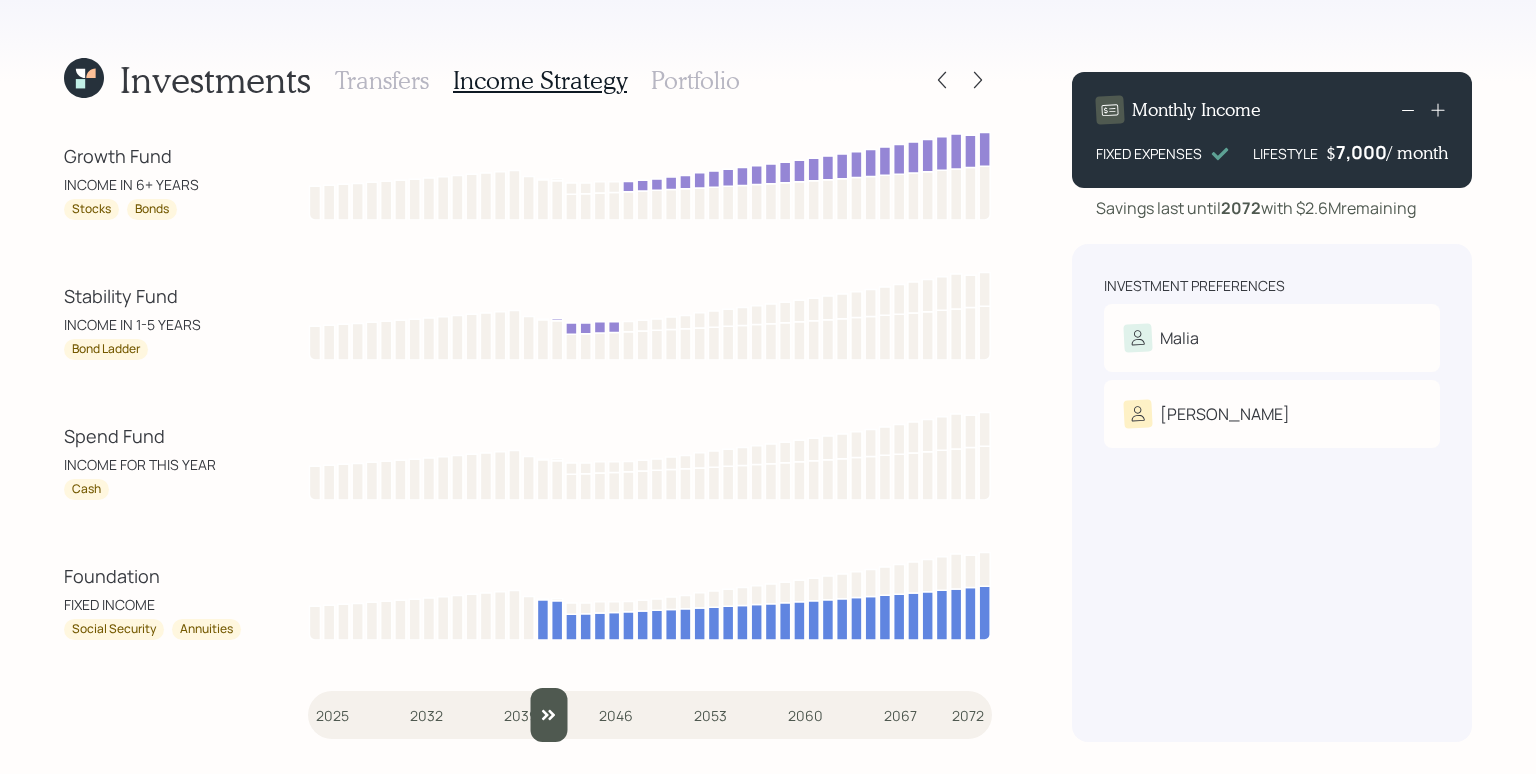 drag, startPoint x: 327, startPoint y: 710, endPoint x: 544, endPoint y: 698, distance: 217.33154 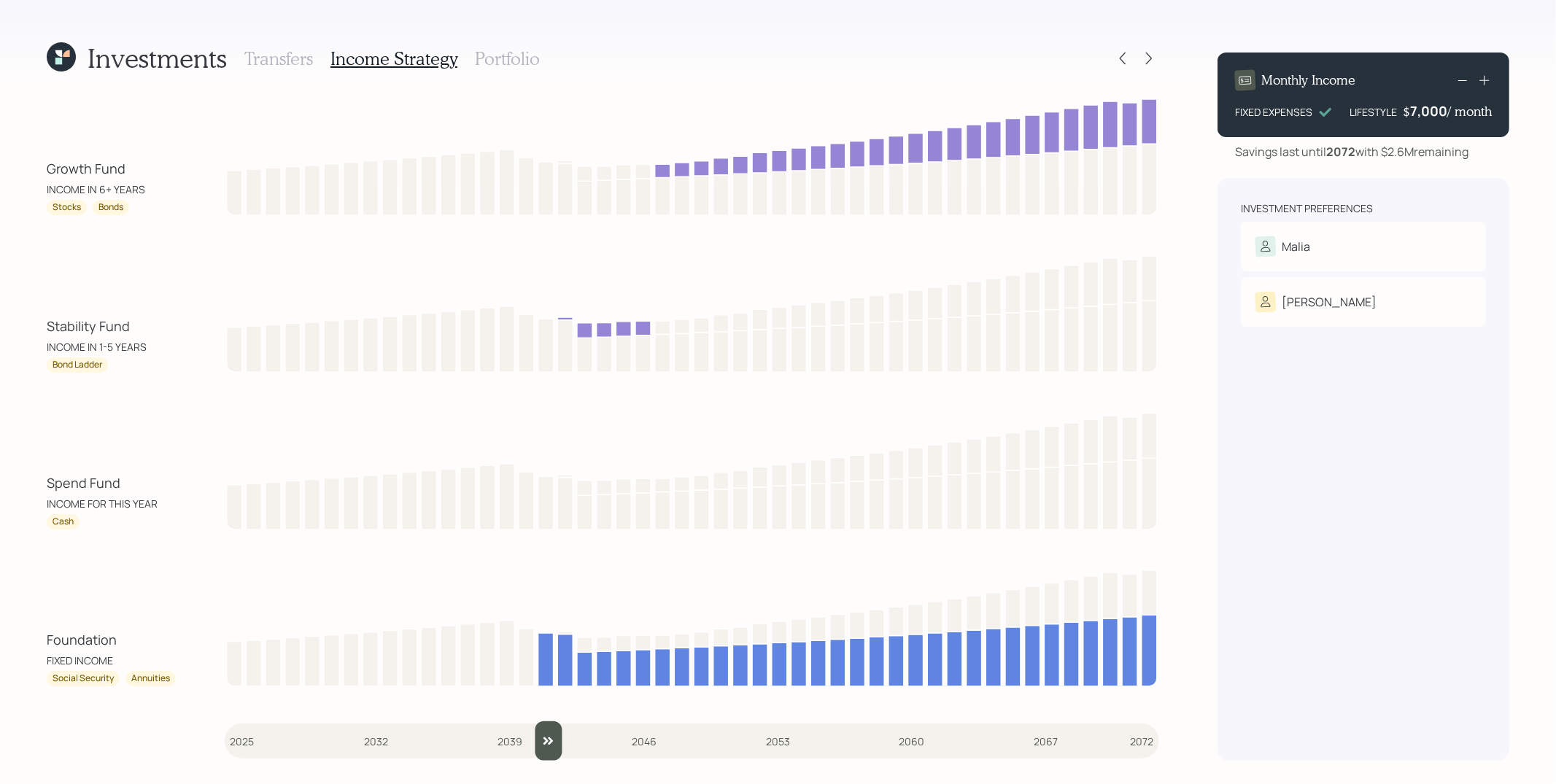 drag, startPoint x: 541, startPoint y: 731, endPoint x: 543, endPoint y: 742, distance: 11.18034 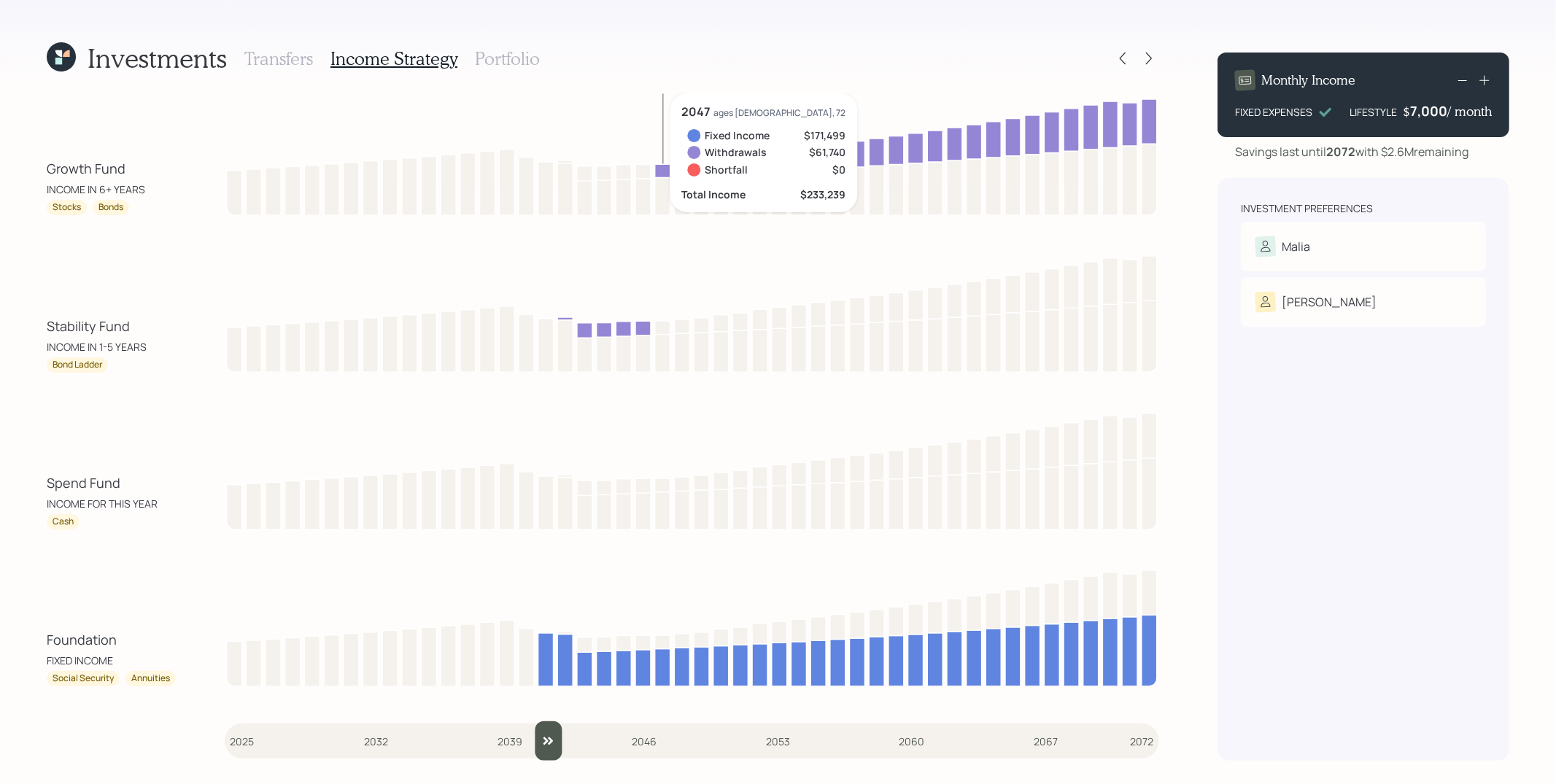 click 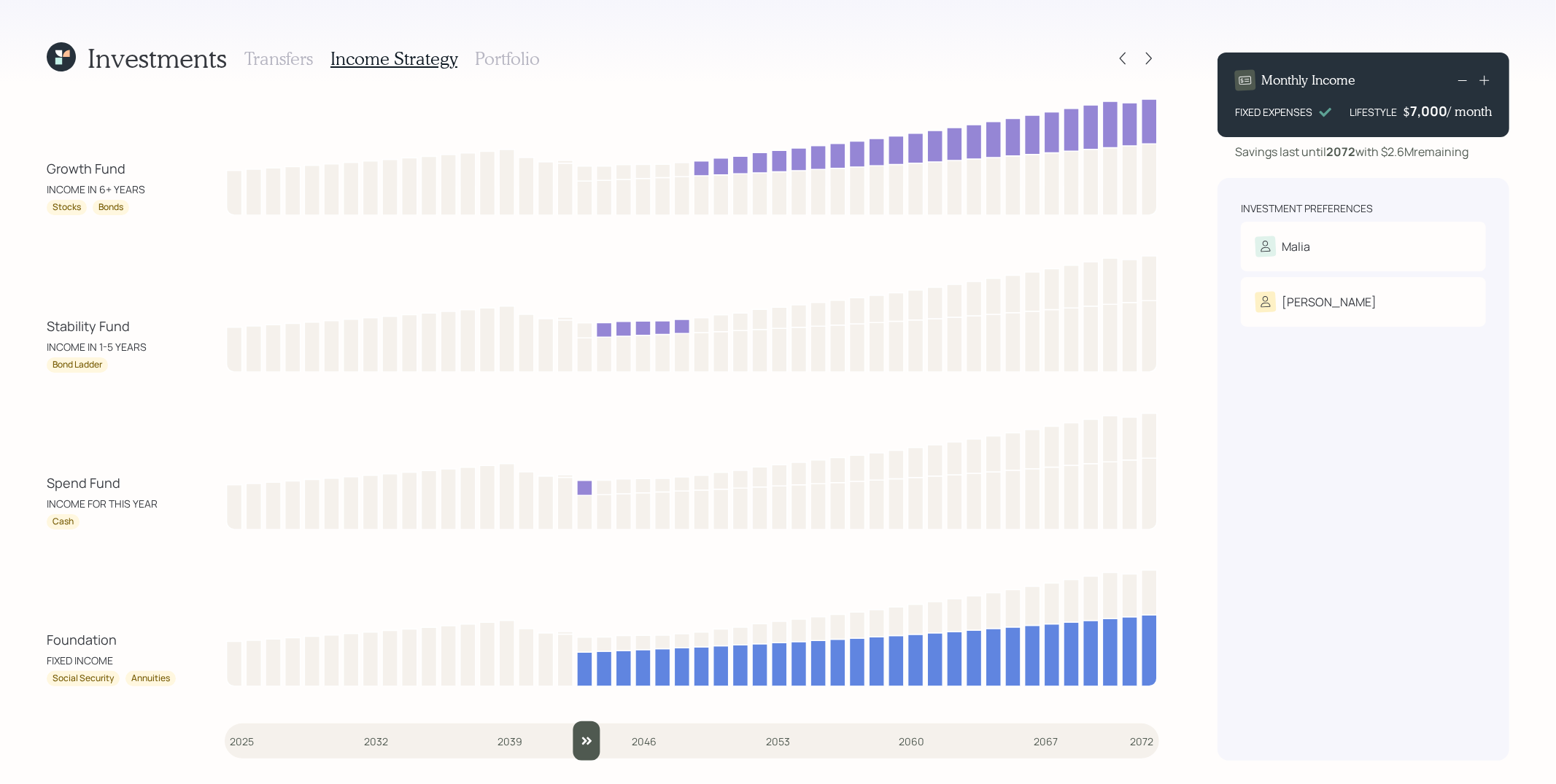 drag, startPoint x: 551, startPoint y: 730, endPoint x: 576, endPoint y: 713, distance: 30.23243 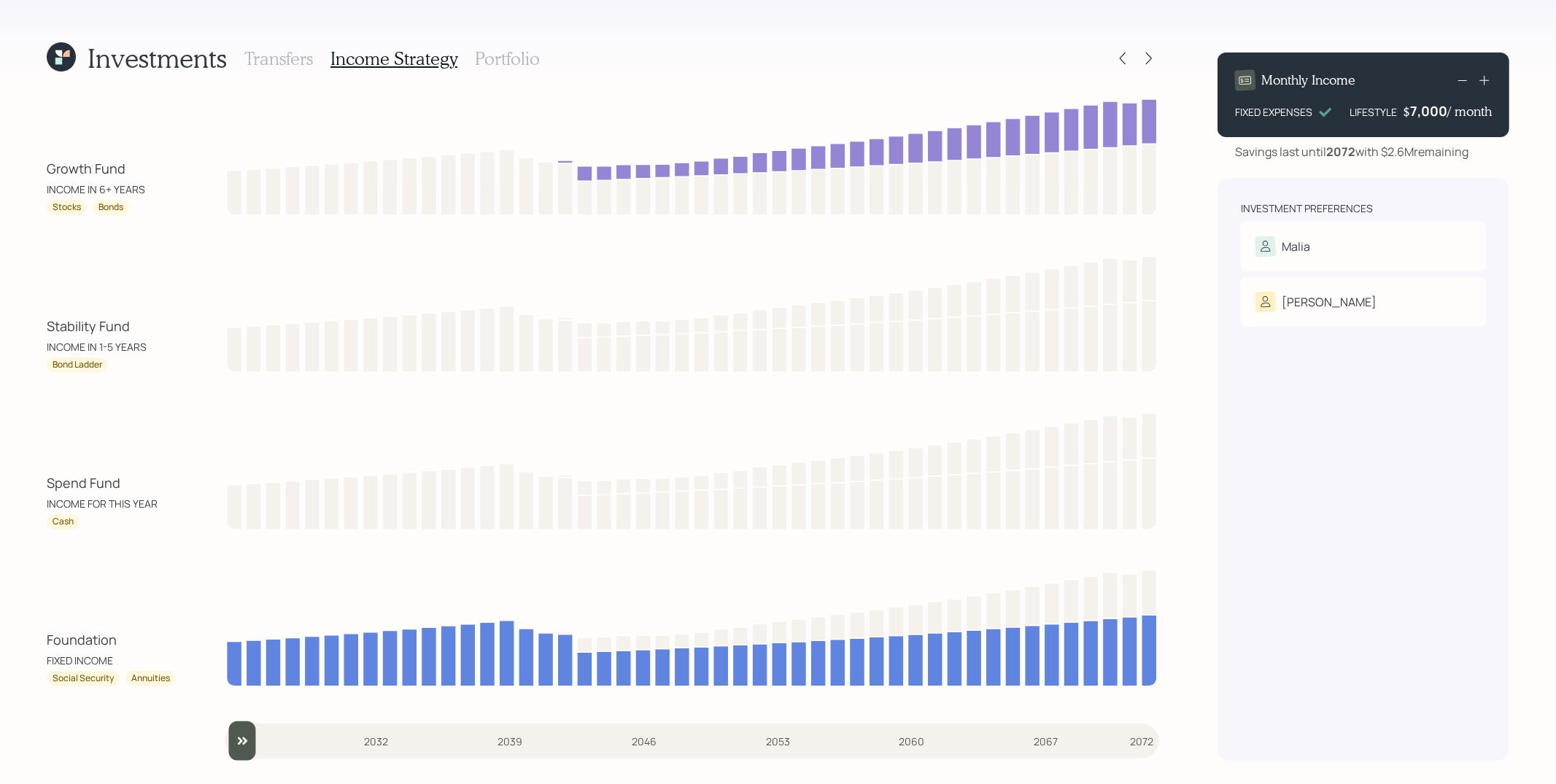 drag, startPoint x: 589, startPoint y: 743, endPoint x: 130, endPoint y: 734, distance: 459.08823 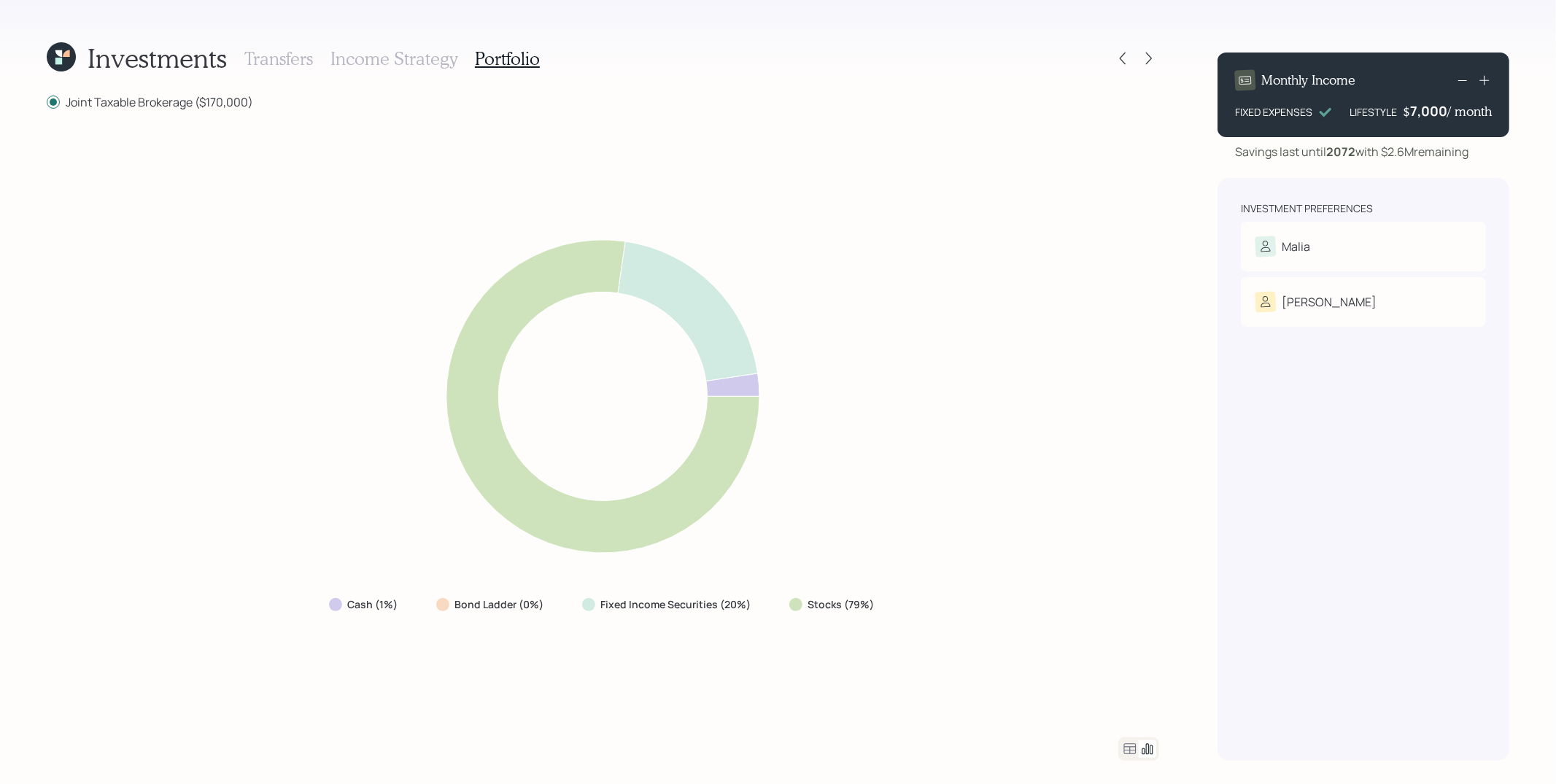 click 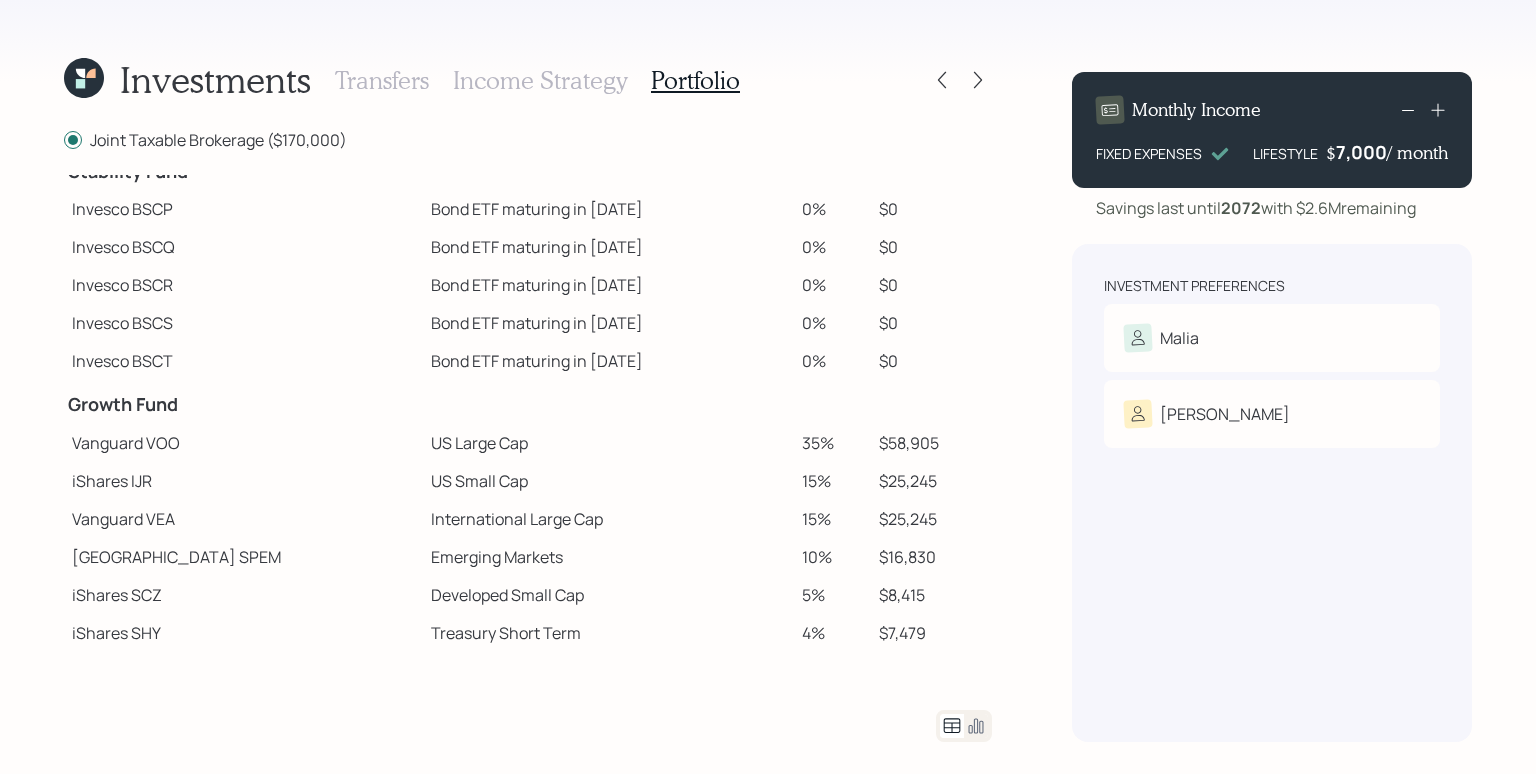 scroll, scrollTop: 138, scrollLeft: 0, axis: vertical 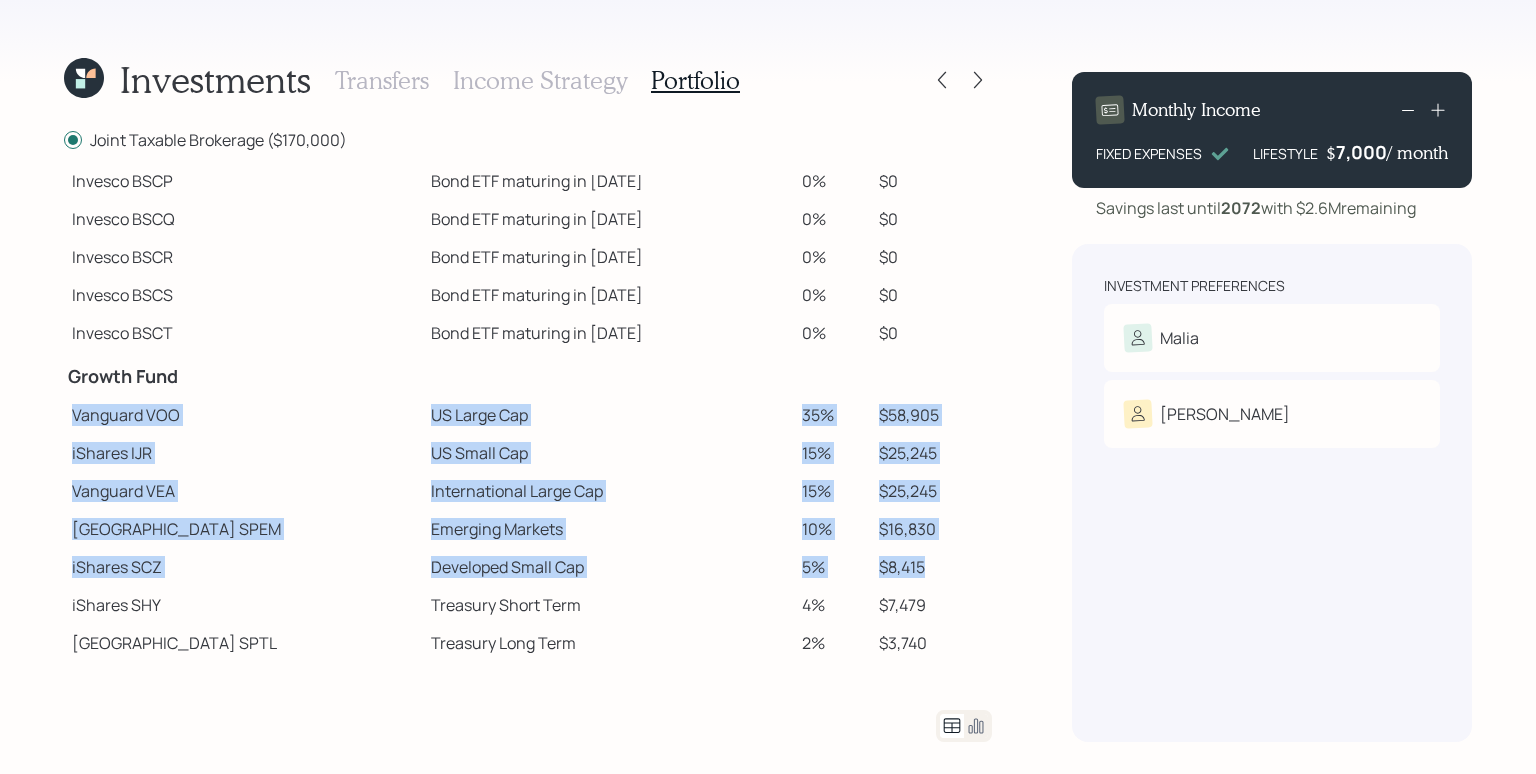 drag, startPoint x: 896, startPoint y: 570, endPoint x: 65, endPoint y: 411, distance: 846.07446 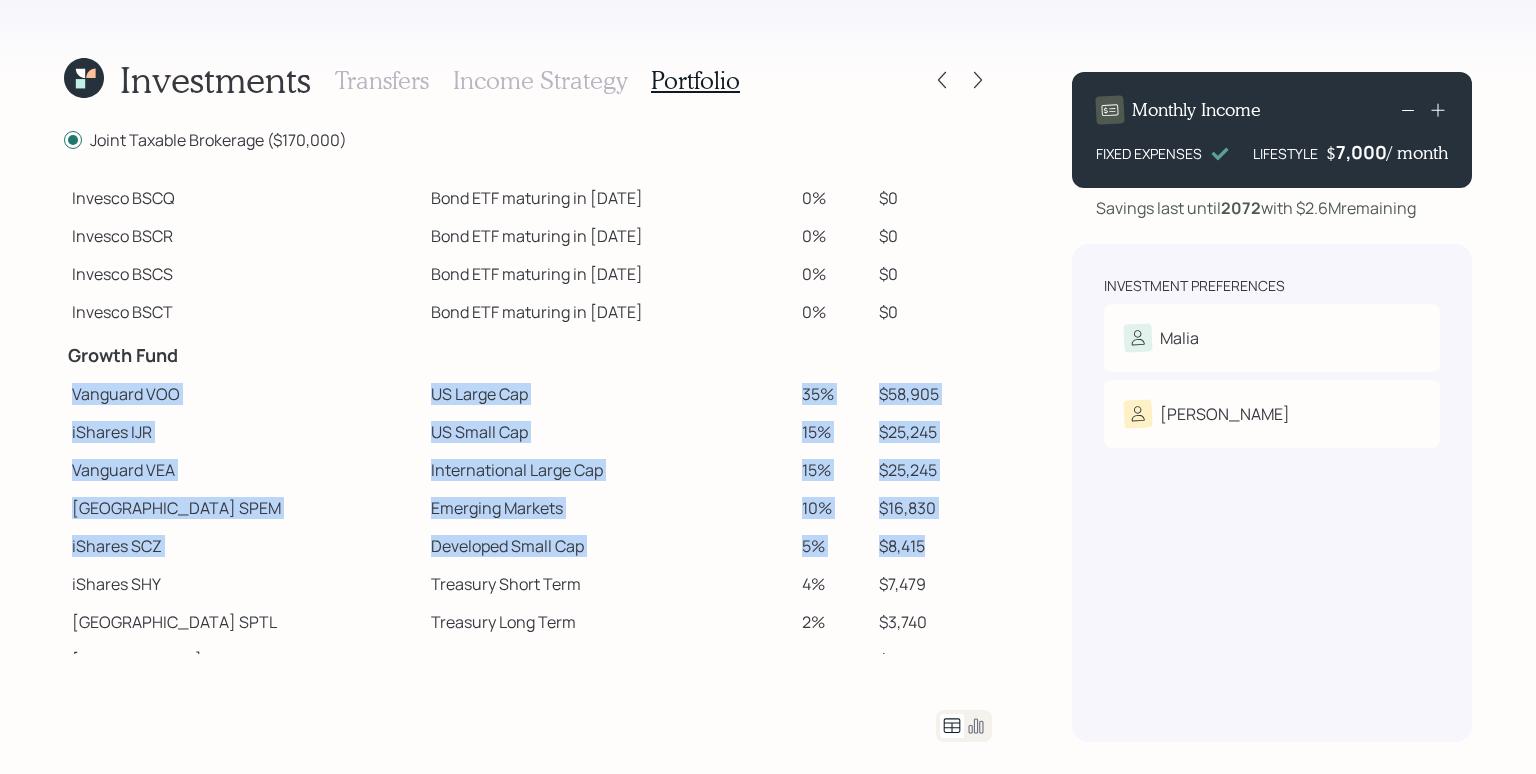 scroll, scrollTop: 335, scrollLeft: 0, axis: vertical 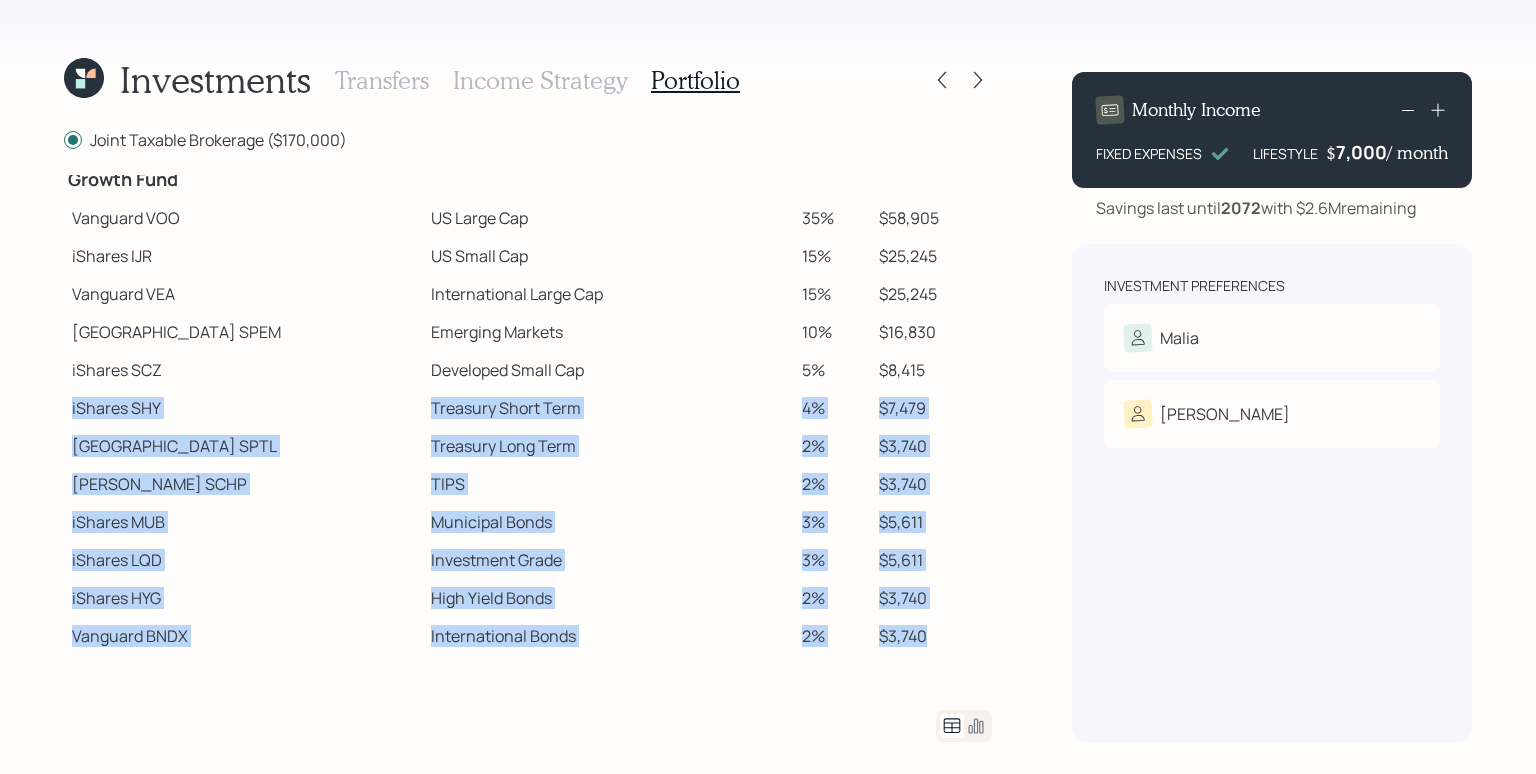 drag, startPoint x: 849, startPoint y: 623, endPoint x: 71, endPoint y: 404, distance: 808.2357 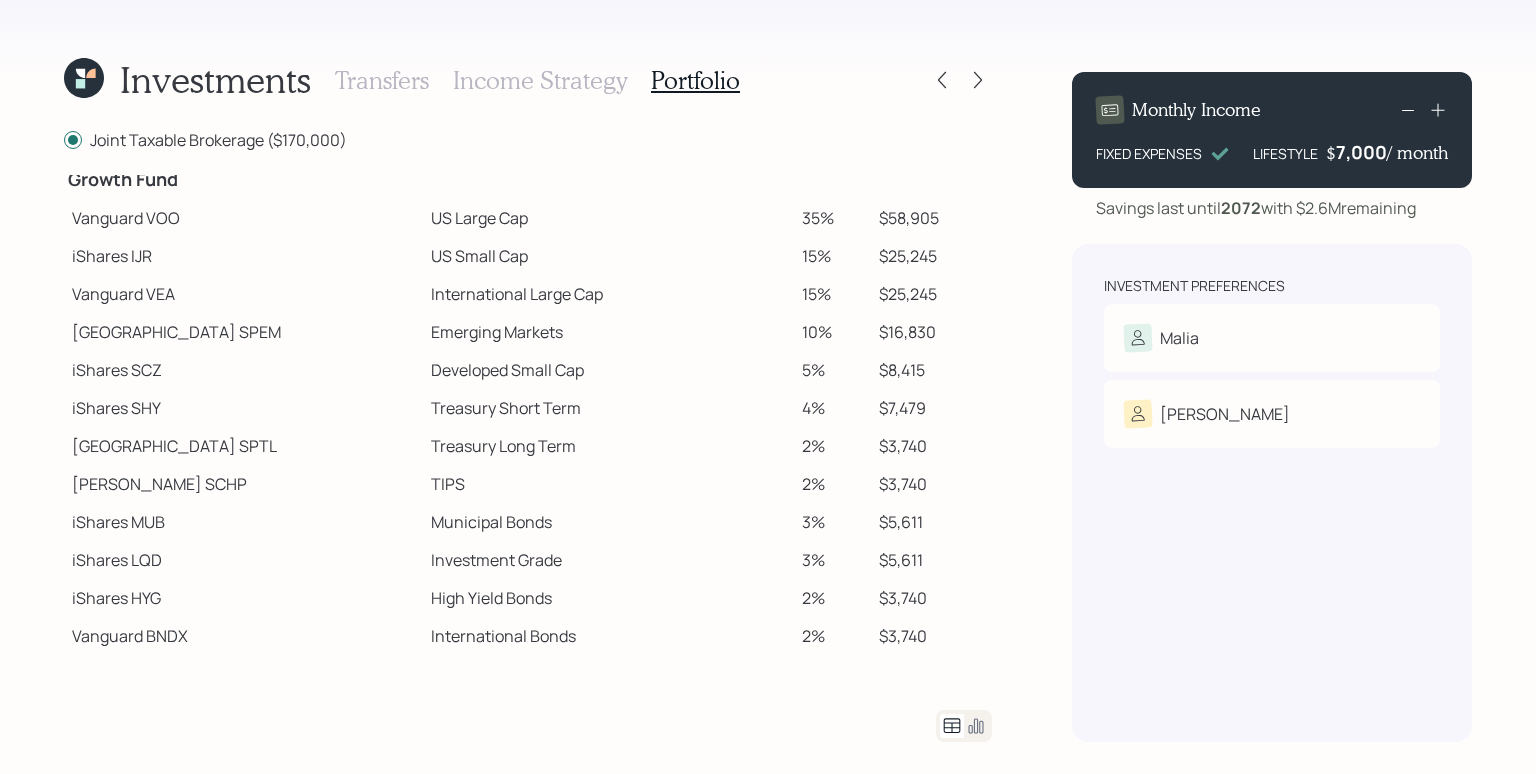 click 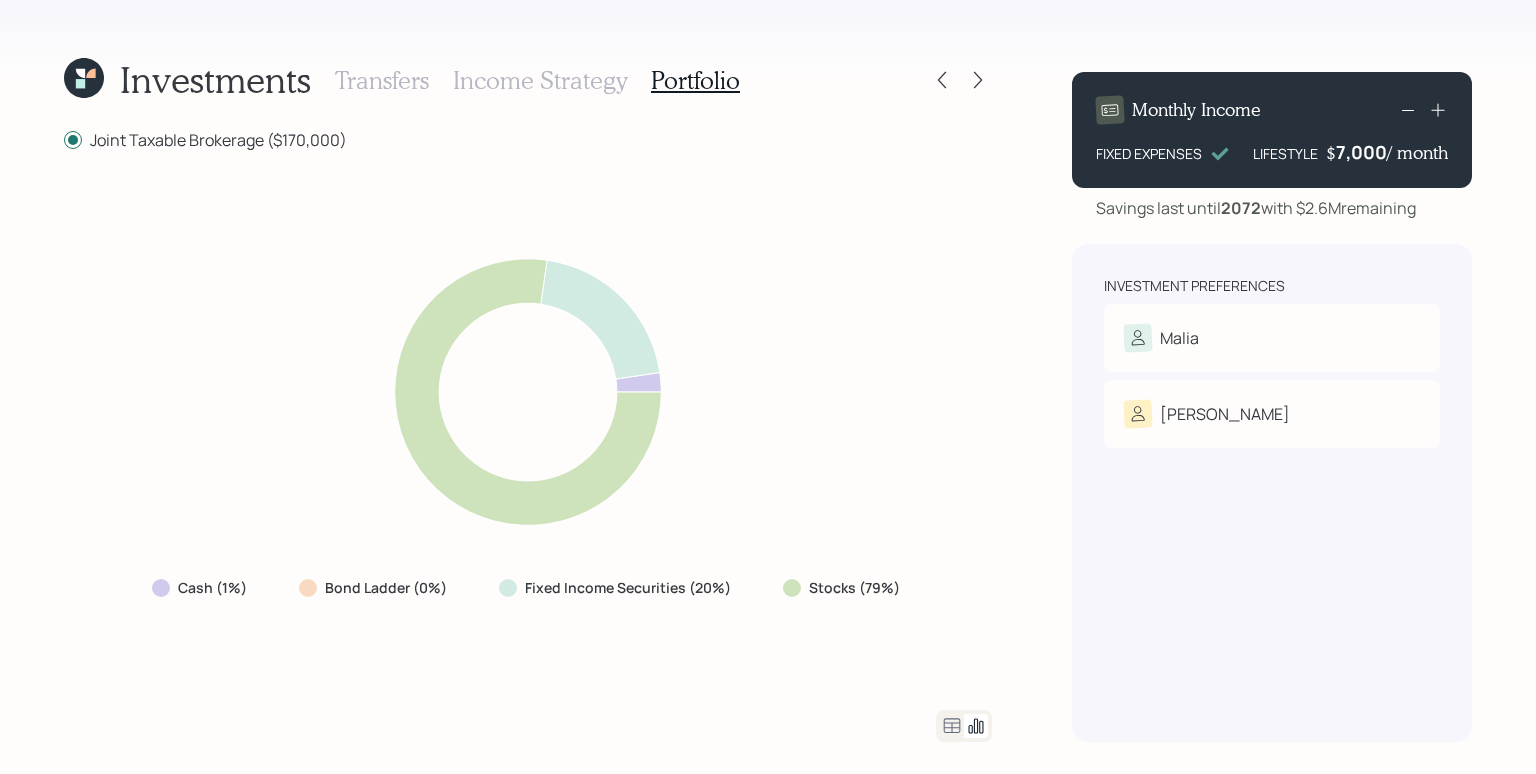 click 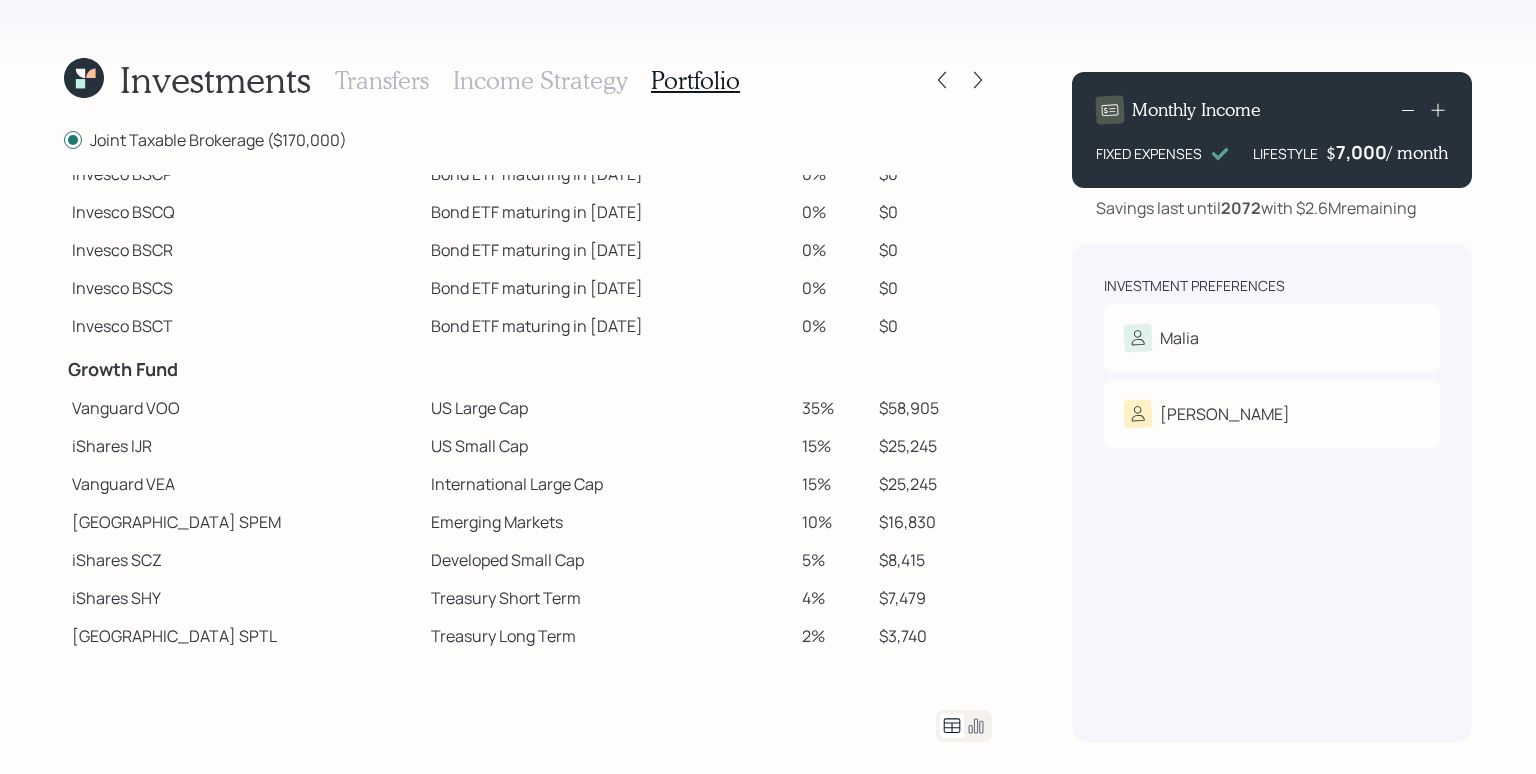 scroll, scrollTop: 146, scrollLeft: 0, axis: vertical 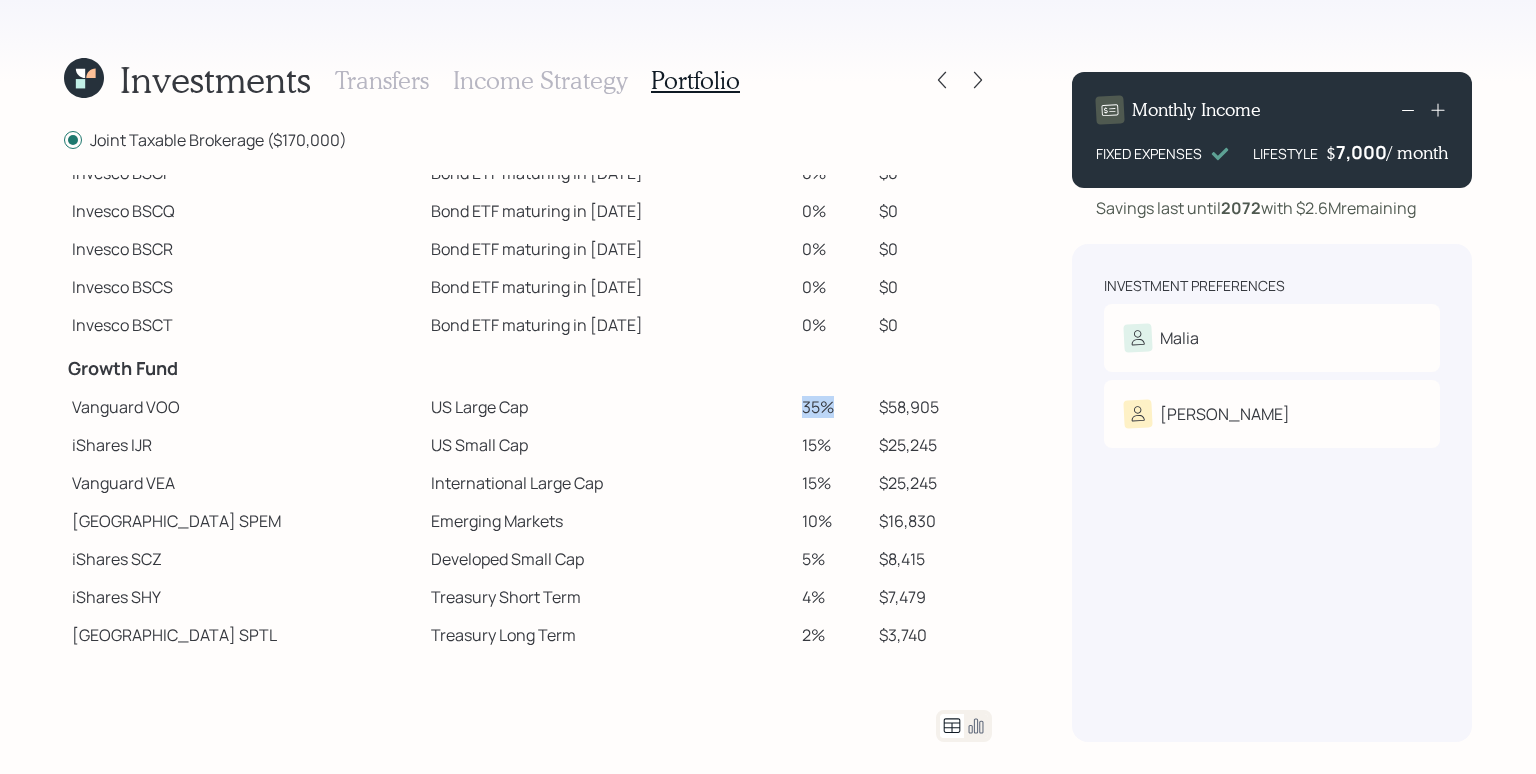 drag, startPoint x: 763, startPoint y: 405, endPoint x: 808, endPoint y: 424, distance: 48.8467 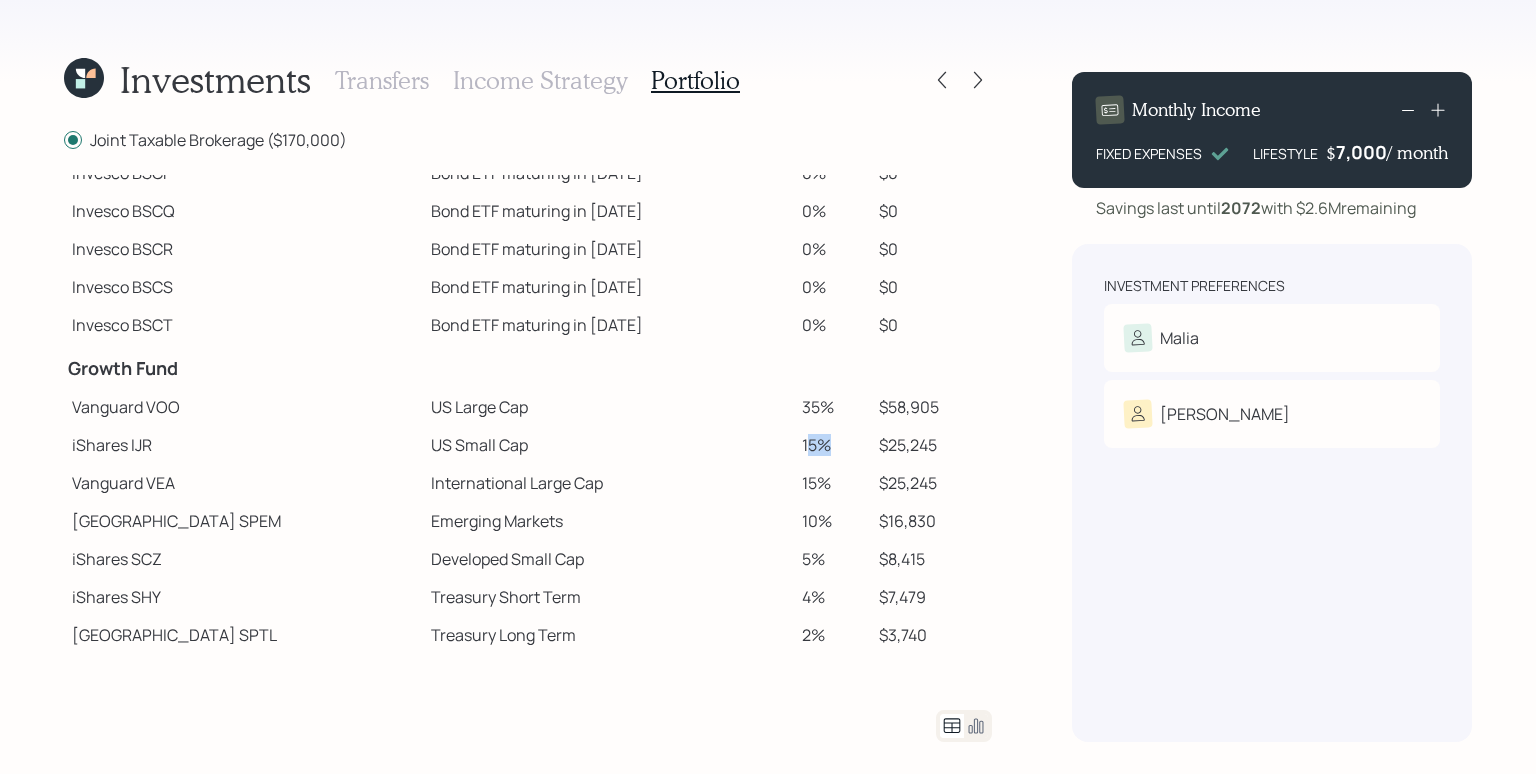 drag, startPoint x: 772, startPoint y: 452, endPoint x: 798, endPoint y: 454, distance: 26.076809 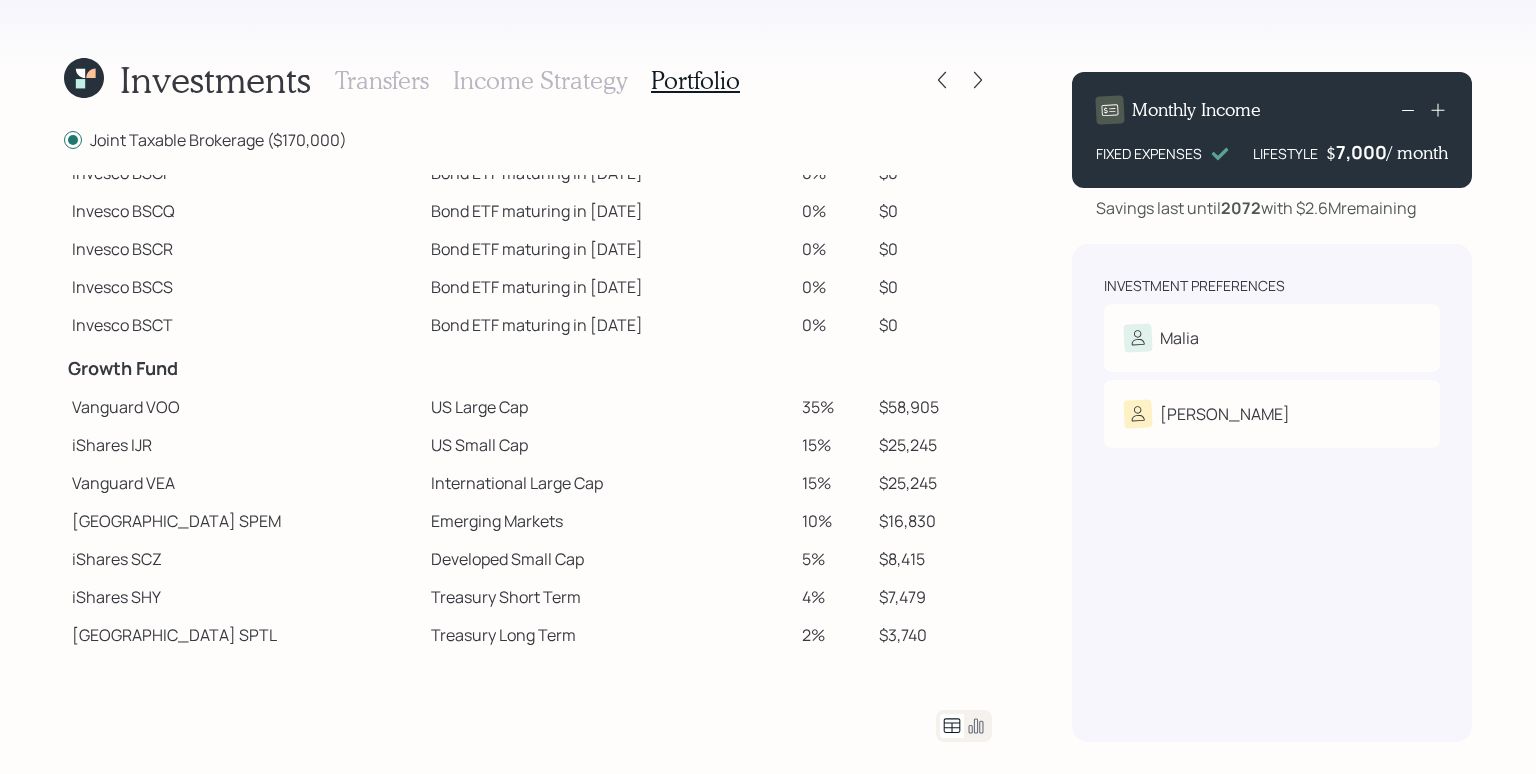 click on "10%" at bounding box center (832, 521) 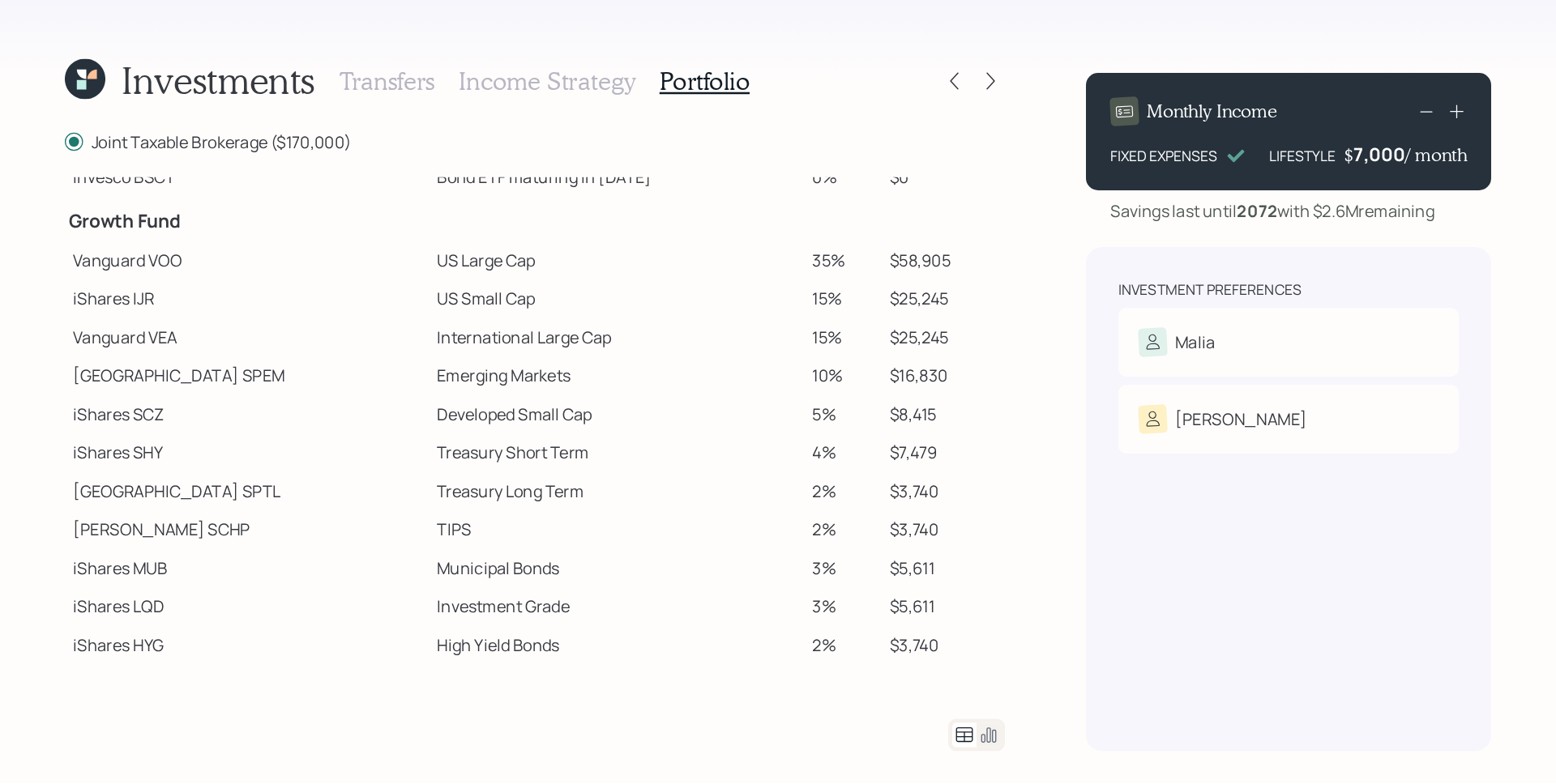 scroll, scrollTop: 271, scrollLeft: 0, axis: vertical 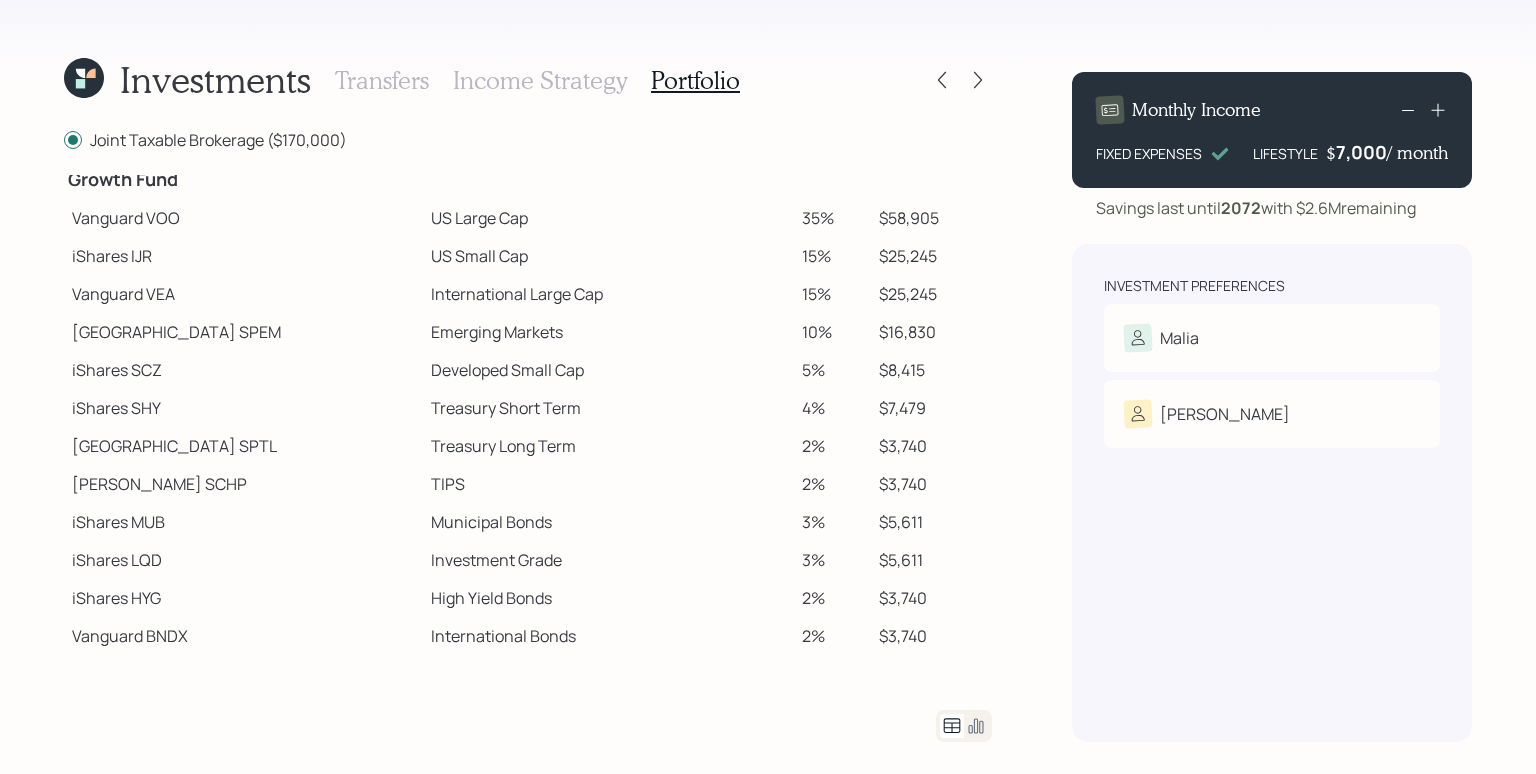 click on "Transfers" at bounding box center (382, 80) 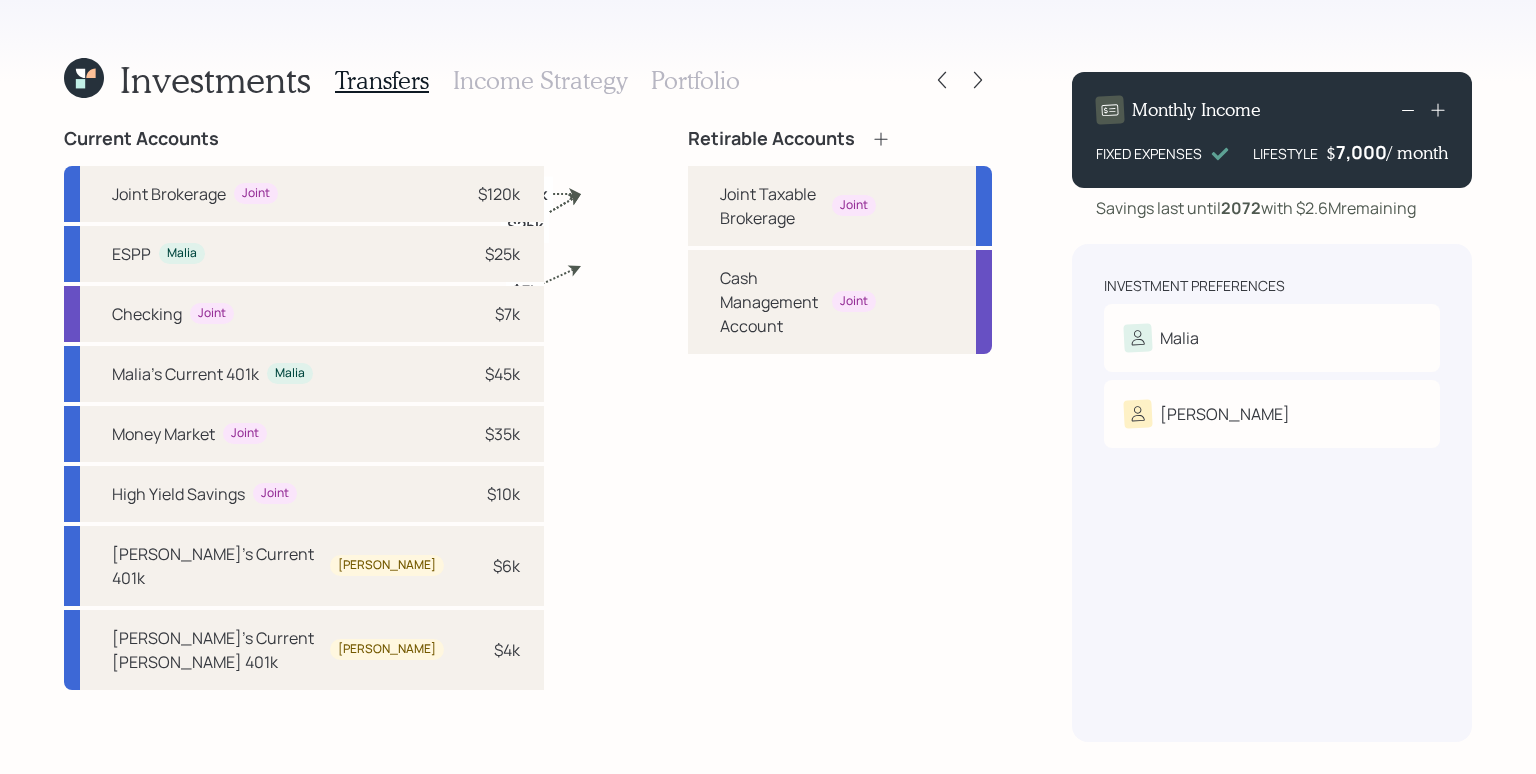 click on "Income Strategy" at bounding box center (540, 80) 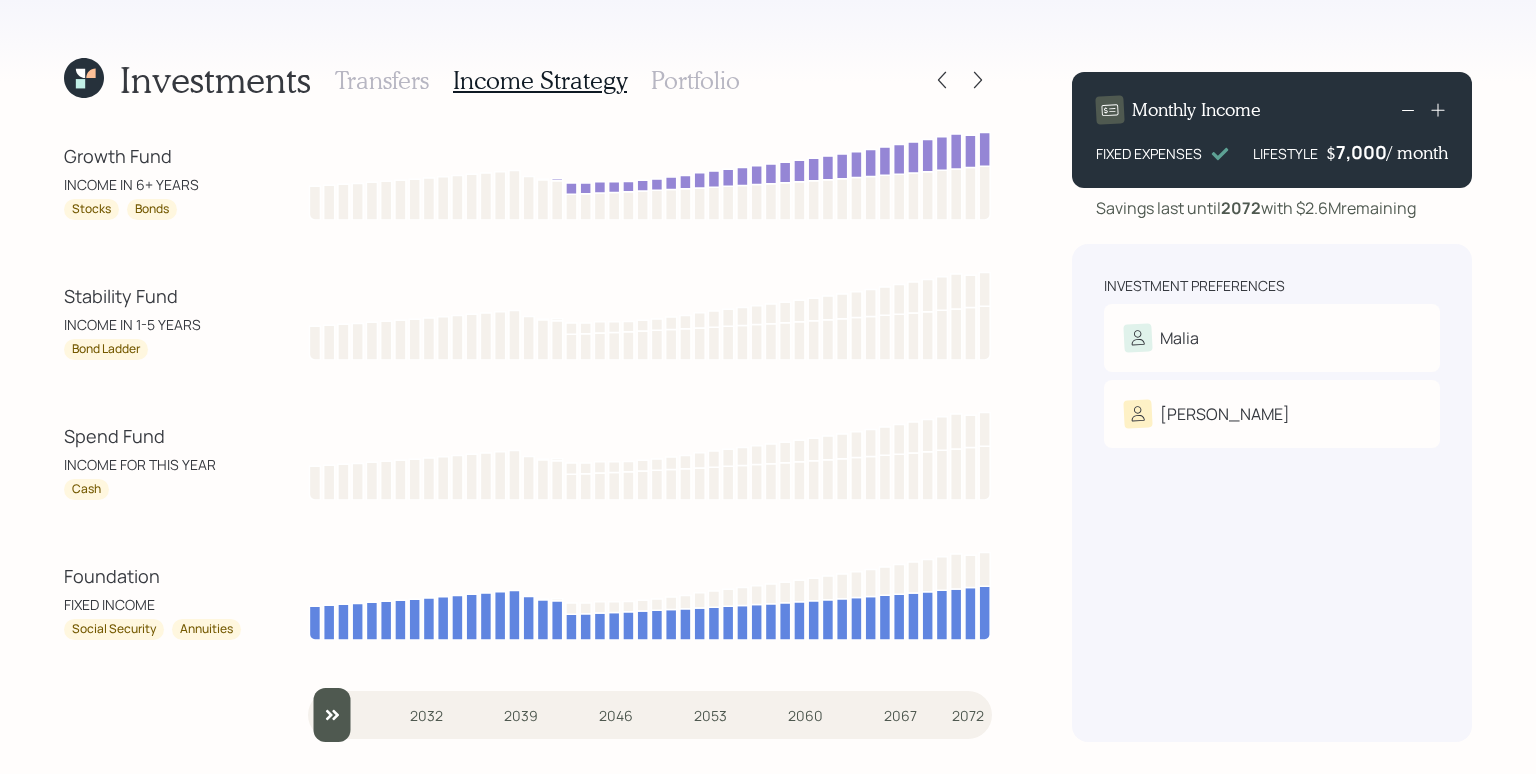 click on "Portfolio" at bounding box center [695, 80] 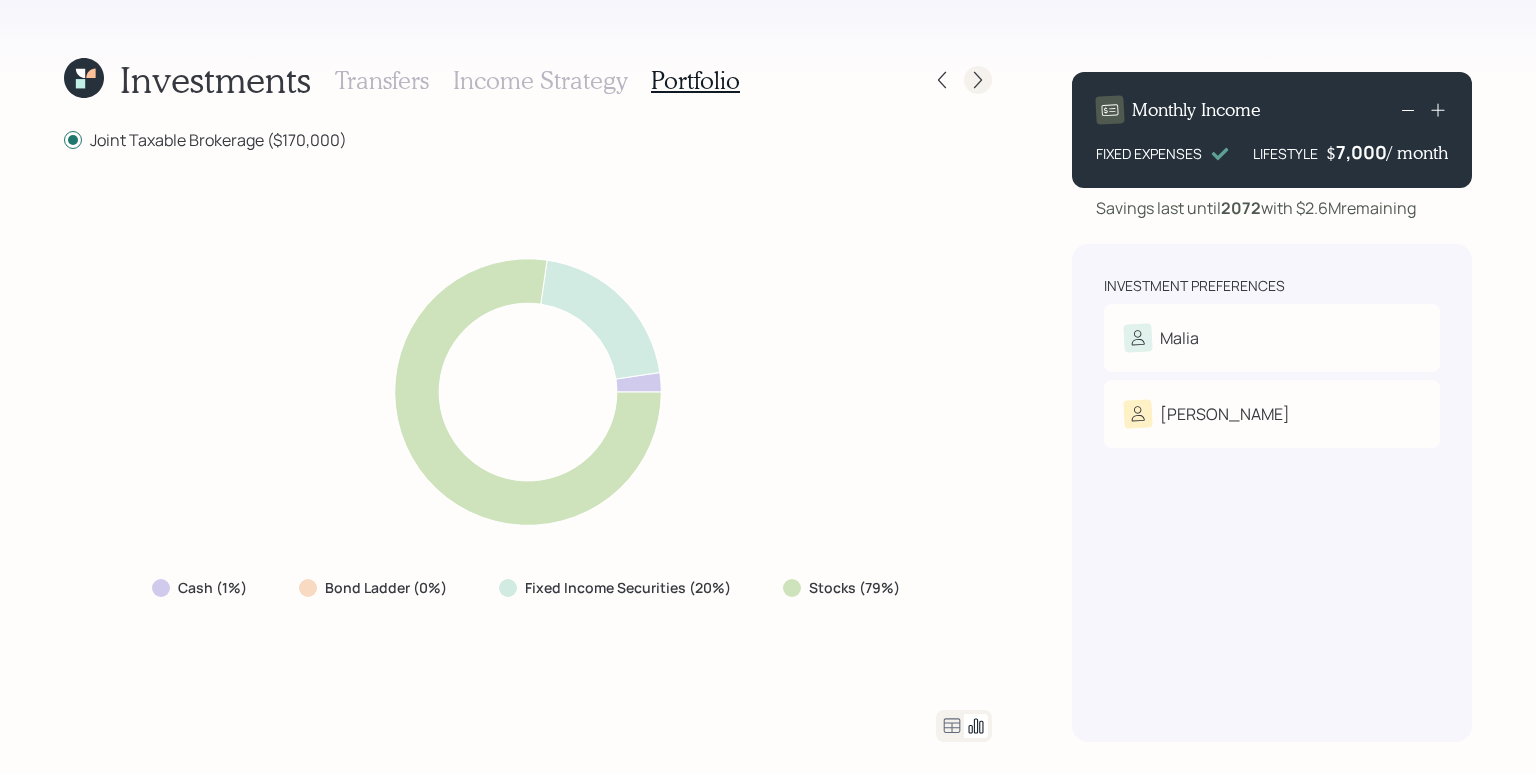 click at bounding box center (978, 80) 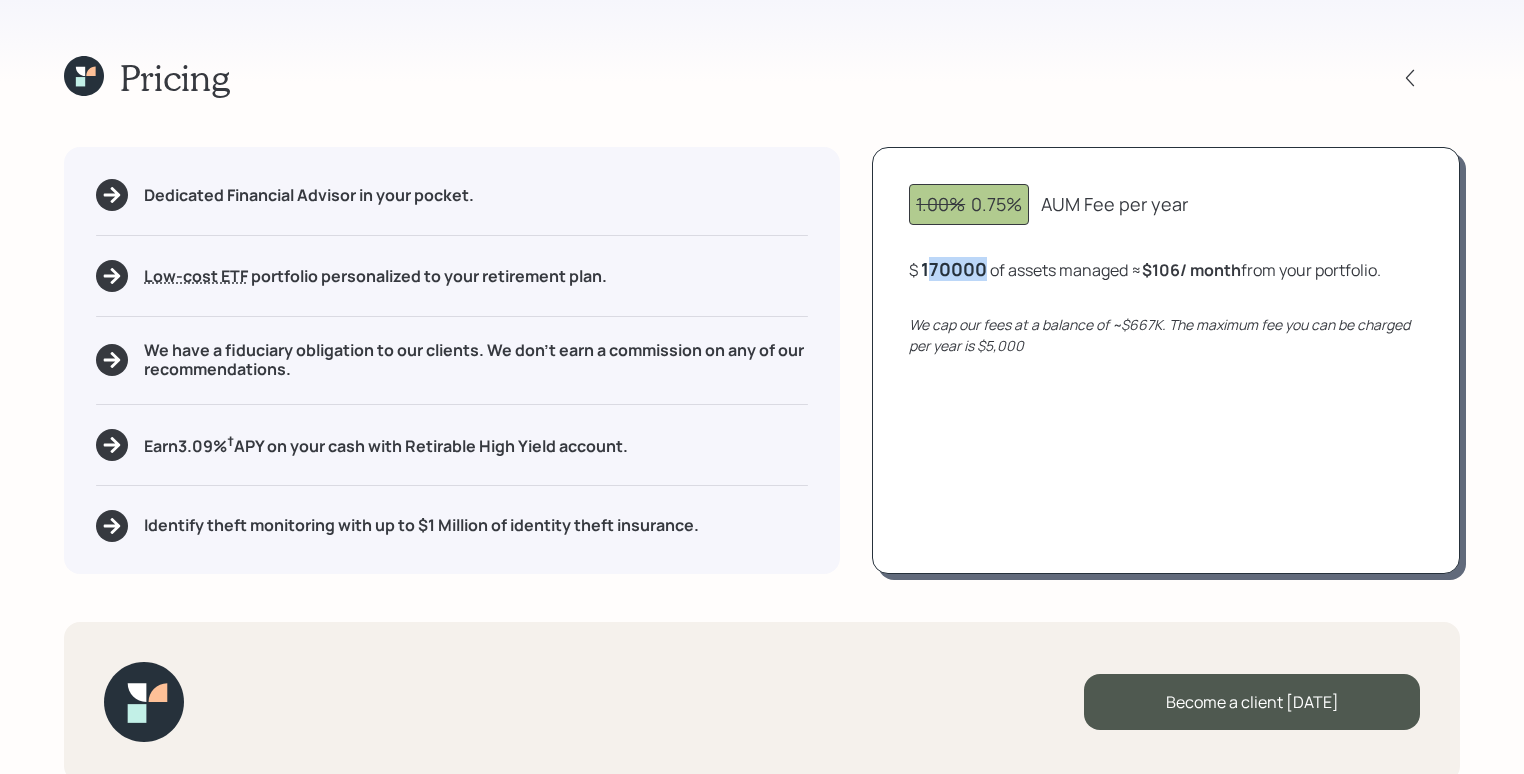 drag, startPoint x: 934, startPoint y: 265, endPoint x: 987, endPoint y: 270, distance: 53.235325 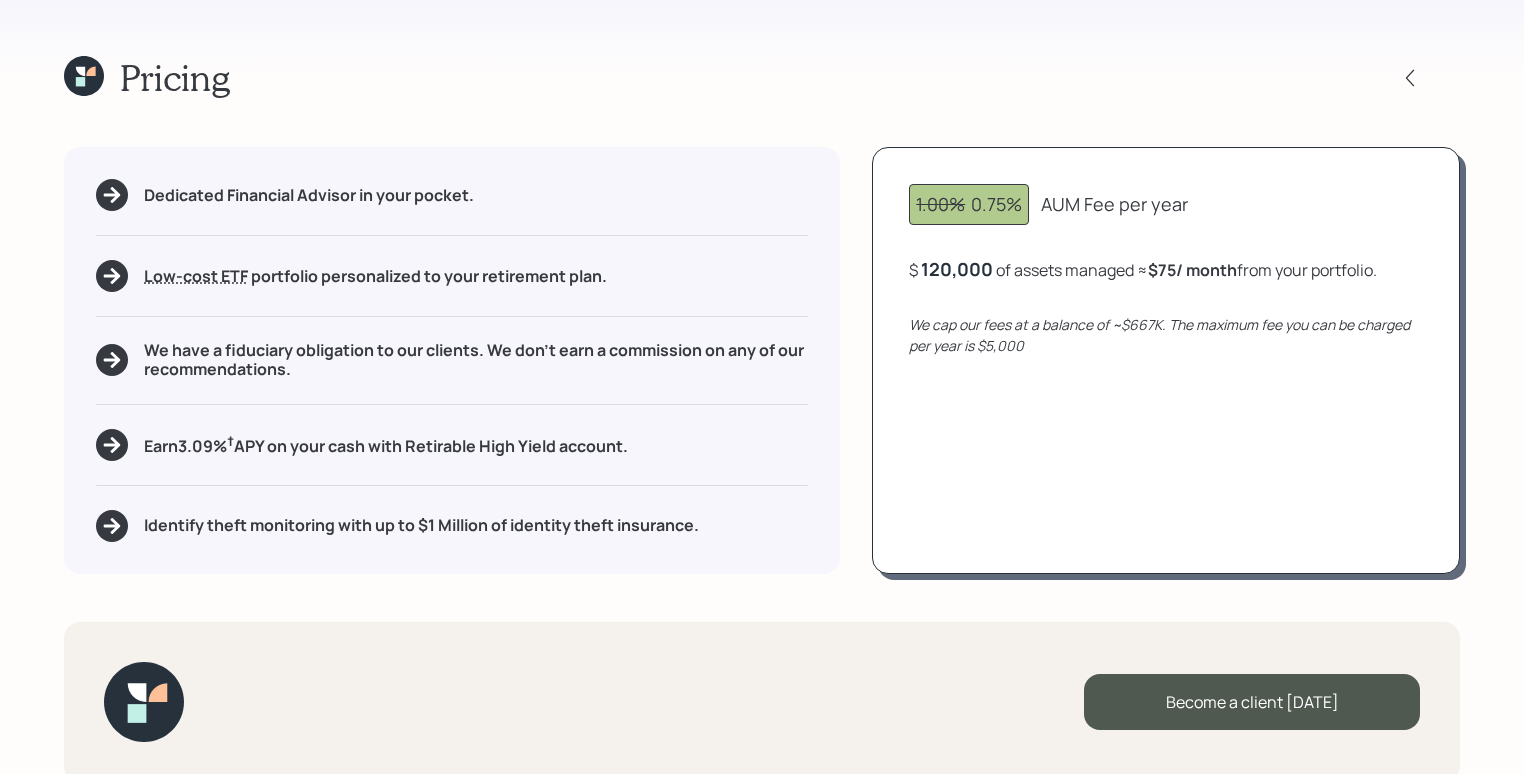 click on "1.00% 0.75% AUM Fee per year $   120,000   of assets managed ≈  $75  / month  from your portfolio . We cap our fees at a balance of ~$667K. The maximum fee you can be charged per year is $5,000" at bounding box center [1166, 360] 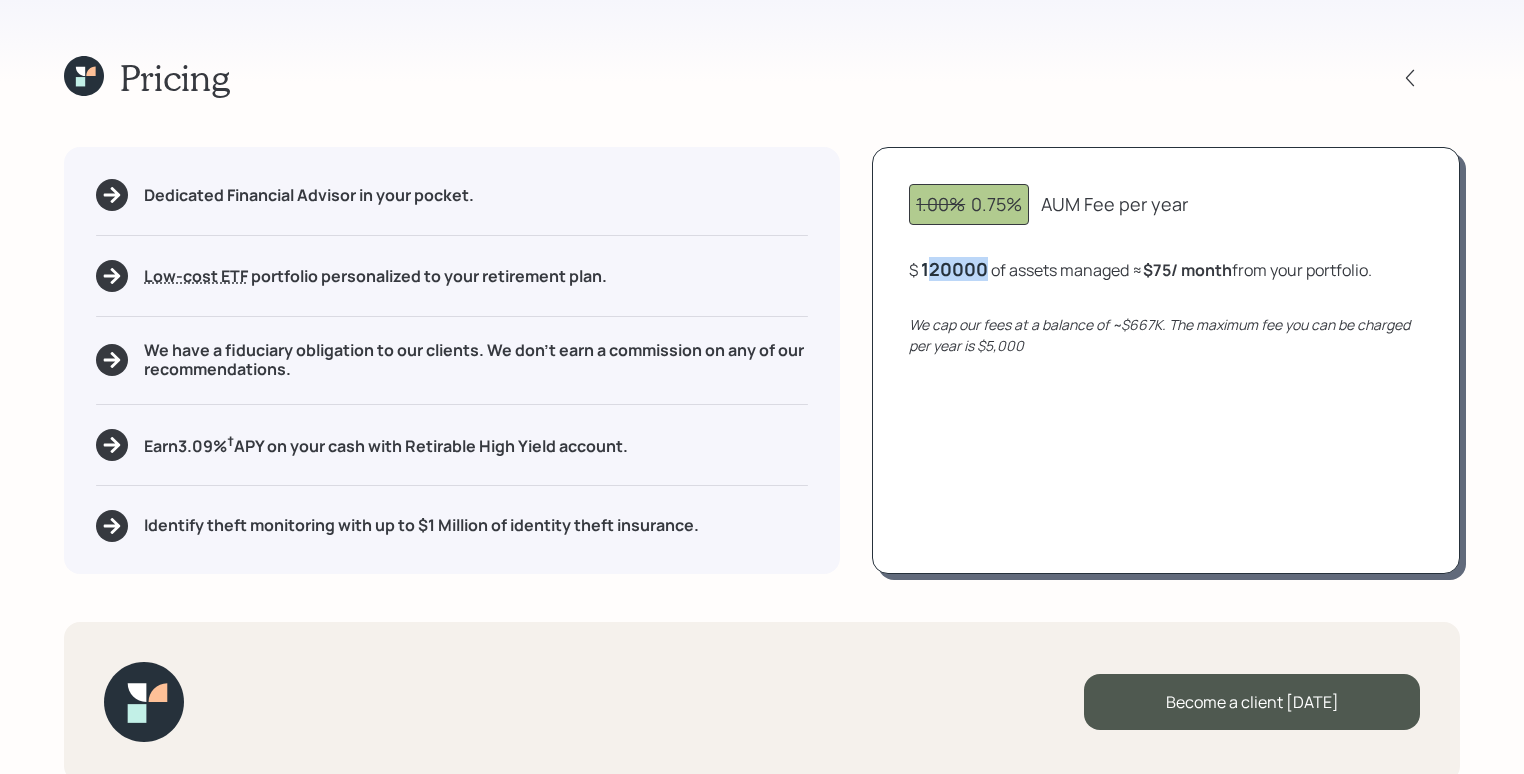drag, startPoint x: 933, startPoint y: 266, endPoint x: 989, endPoint y: 268, distance: 56.0357 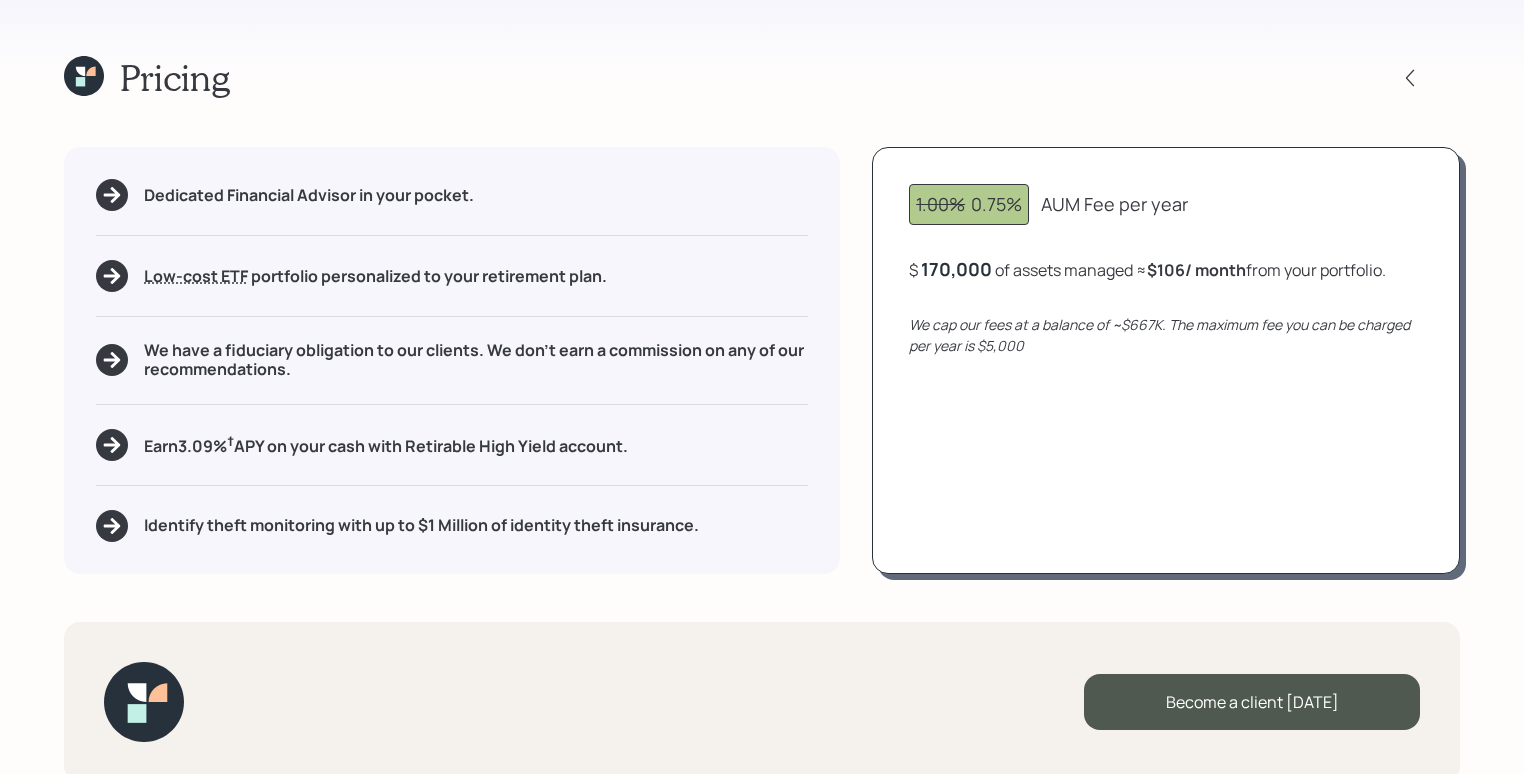 click on "We cap our fees at a balance of ~$667K. The maximum fee you can be charged per year is $5,000" at bounding box center (1159, 335) 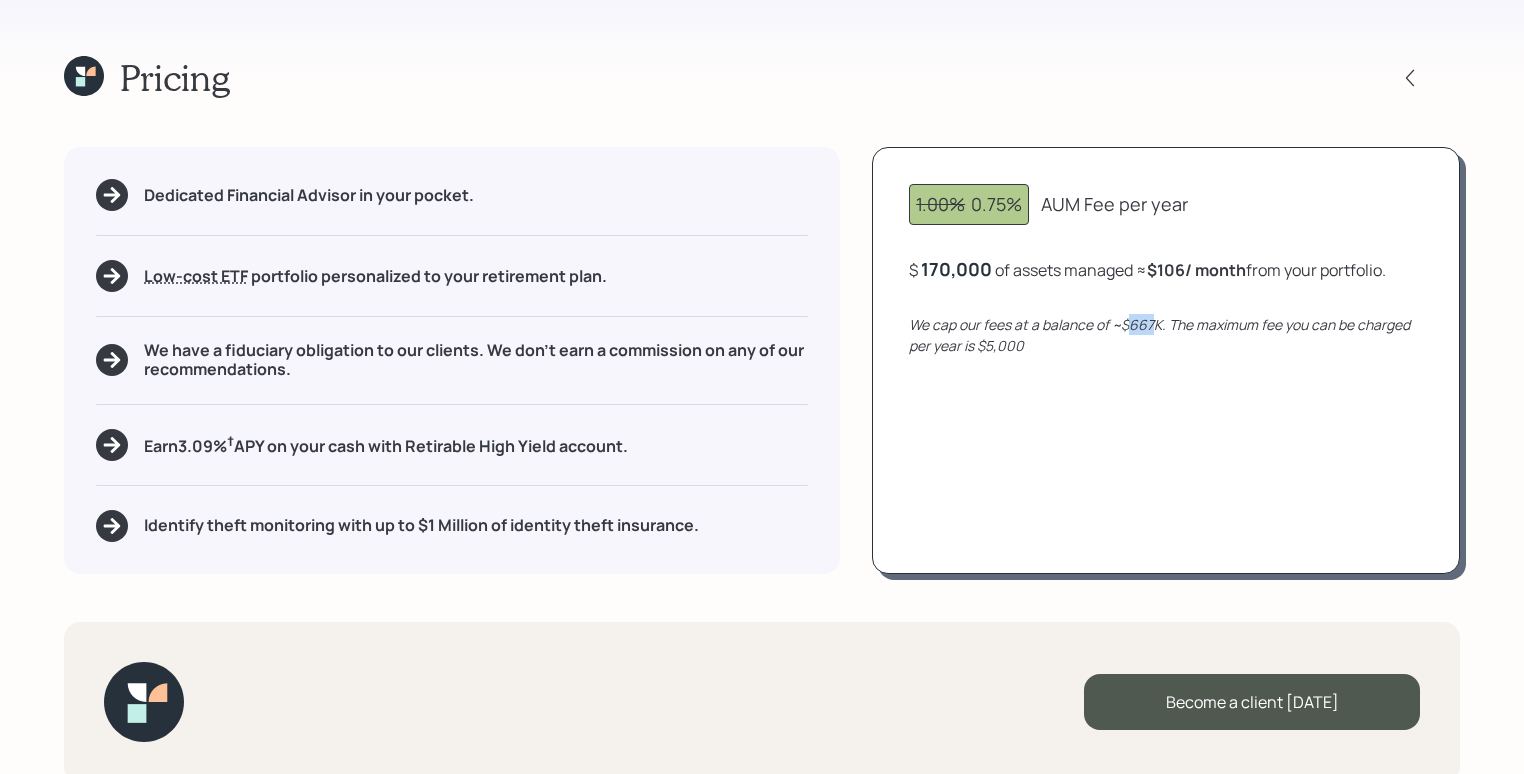 drag, startPoint x: 1133, startPoint y: 329, endPoint x: 1155, endPoint y: 331, distance: 22.090721 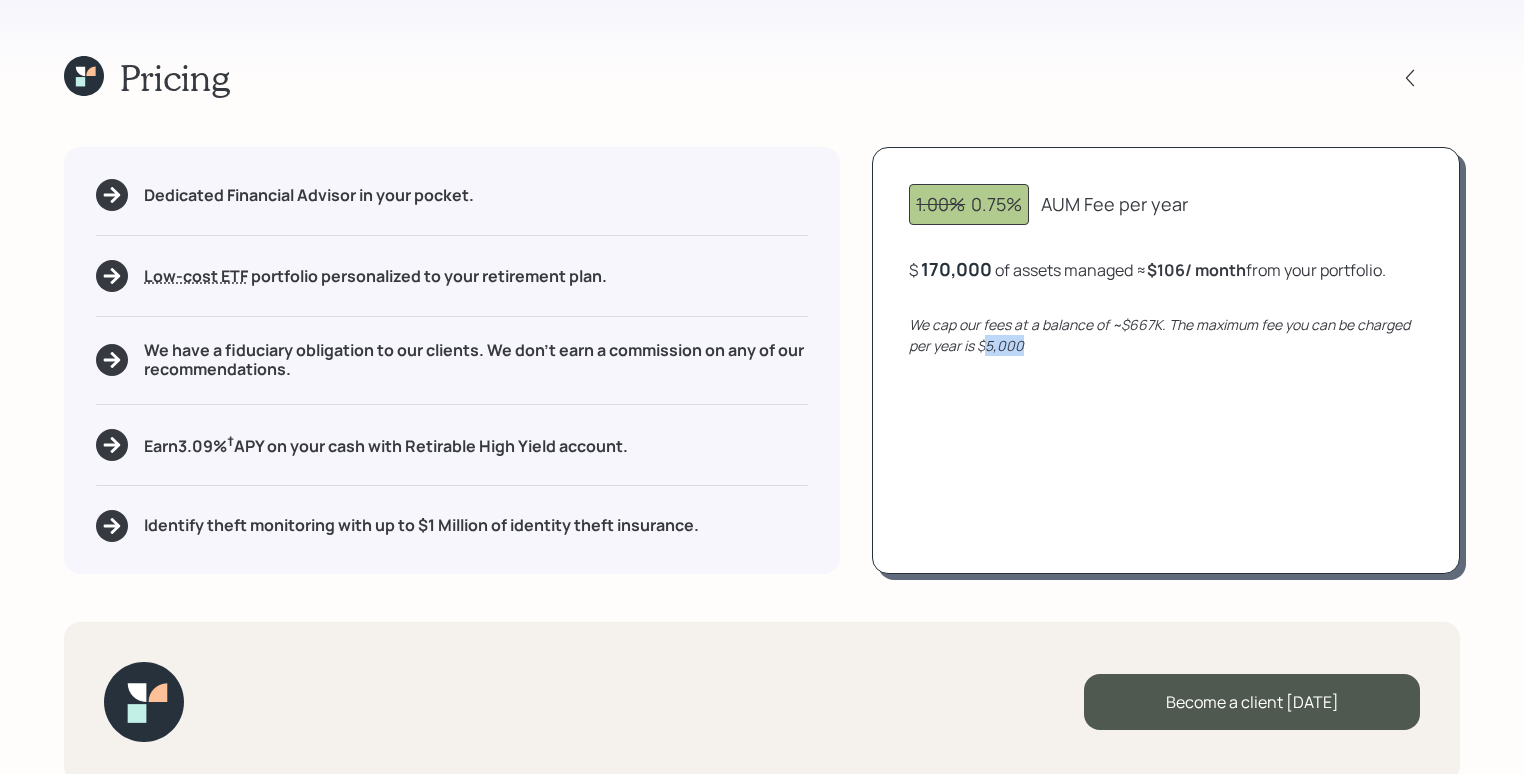 drag, startPoint x: 1029, startPoint y: 349, endPoint x: 991, endPoint y: 345, distance: 38.209946 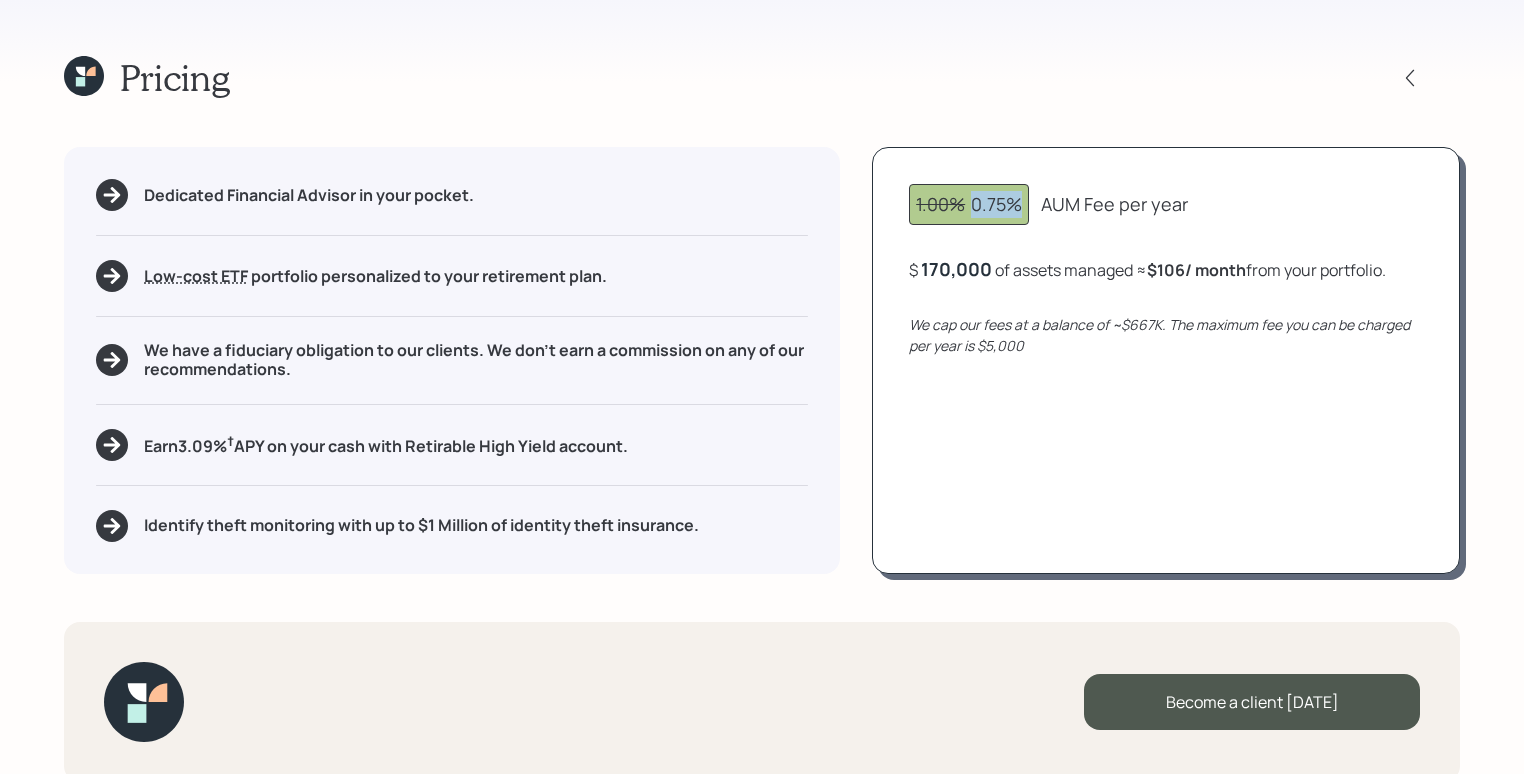 drag, startPoint x: 975, startPoint y: 207, endPoint x: 1020, endPoint y: 211, distance: 45.17743 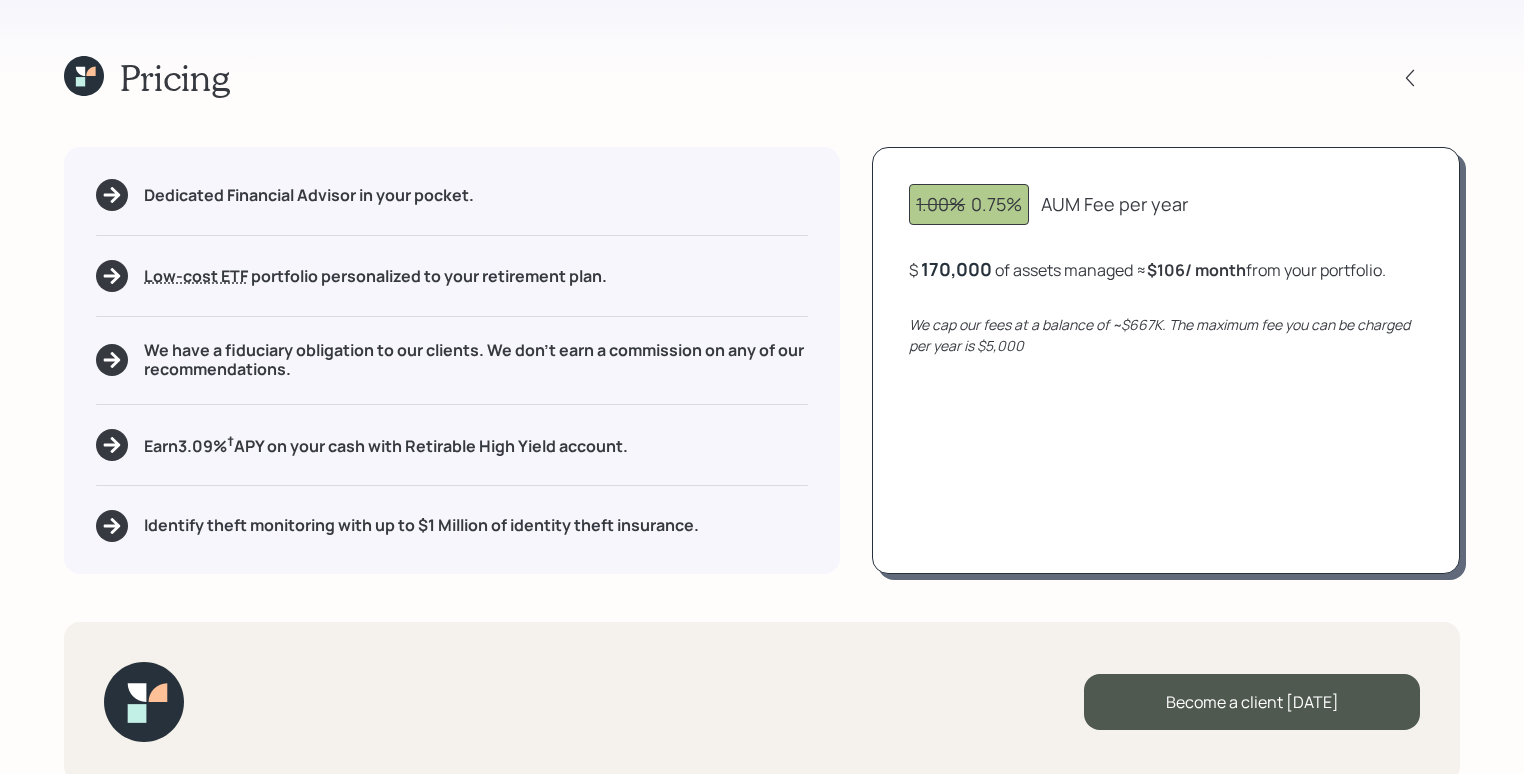 click on "1.00% 0.75% AUM Fee per year $   170,000   of assets managed ≈  $106  / month  from your portfolio . We cap our fees at a balance of ~$667K. The maximum fee you can be charged per year is $5,000" at bounding box center (1166, 360) 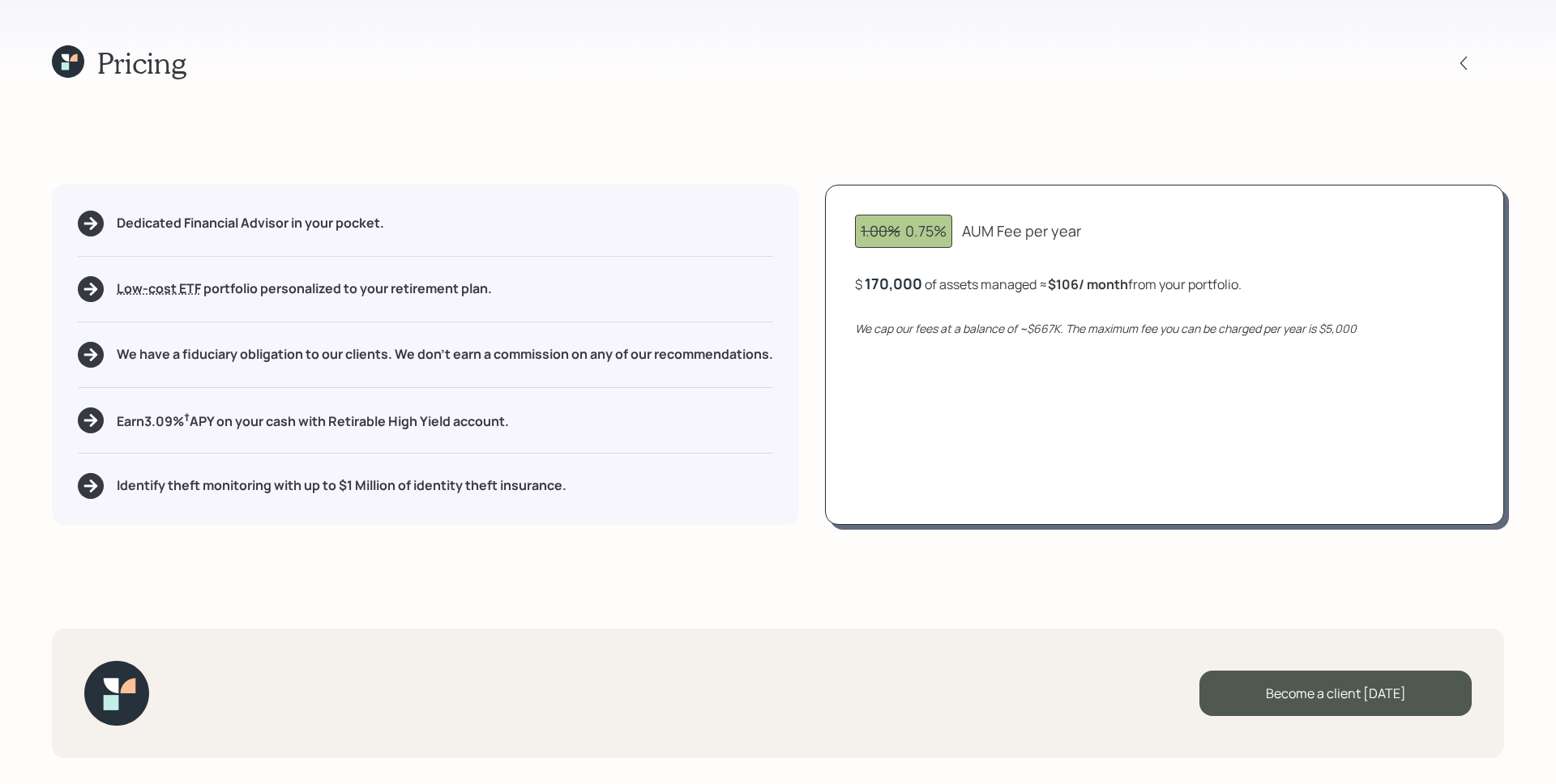 click 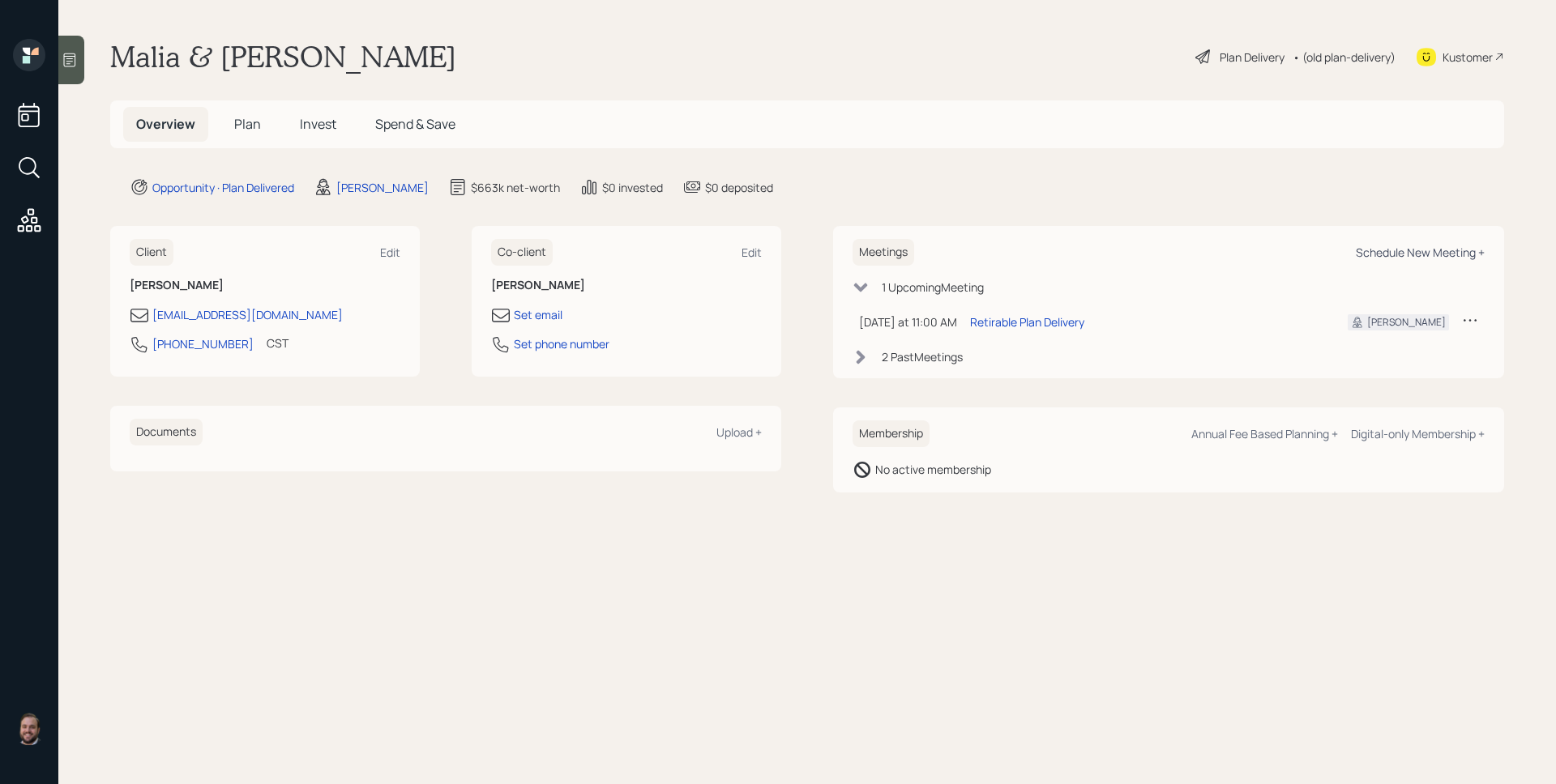 click on "Schedule New Meeting +" at bounding box center (1420, 252) 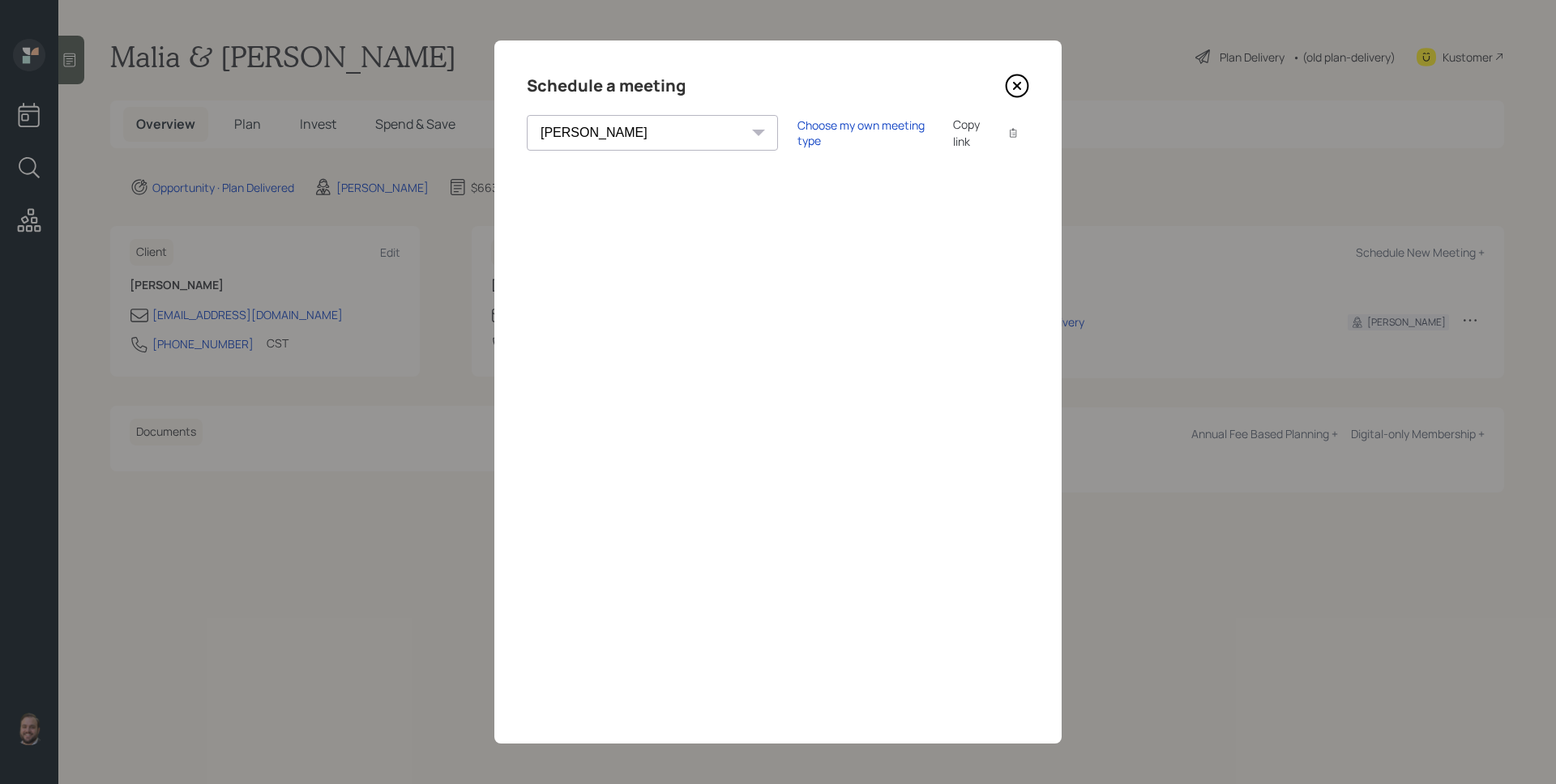 click 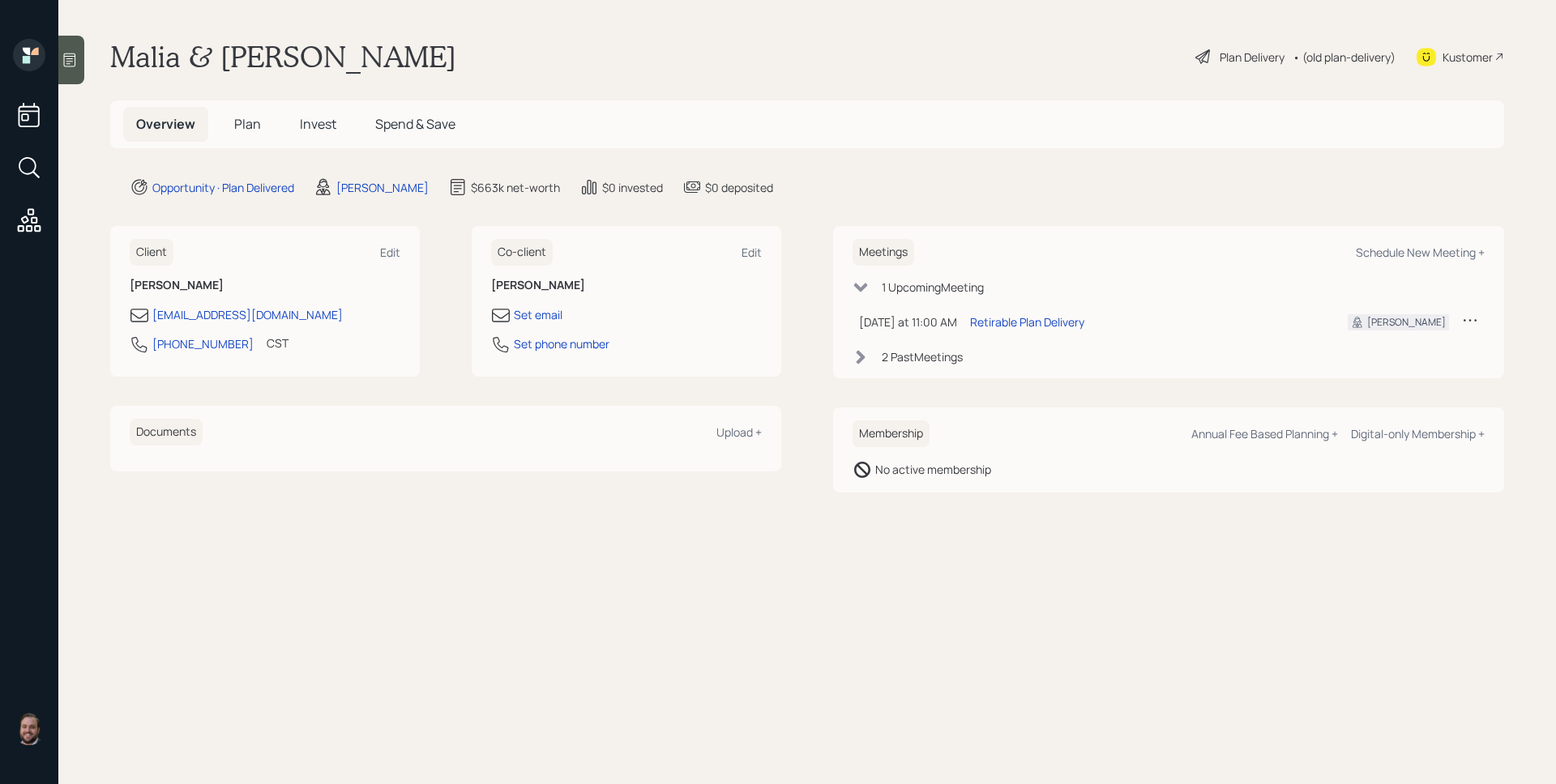 click on "Co-client Edit" at bounding box center [626, 252] 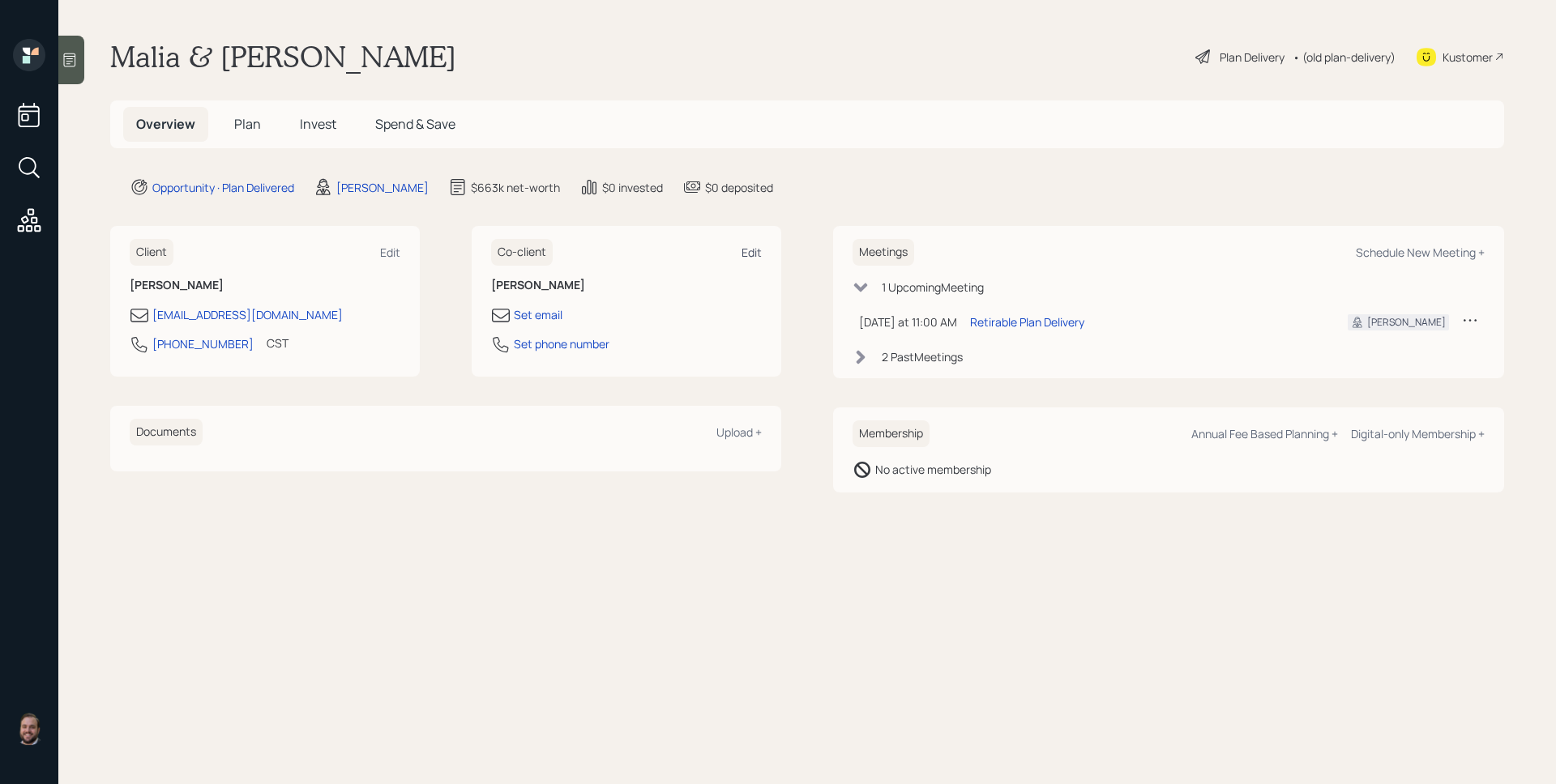 click on "Edit" at bounding box center (751, 252) 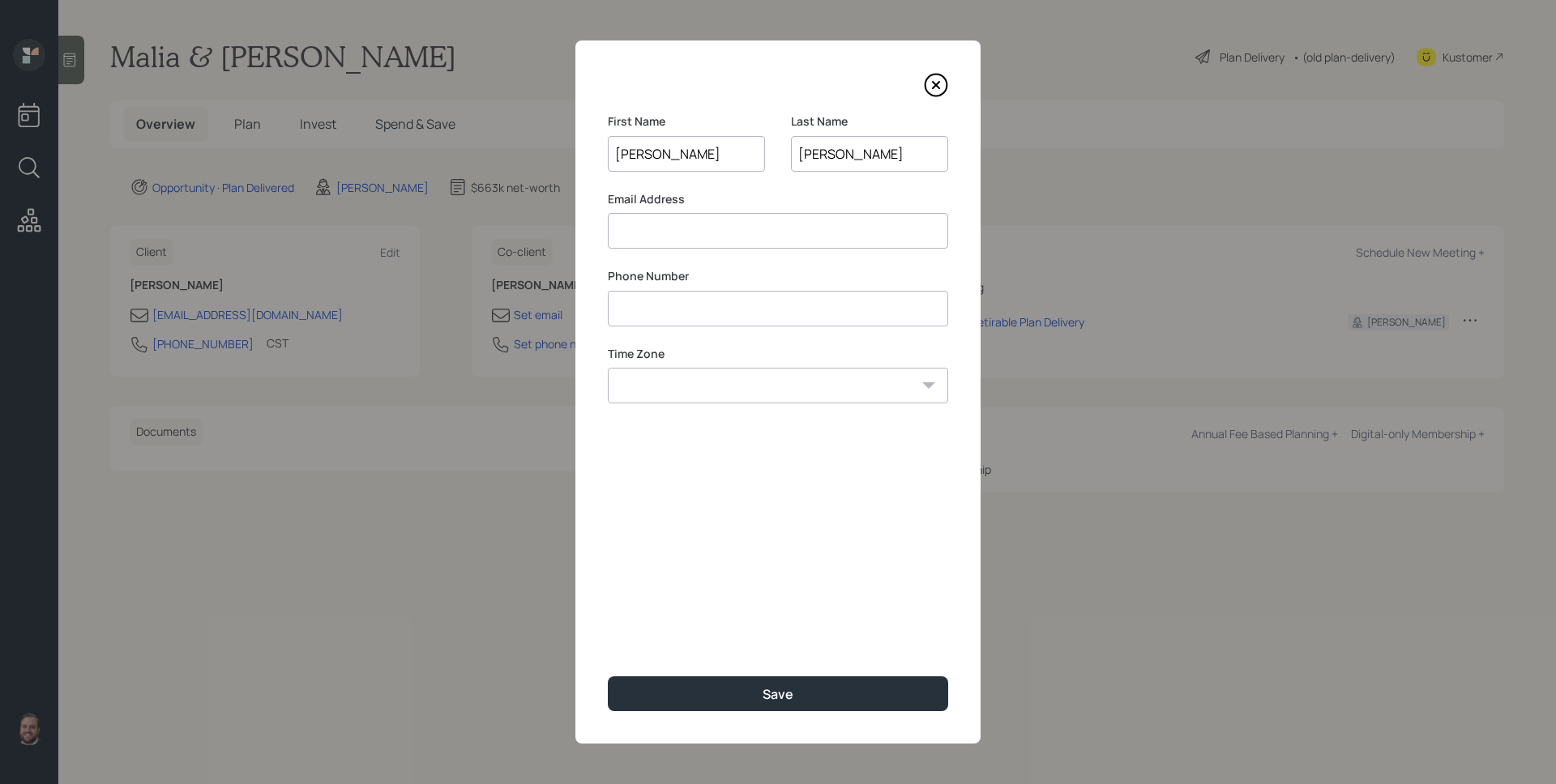click on "[PERSON_NAME]" at bounding box center (686, 154) 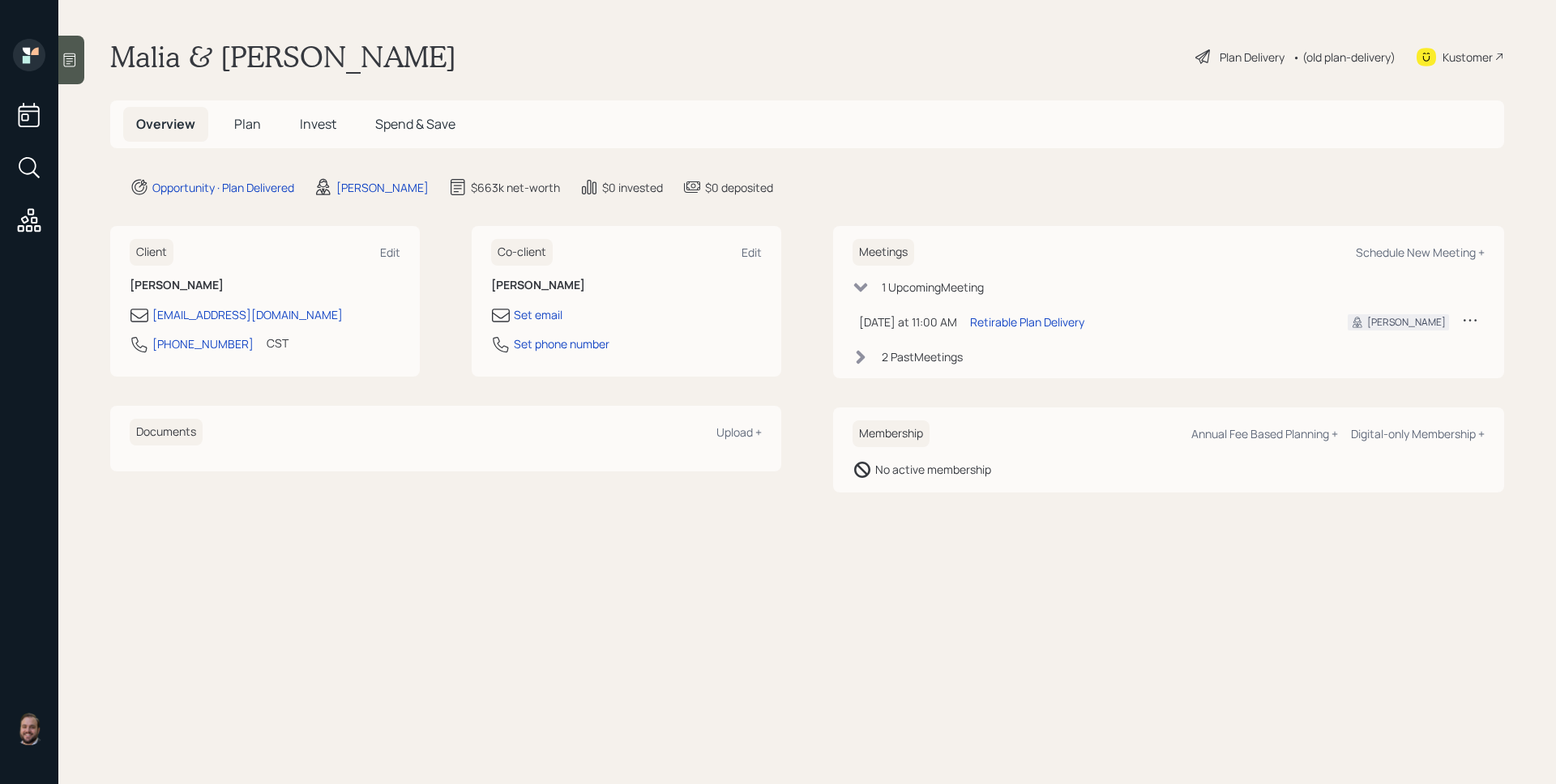 click on "Plan" at bounding box center [247, 124] 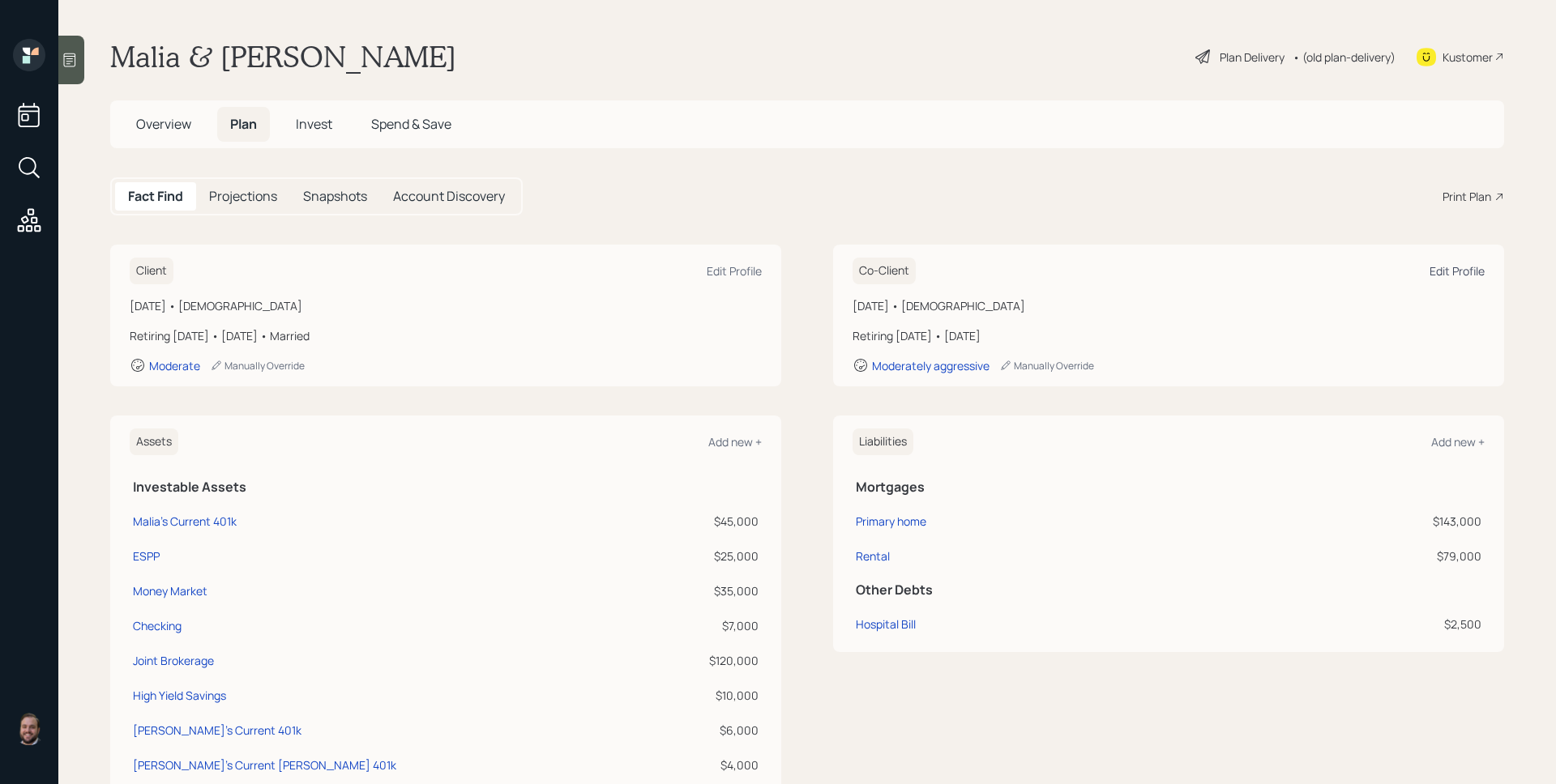 click on "Edit Profile" at bounding box center (1457, 271) 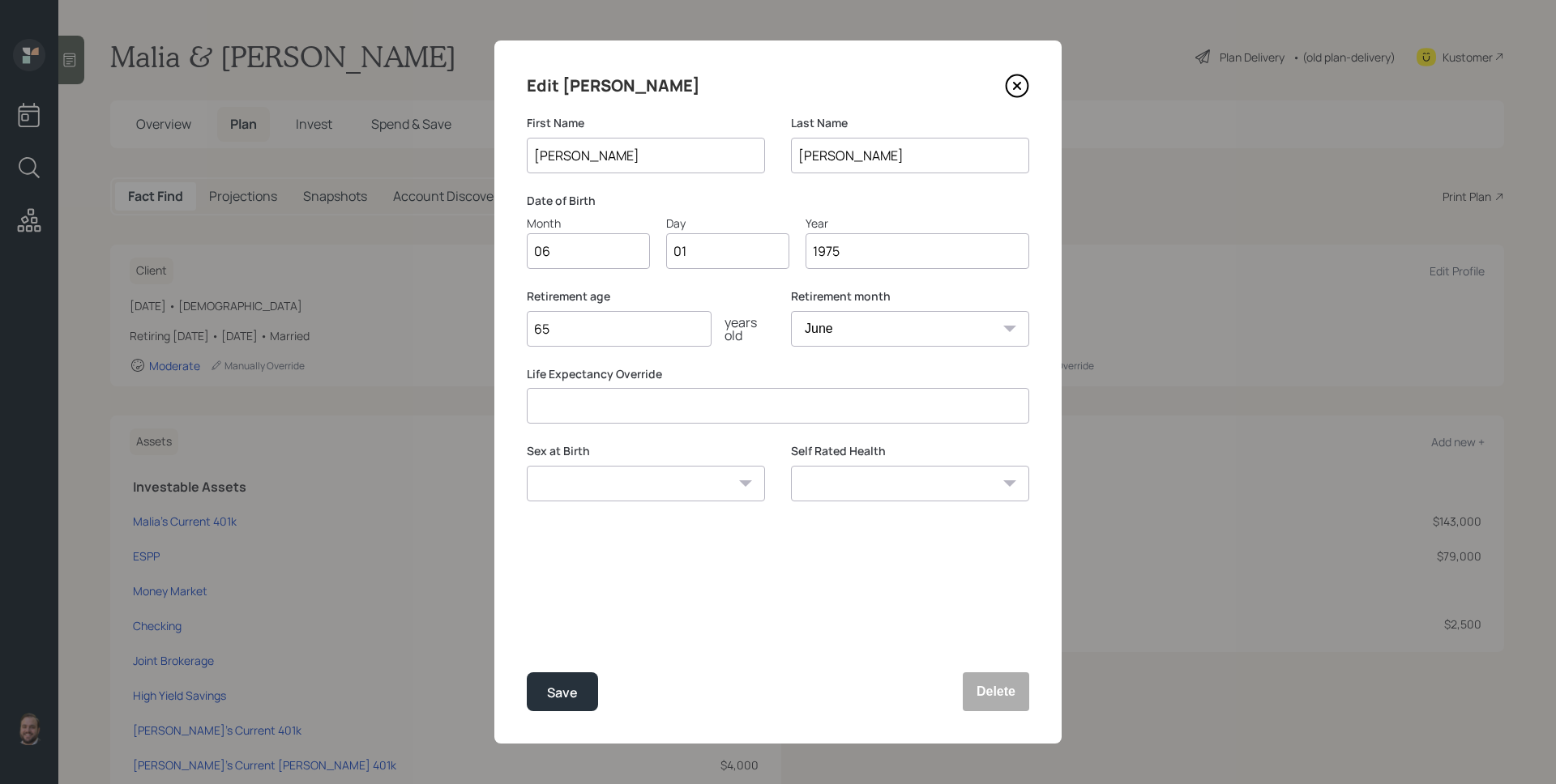 drag, startPoint x: 610, startPoint y: 153, endPoint x: 554, endPoint y: 151, distance: 56.035703 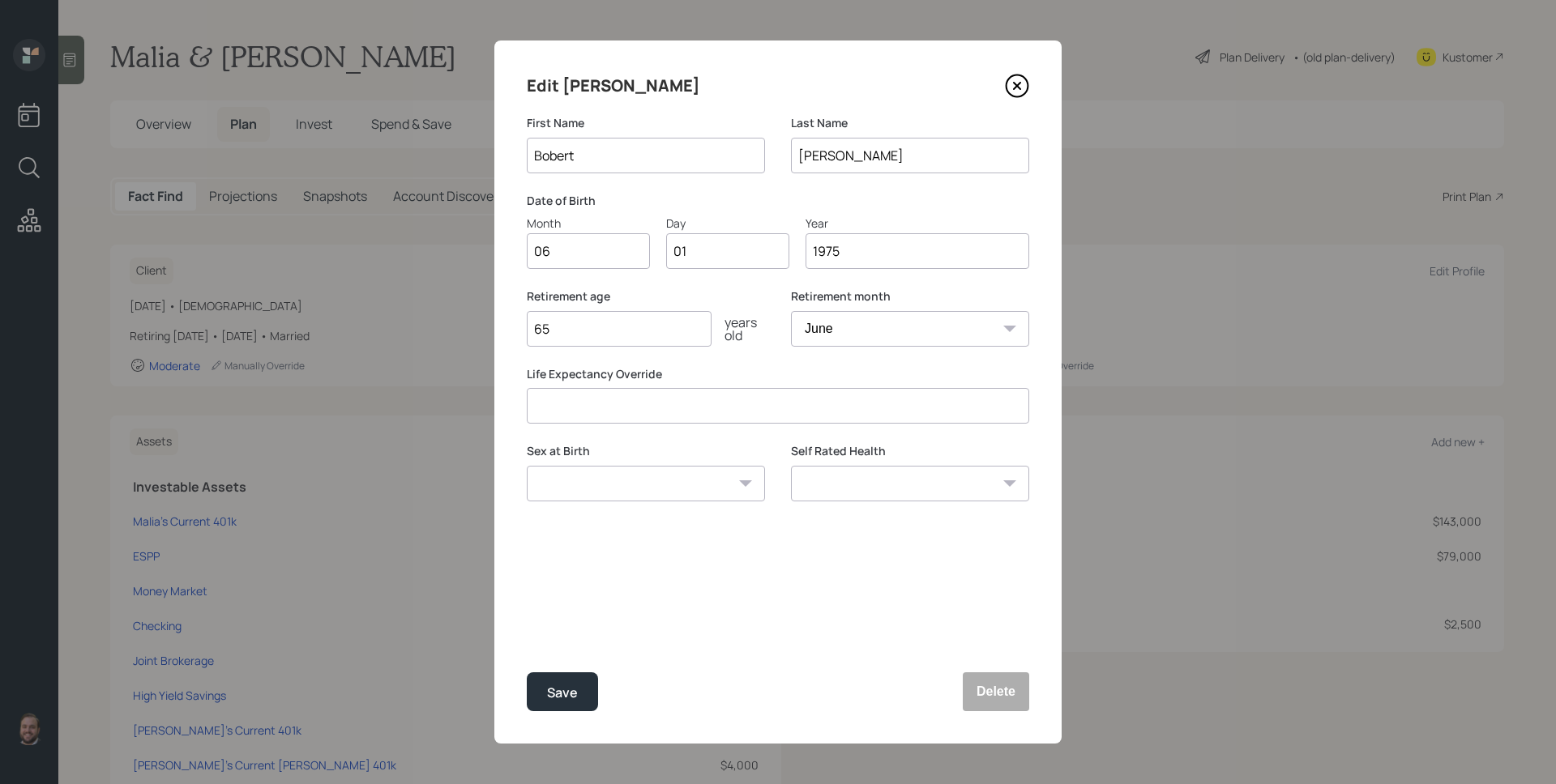 click on "Bobert" at bounding box center [646, 156] 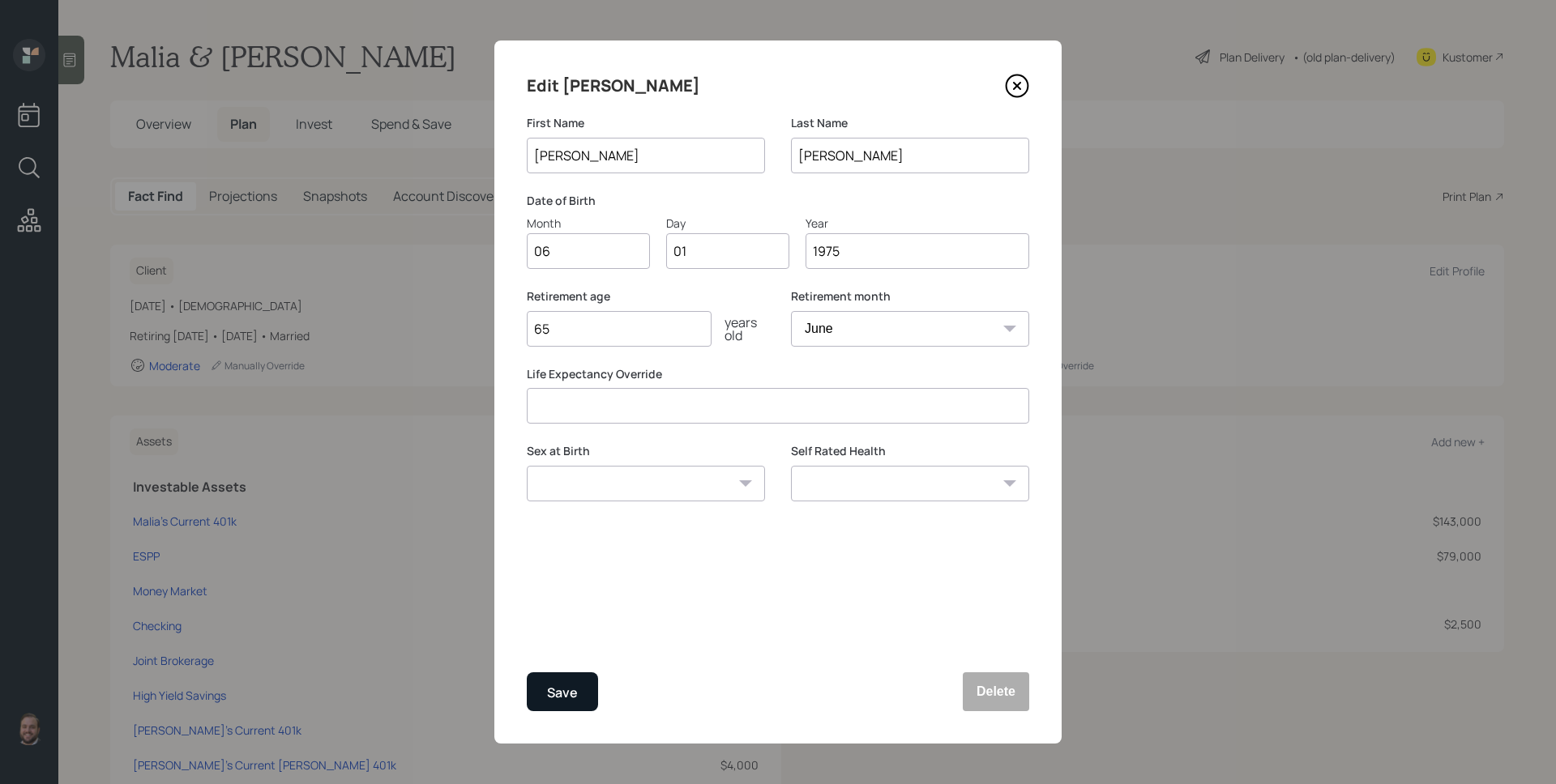 type on "[PERSON_NAME]" 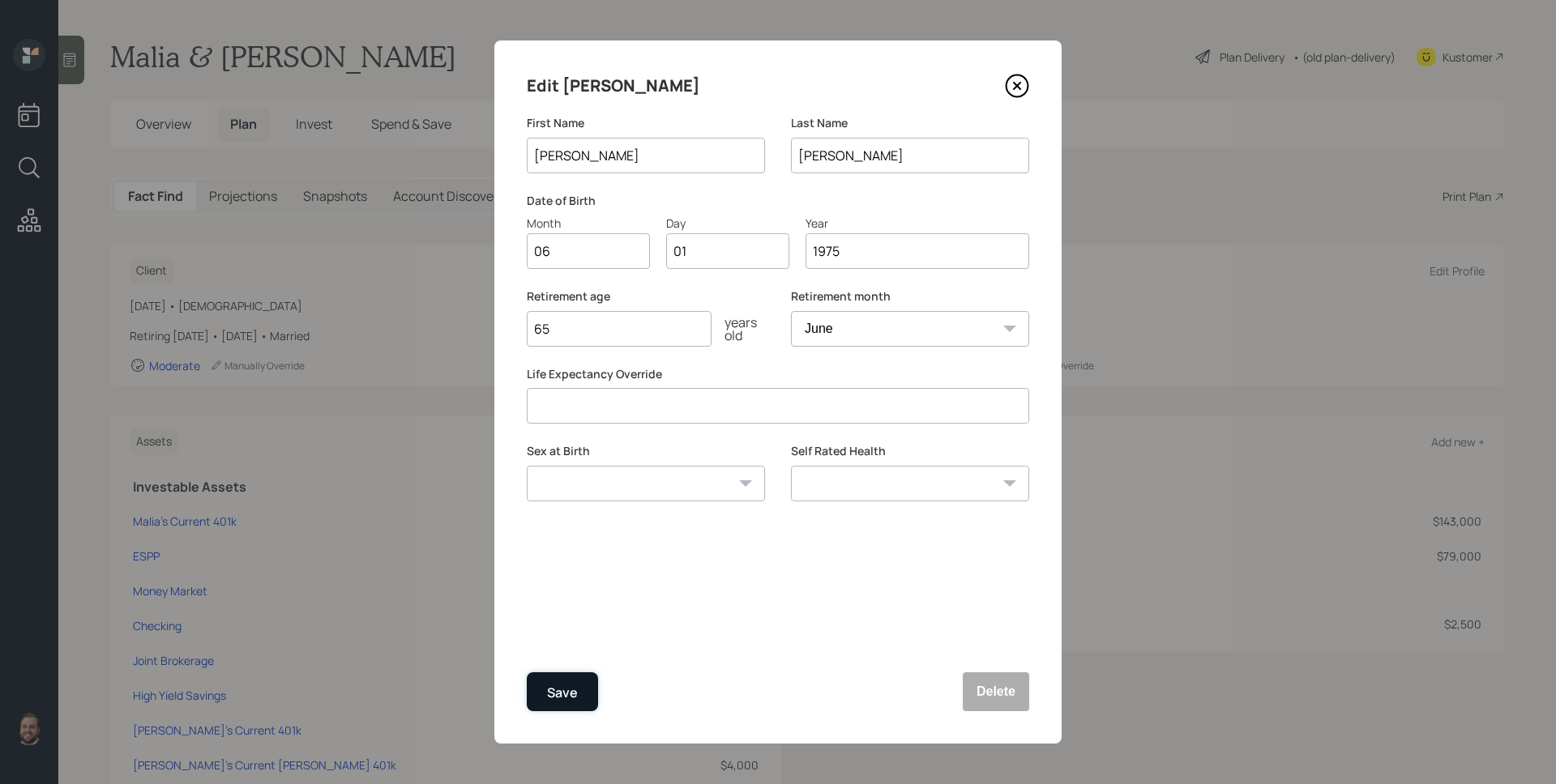 click on "Save" at bounding box center [562, 692] 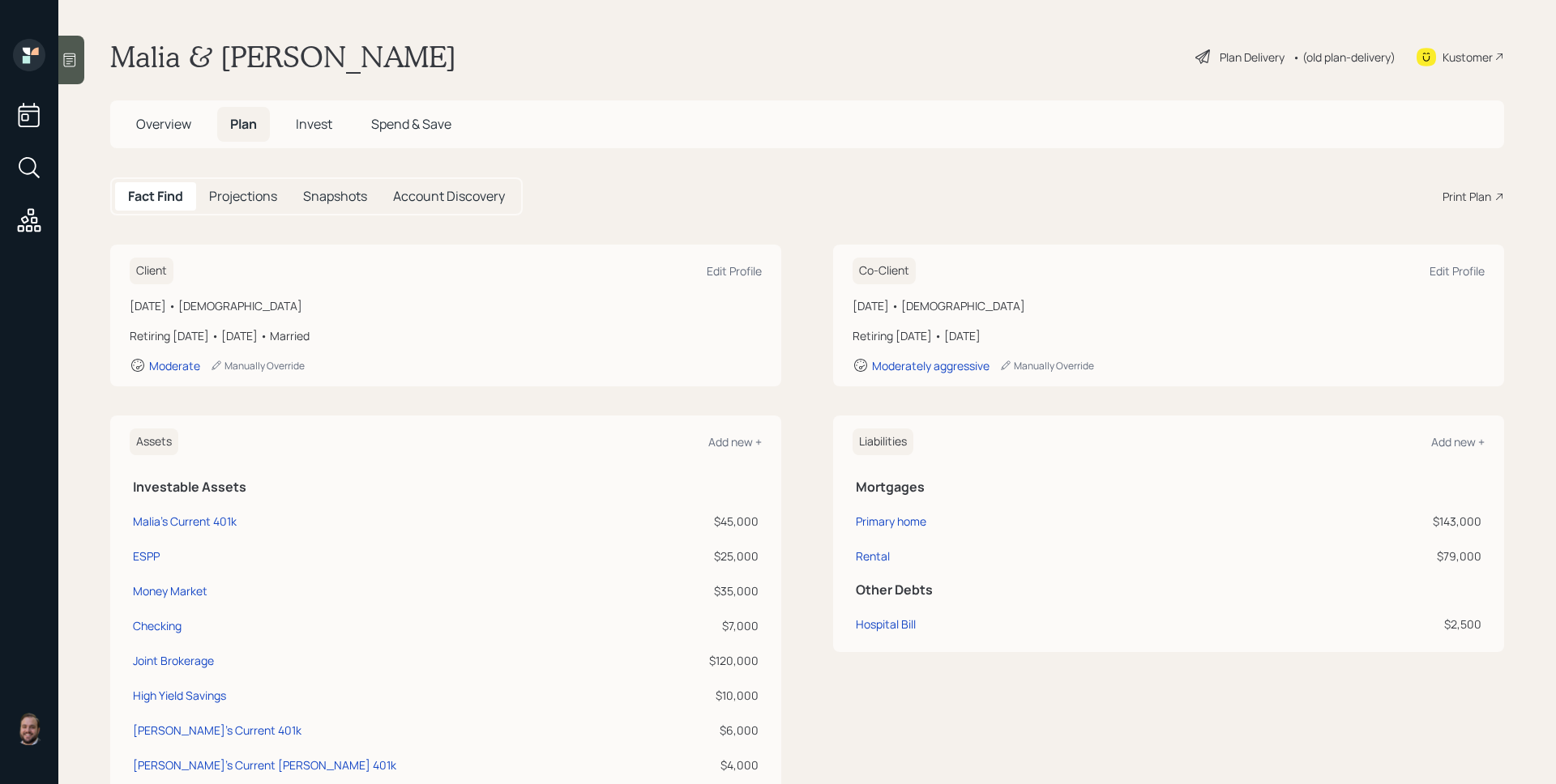 click on "Overview" at bounding box center (164, 124) 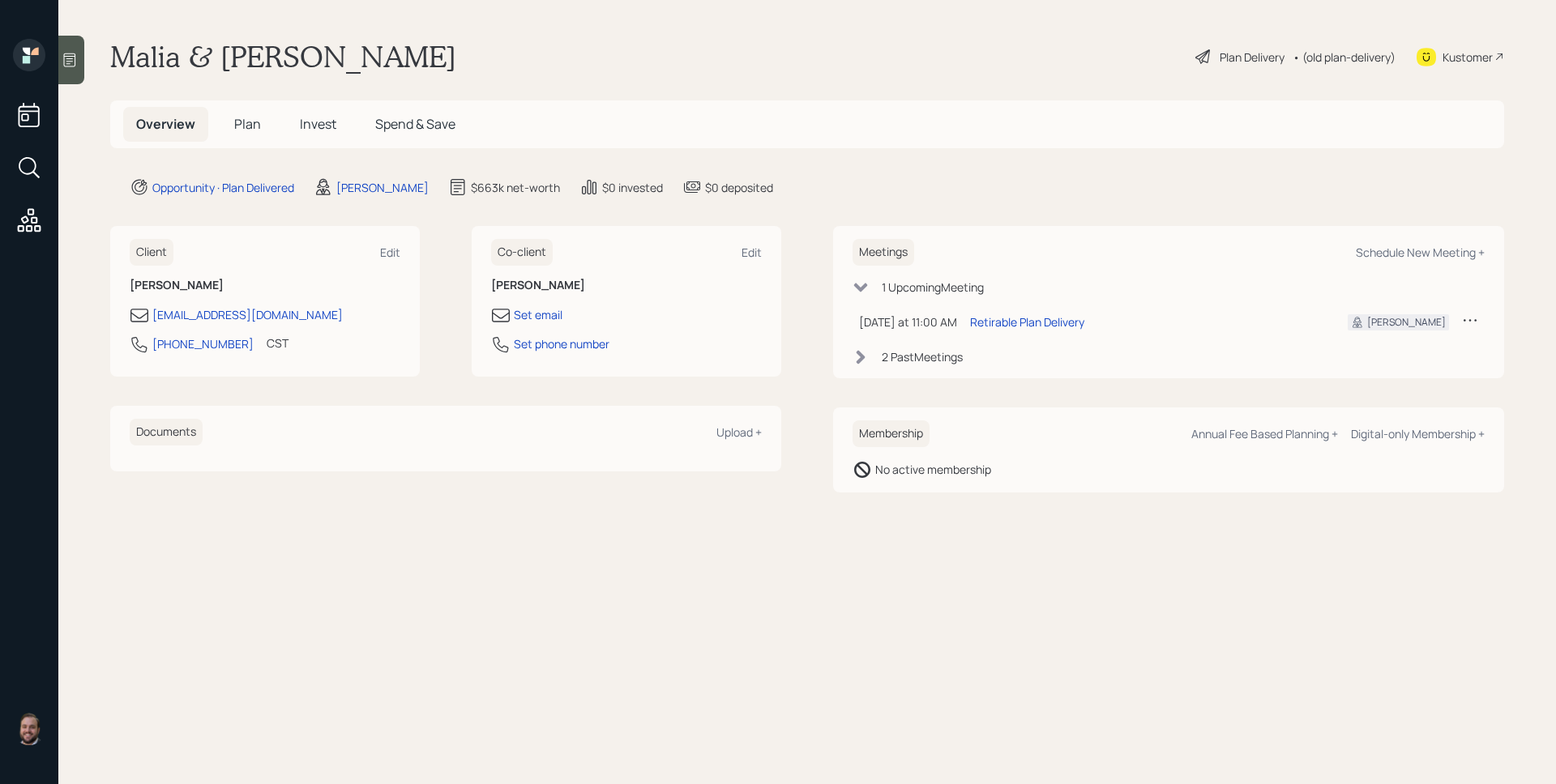 drag, startPoint x: 253, startPoint y: 121, endPoint x: 266, endPoint y: 130, distance: 15.811388 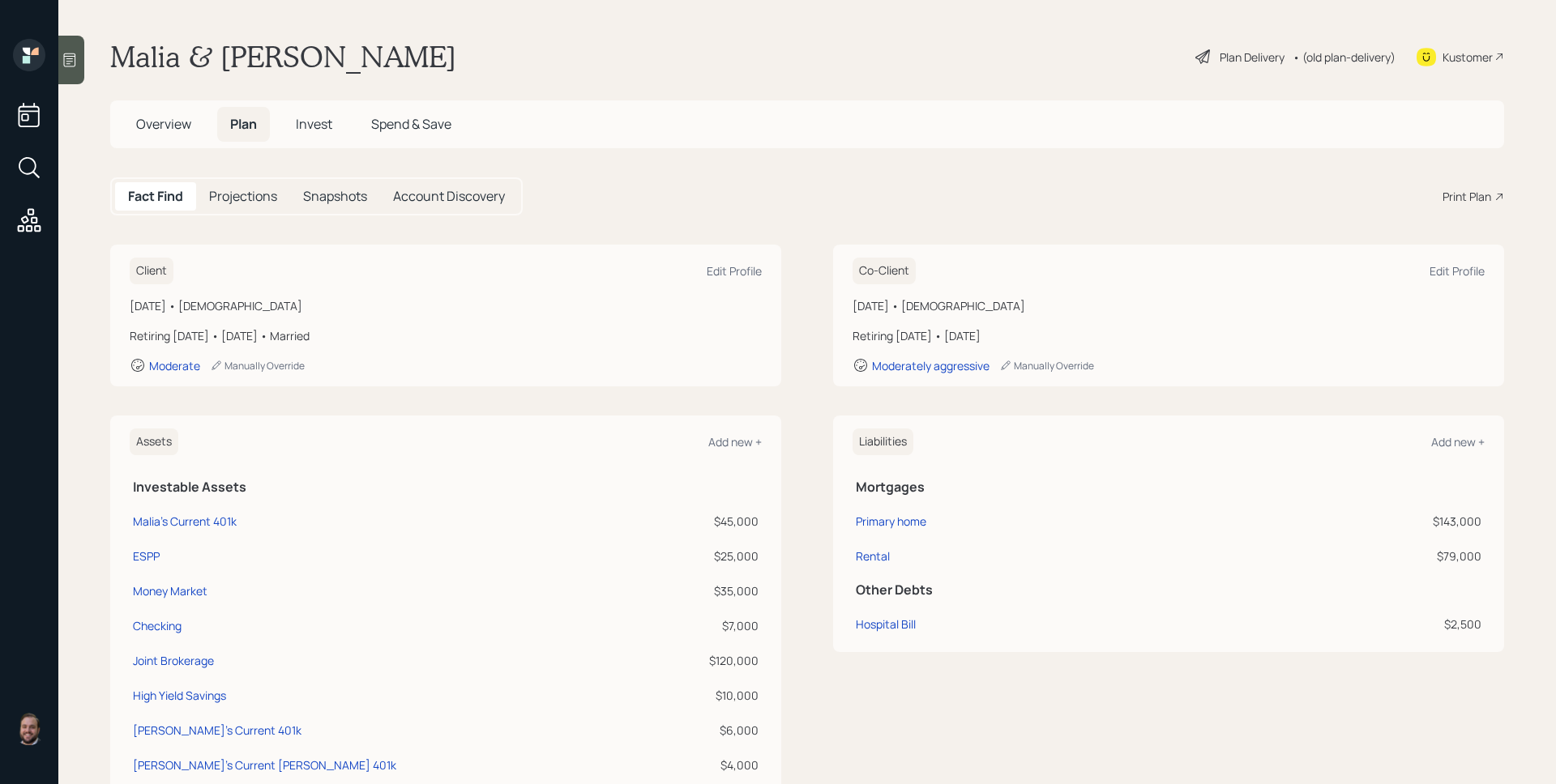 click on "Print Plan" at bounding box center [1467, 196] 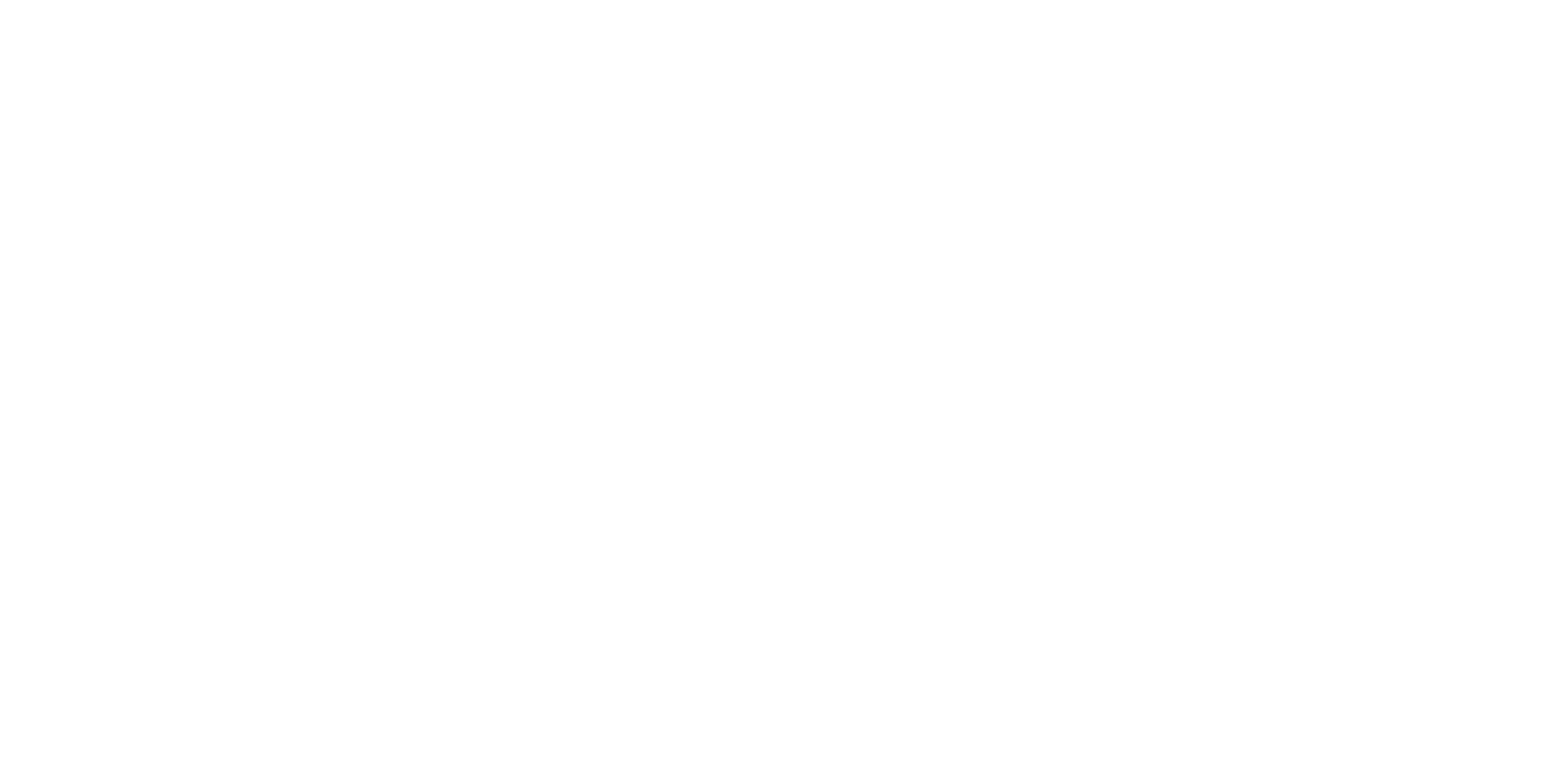 scroll, scrollTop: 0, scrollLeft: 0, axis: both 